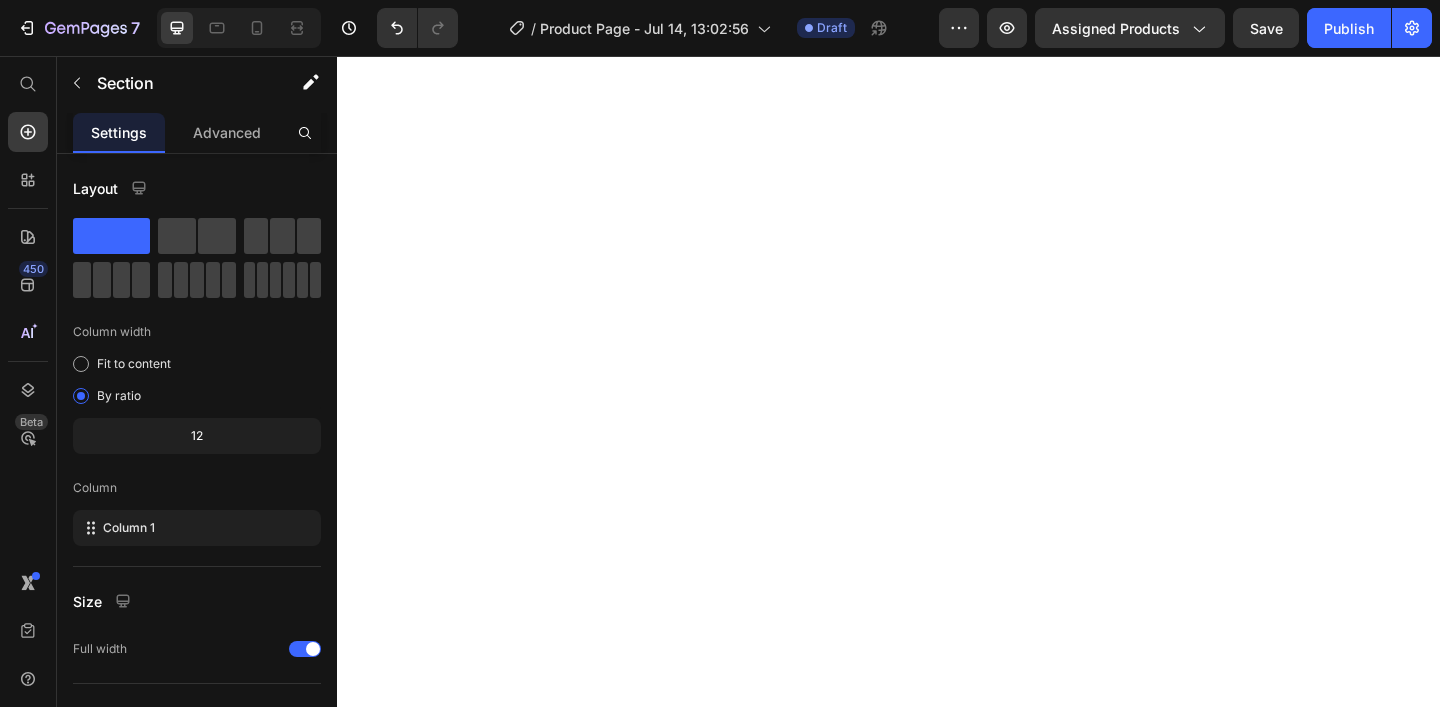 scroll, scrollTop: 0, scrollLeft: 0, axis: both 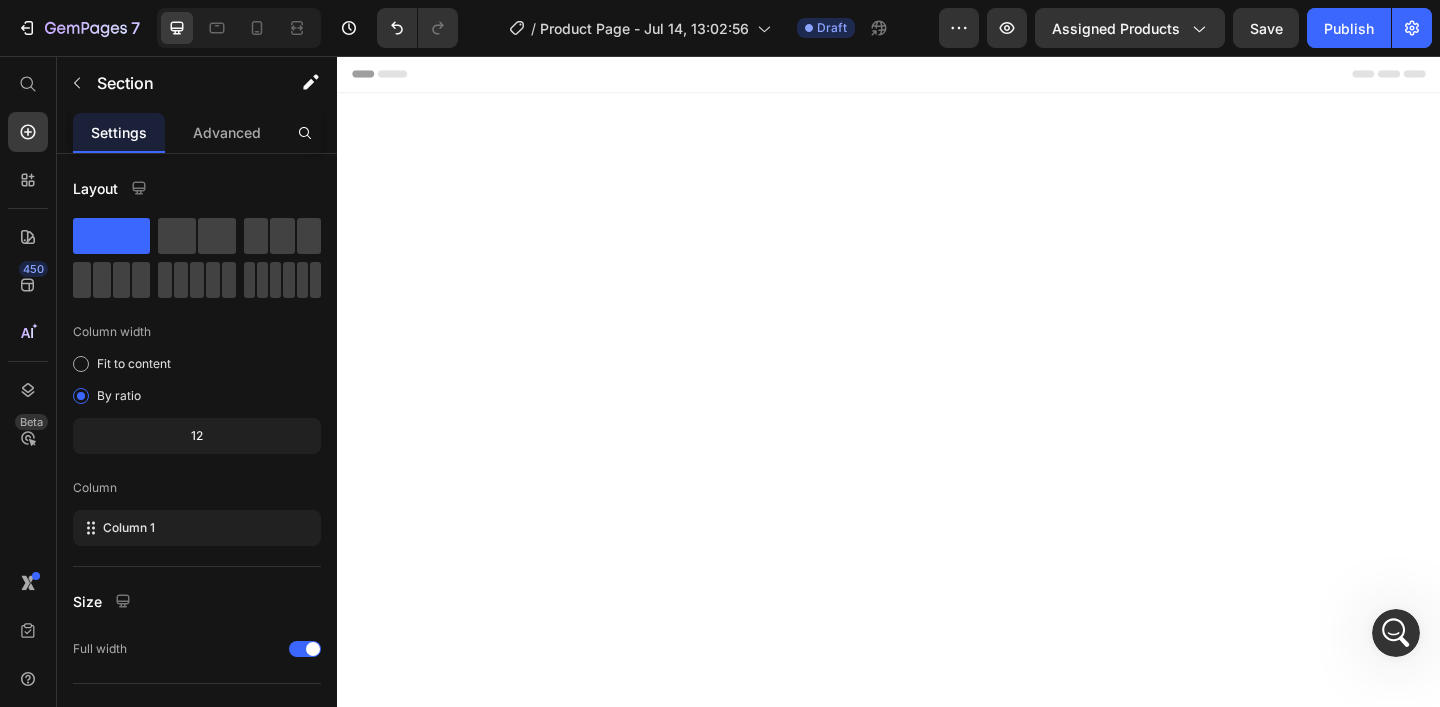 click on "Add to cart" at bounding box center [1245, 1942] 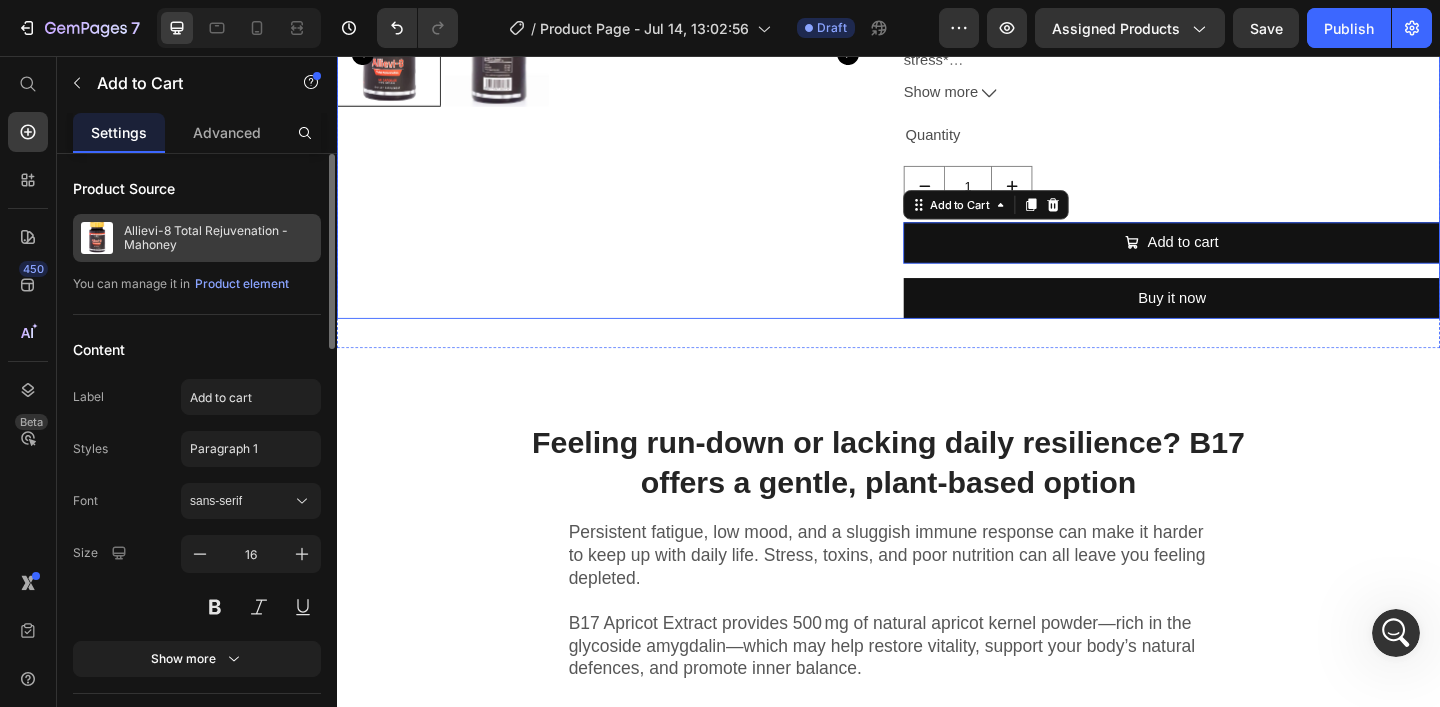 scroll, scrollTop: 0, scrollLeft: 0, axis: both 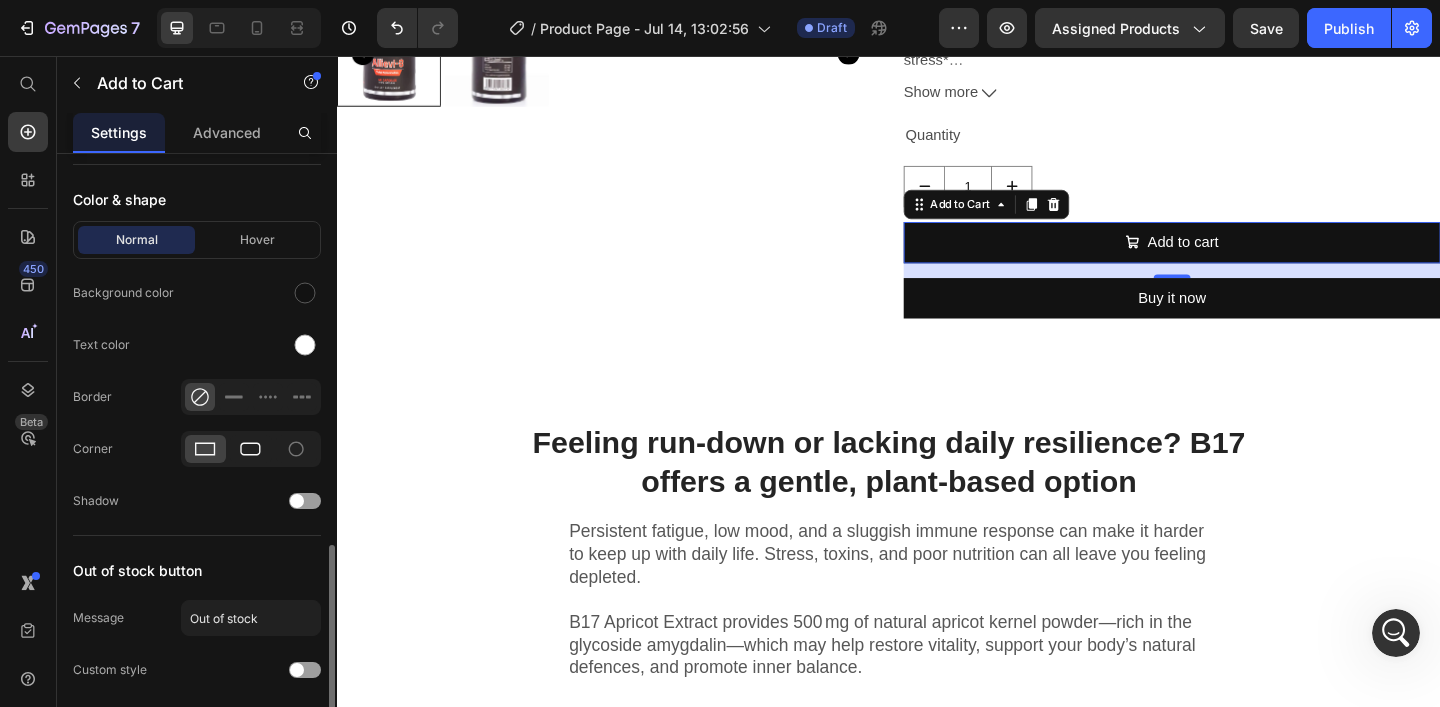 click 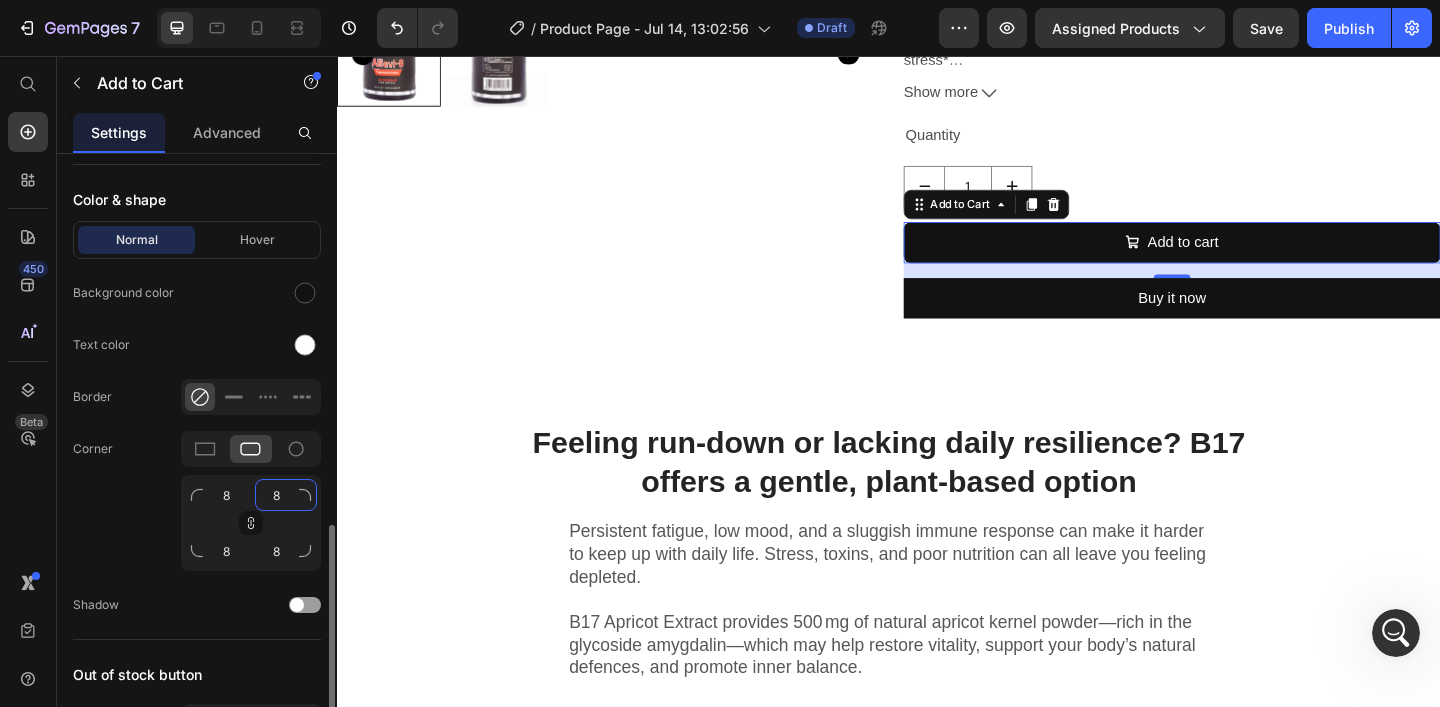 click on "8" 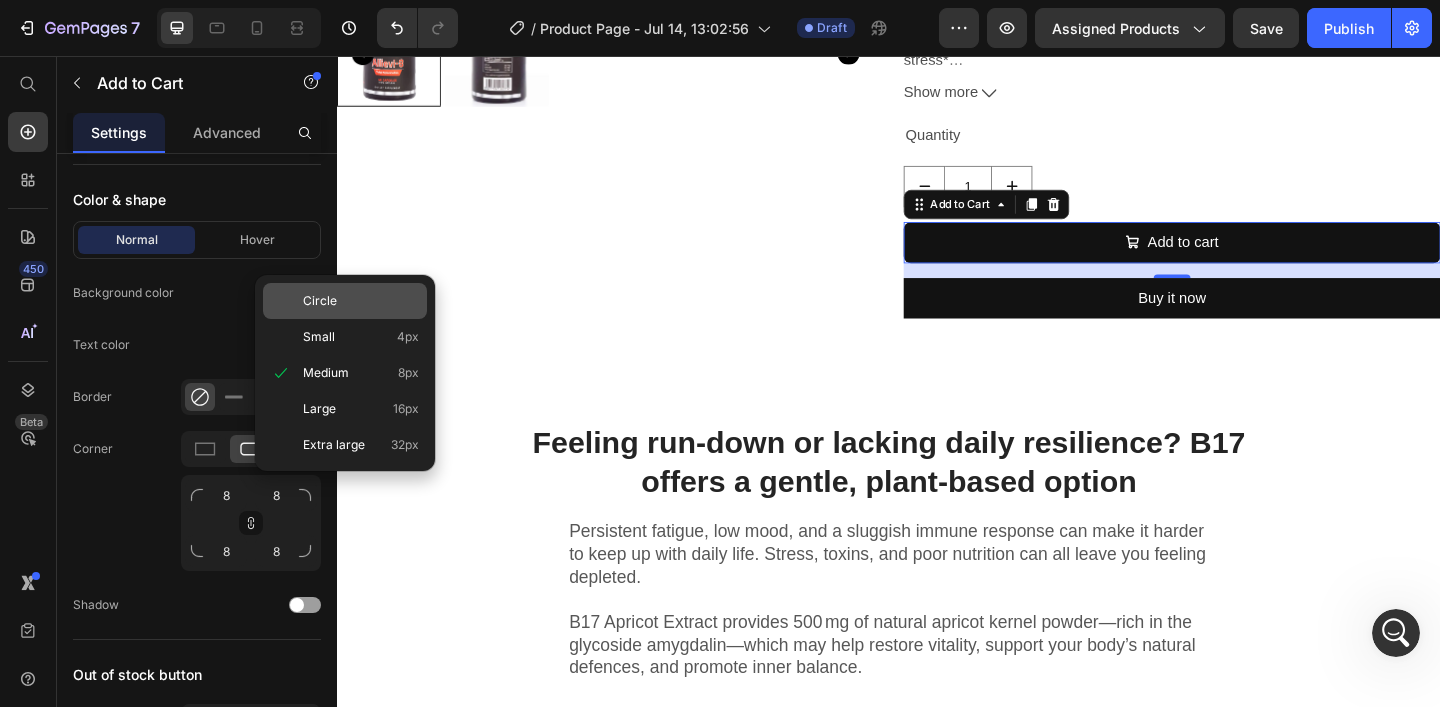 click on "Circle" 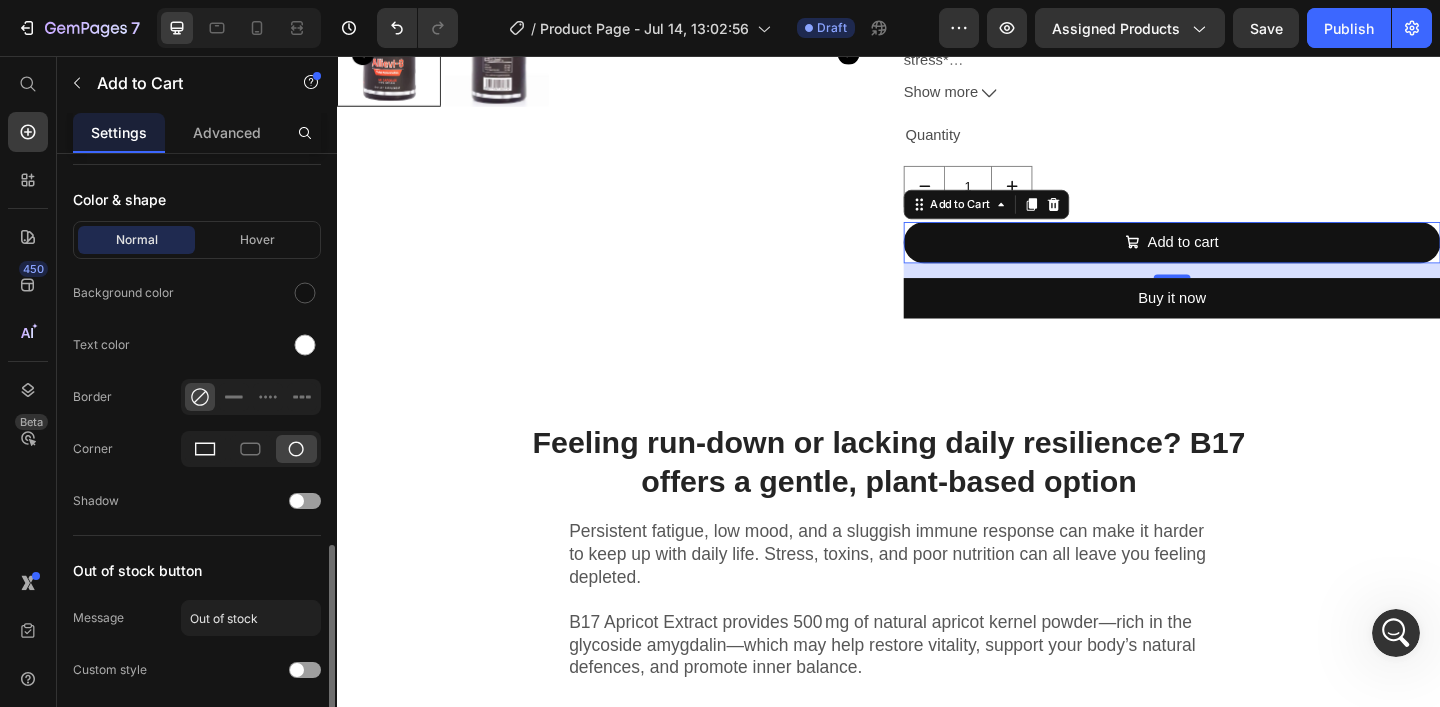 click 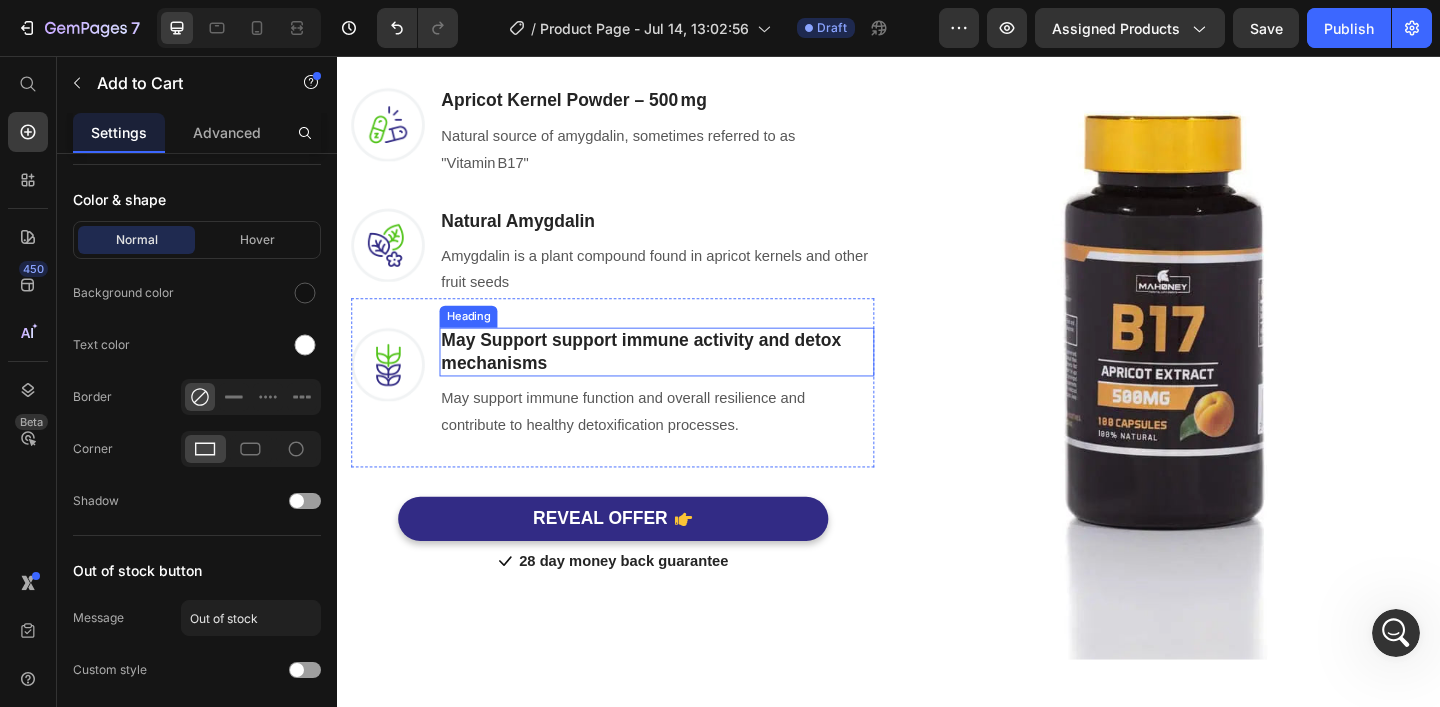 scroll, scrollTop: 2614, scrollLeft: 0, axis: vertical 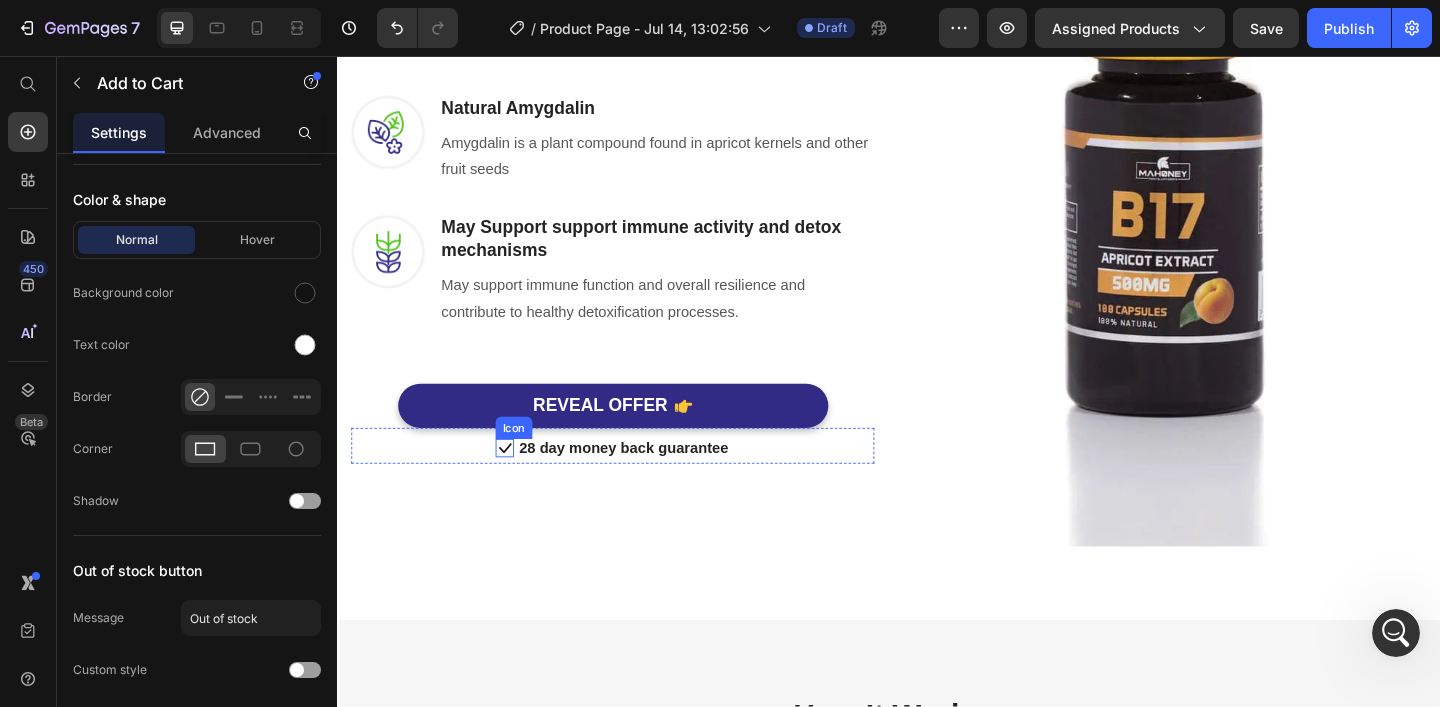 click 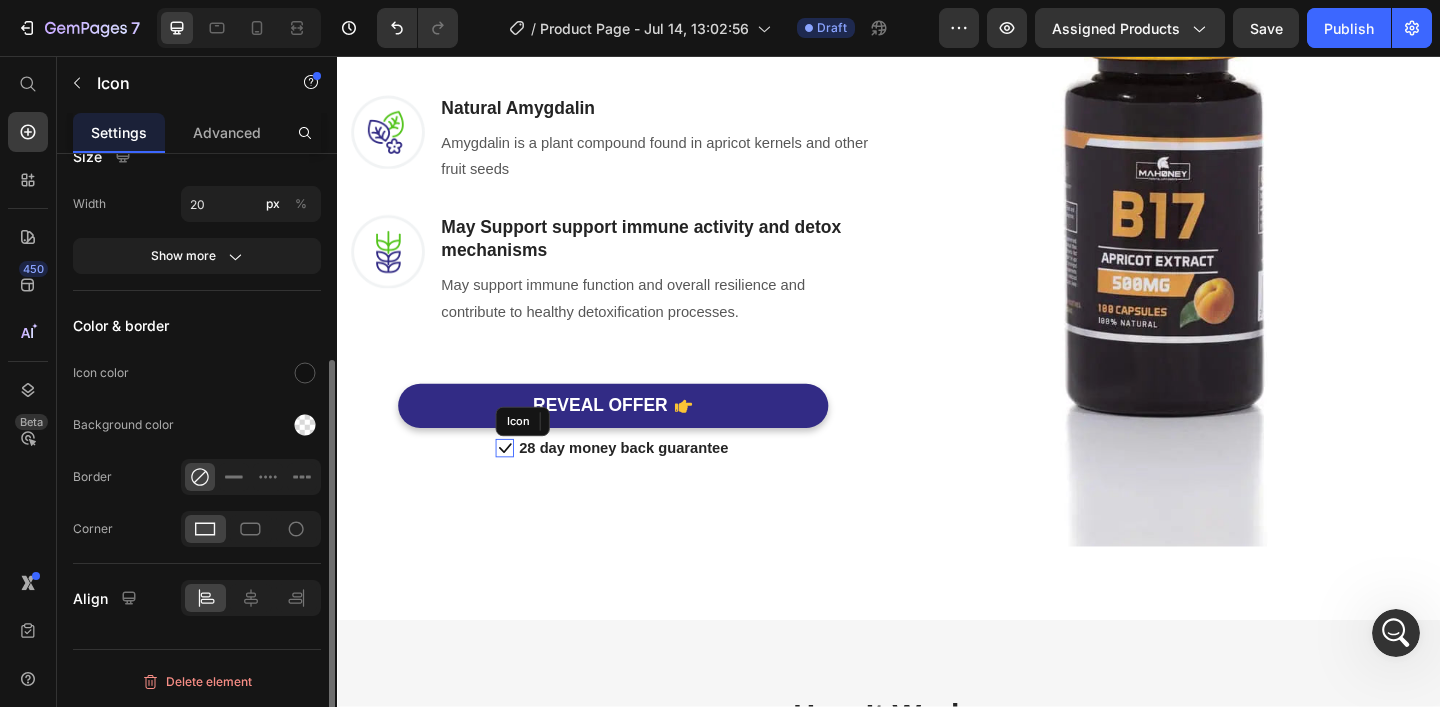 scroll, scrollTop: 0, scrollLeft: 0, axis: both 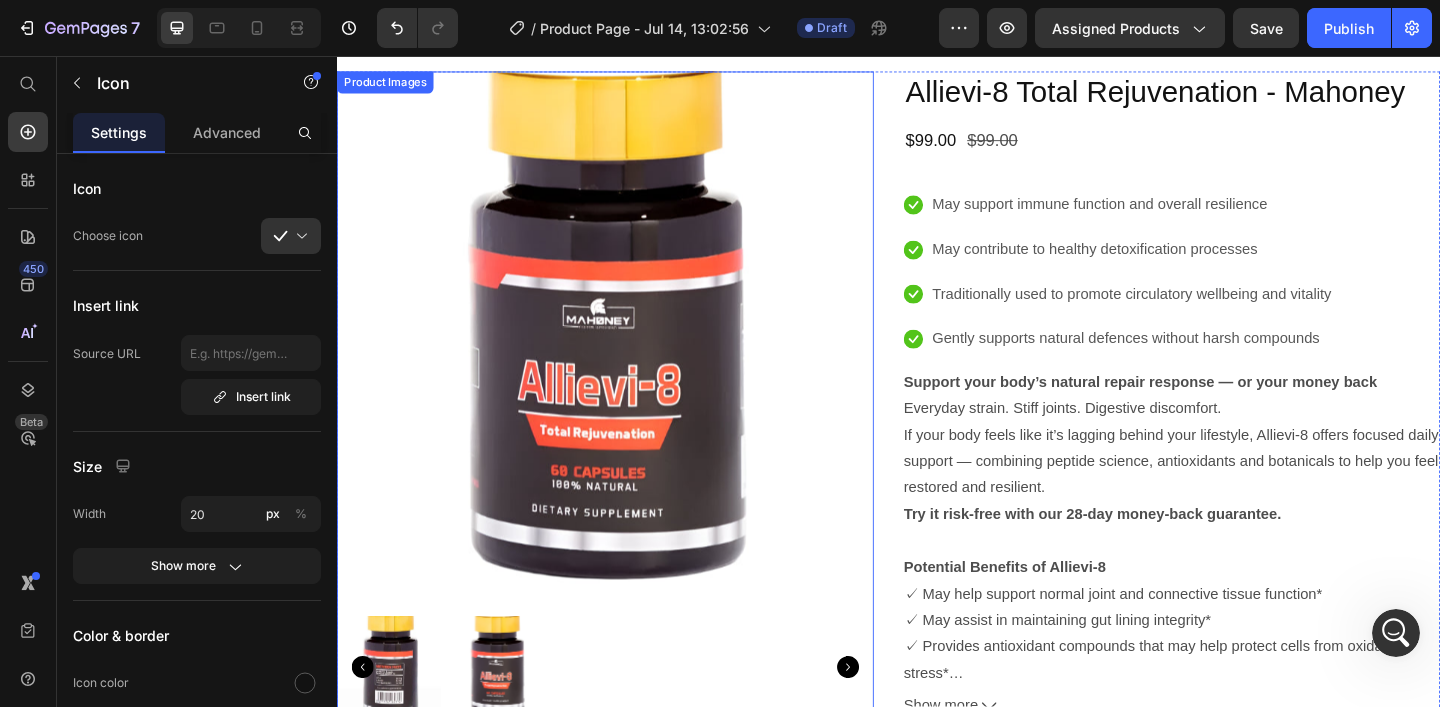 click at bounding box center (629, 365) 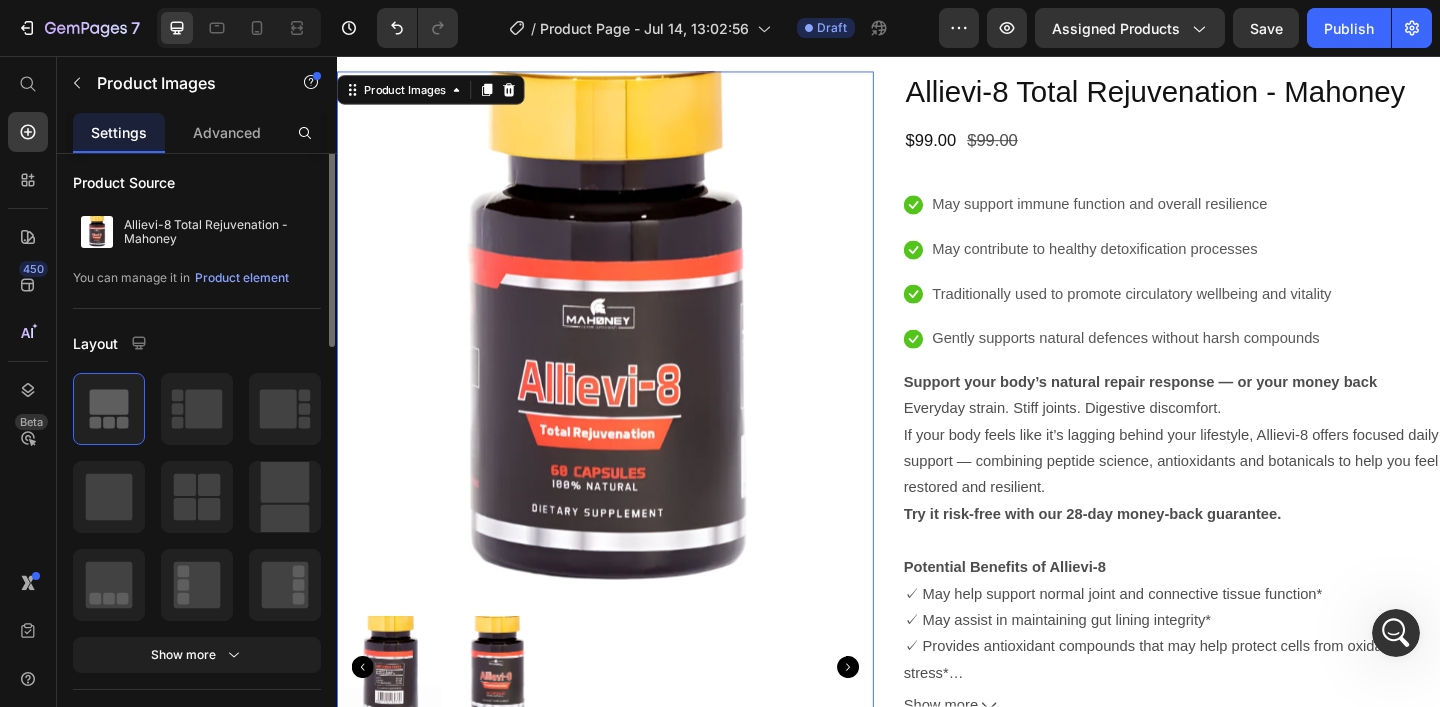 scroll, scrollTop: 0, scrollLeft: 0, axis: both 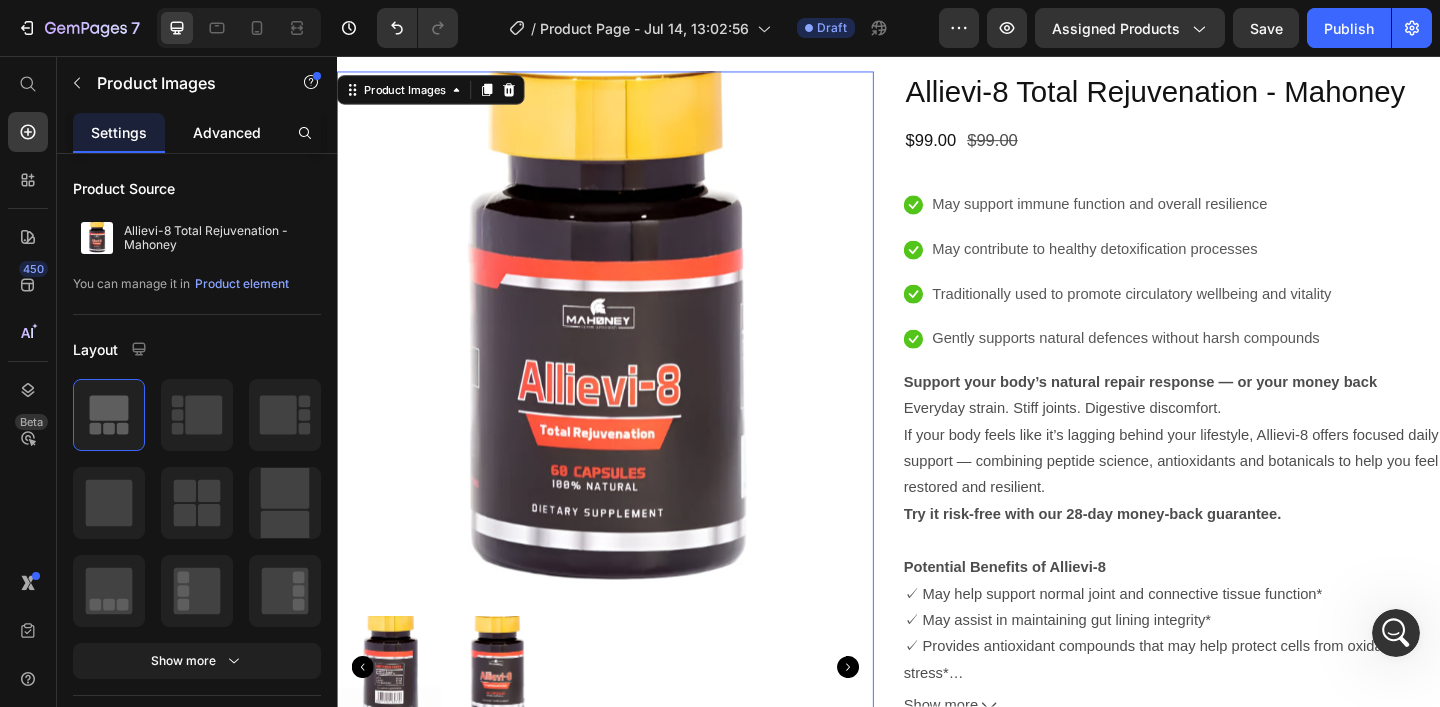 click on "Advanced" 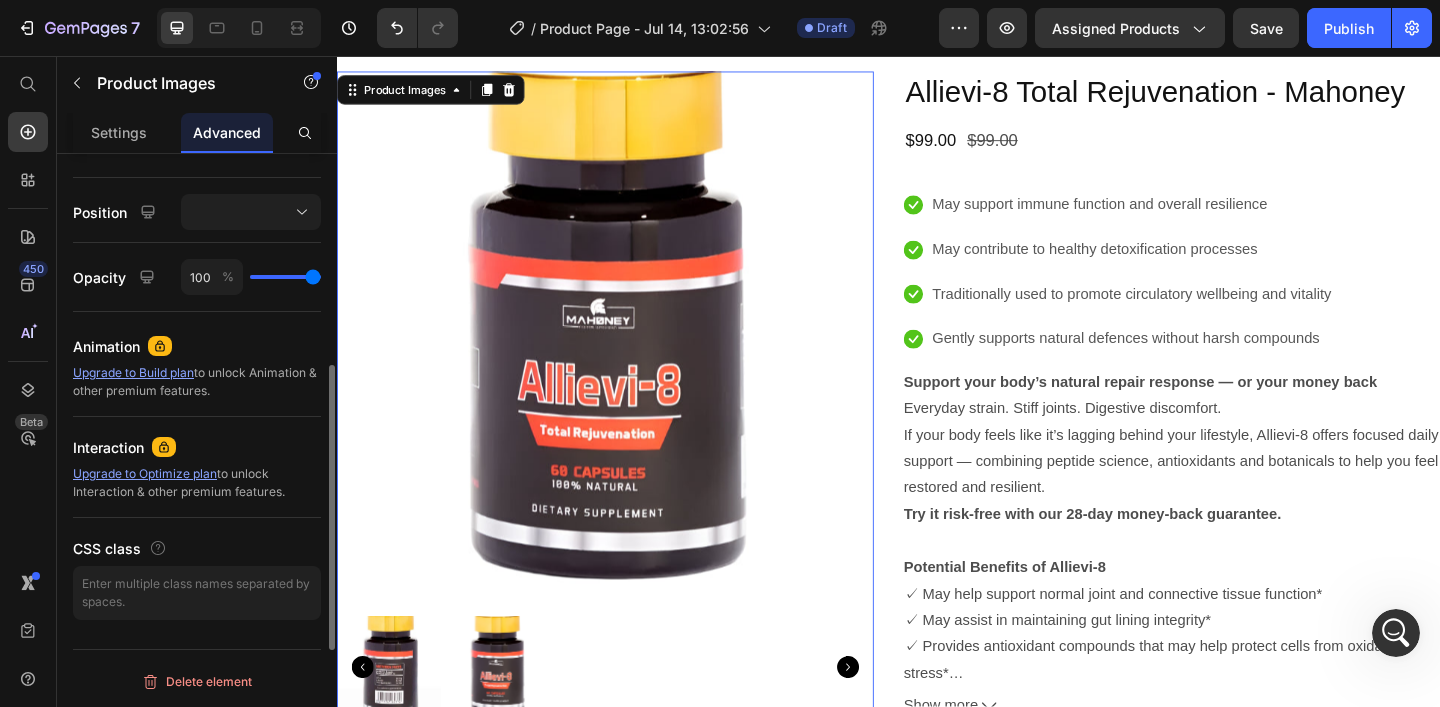 scroll, scrollTop: 0, scrollLeft: 0, axis: both 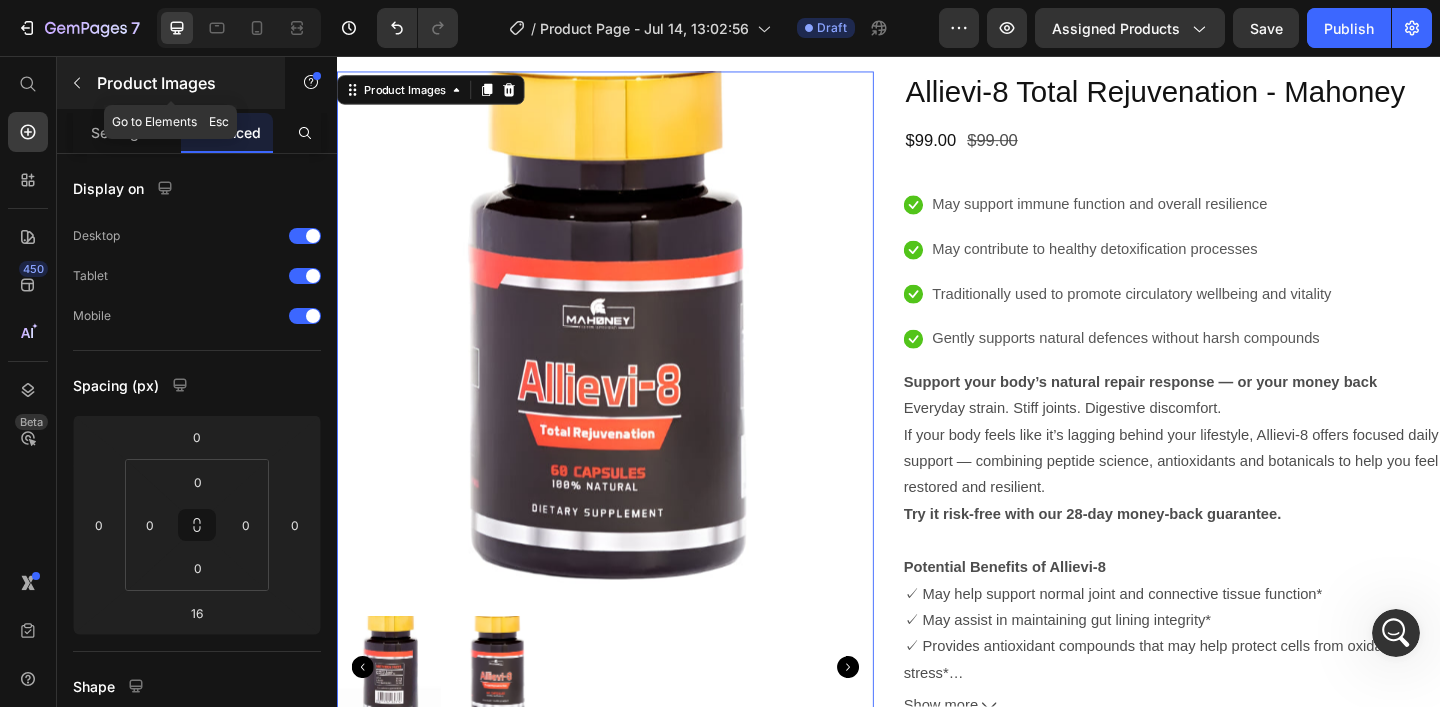 click 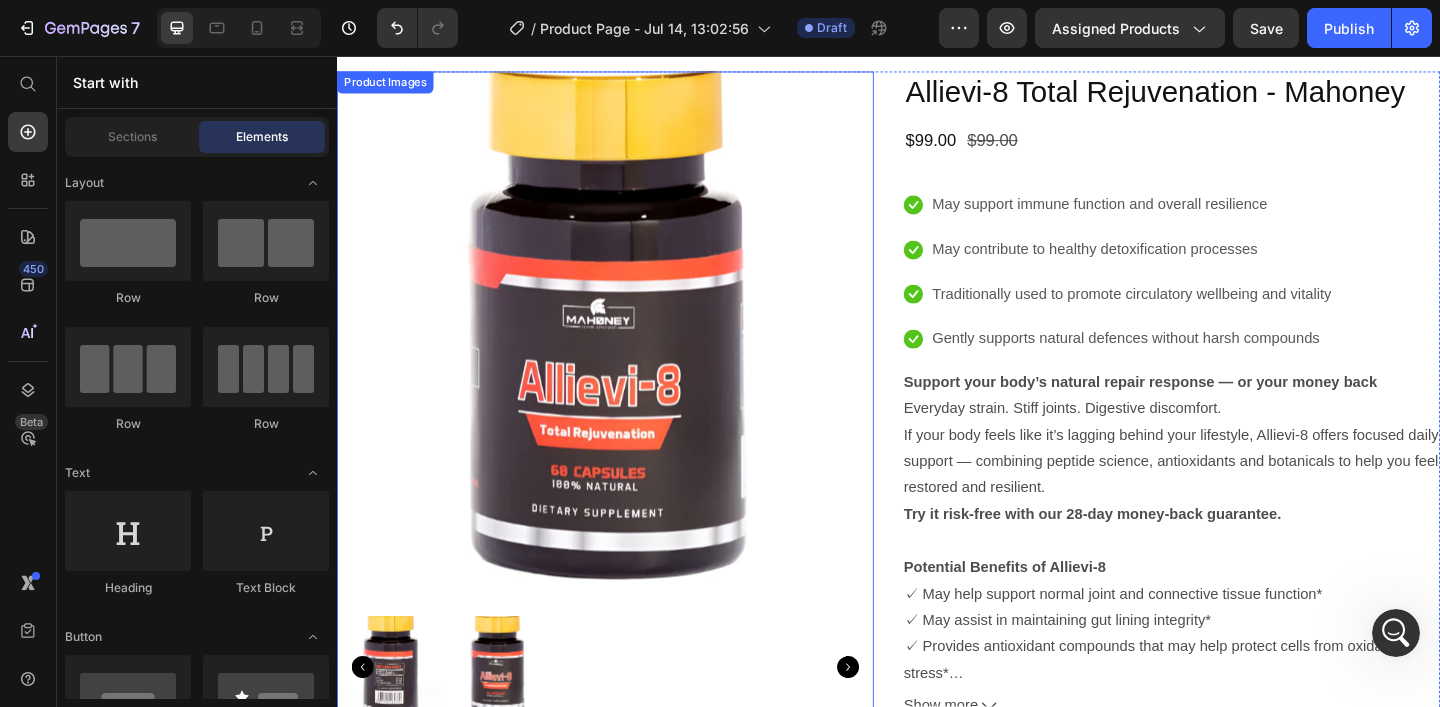 click at bounding box center (629, 365) 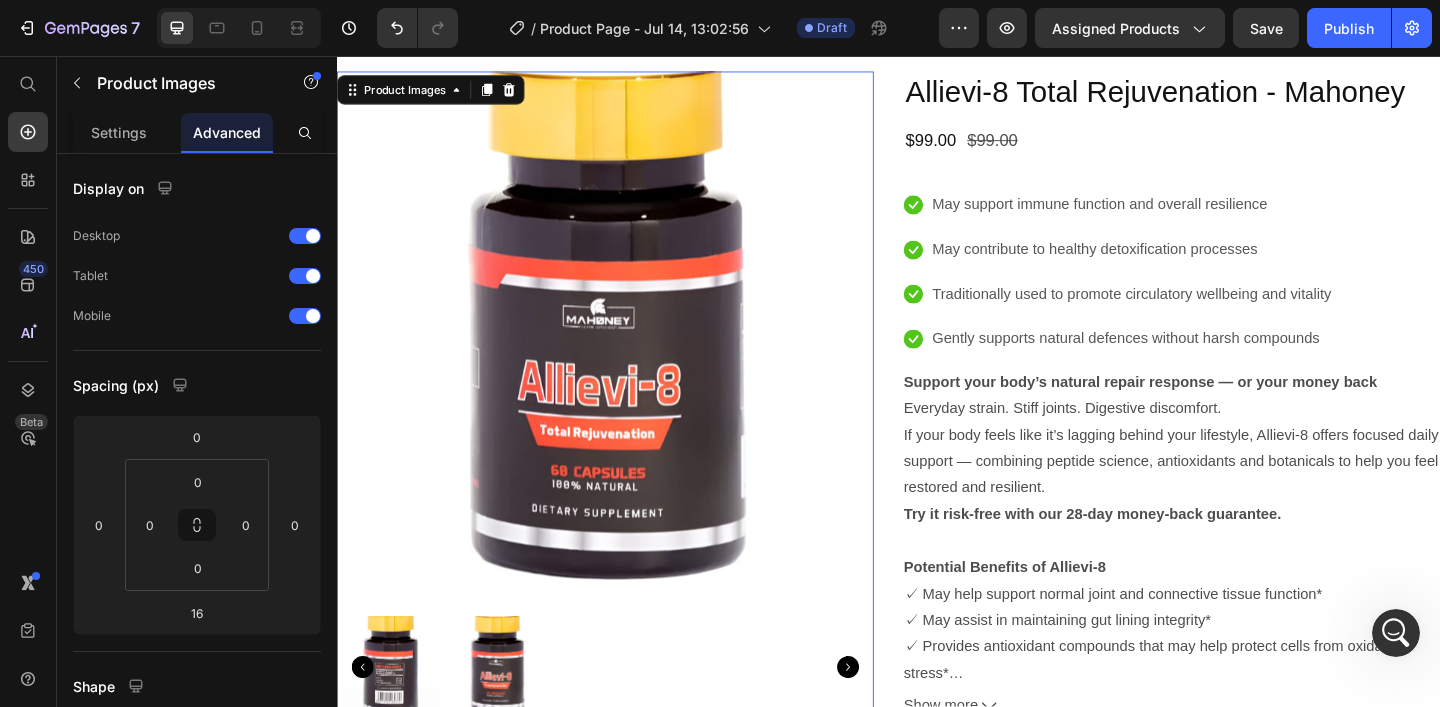 click at bounding box center (629, 365) 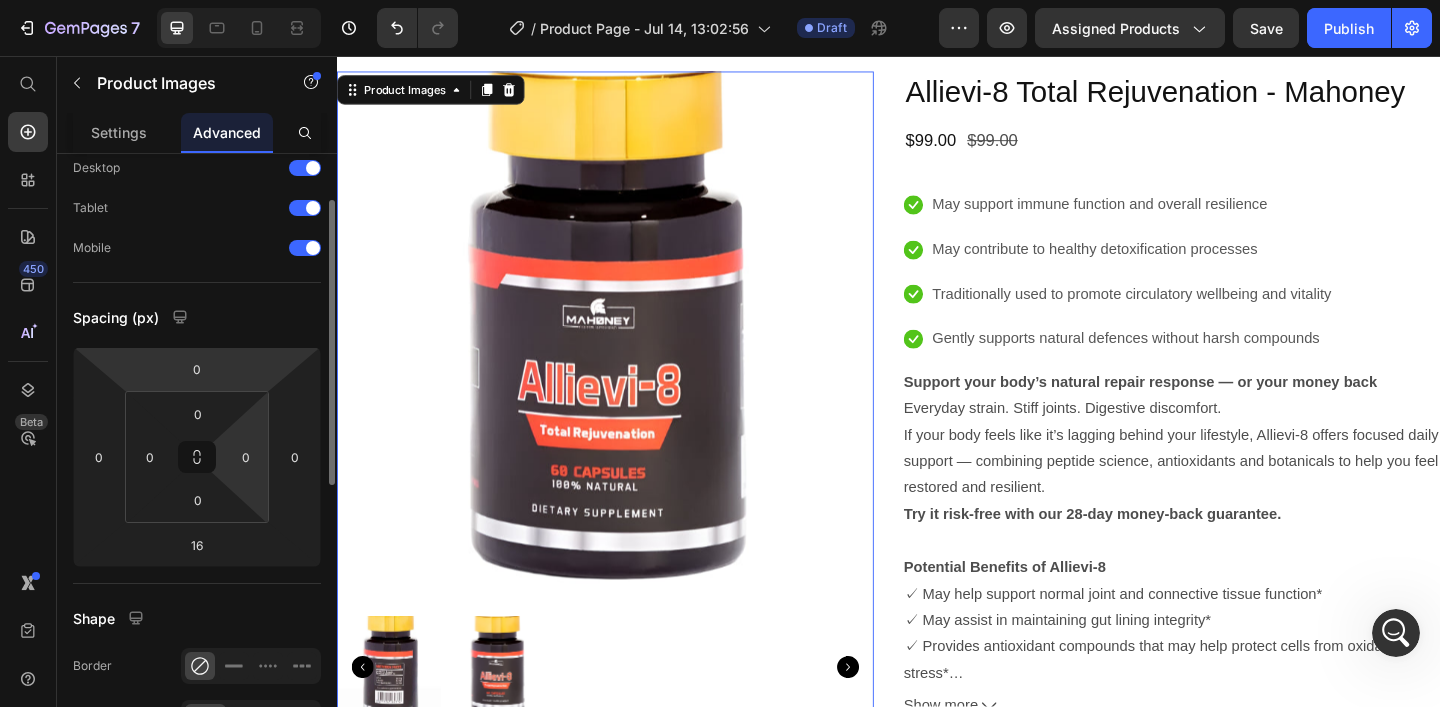 scroll, scrollTop: 0, scrollLeft: 0, axis: both 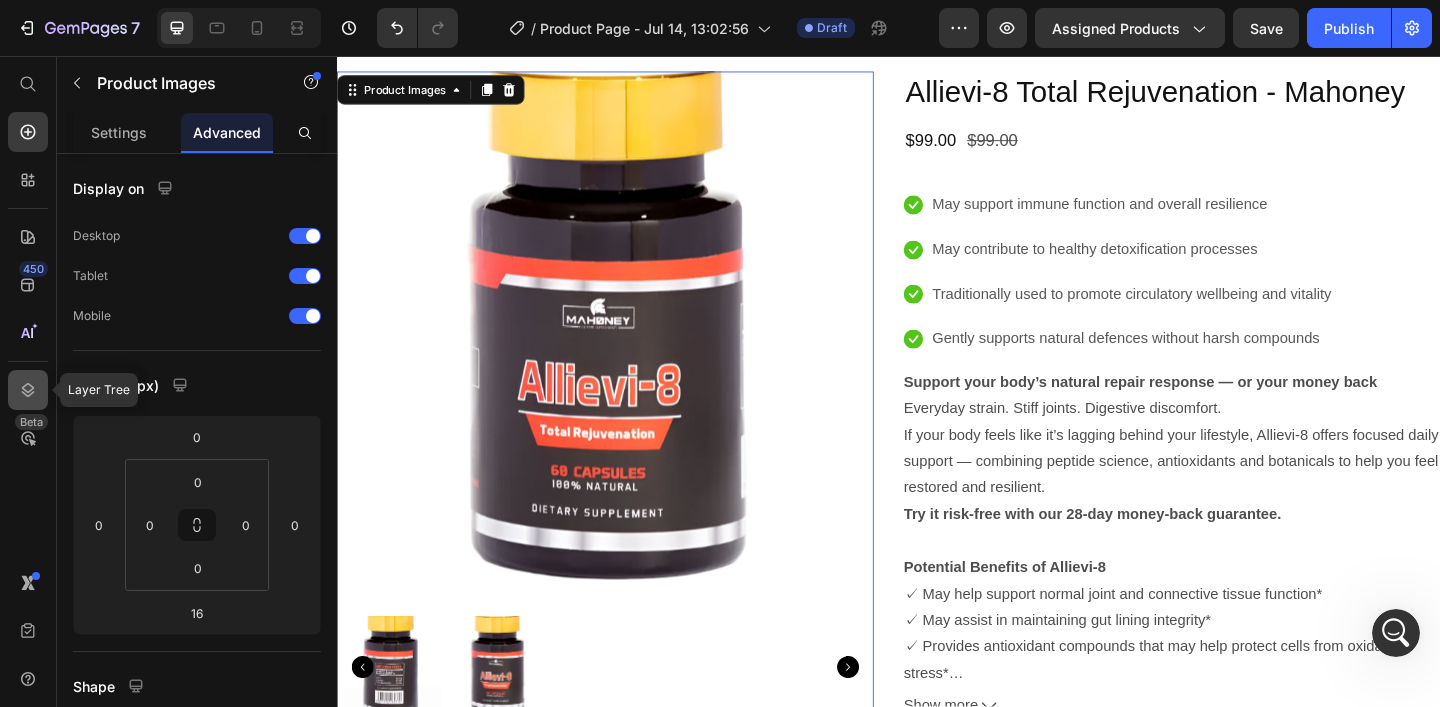 click 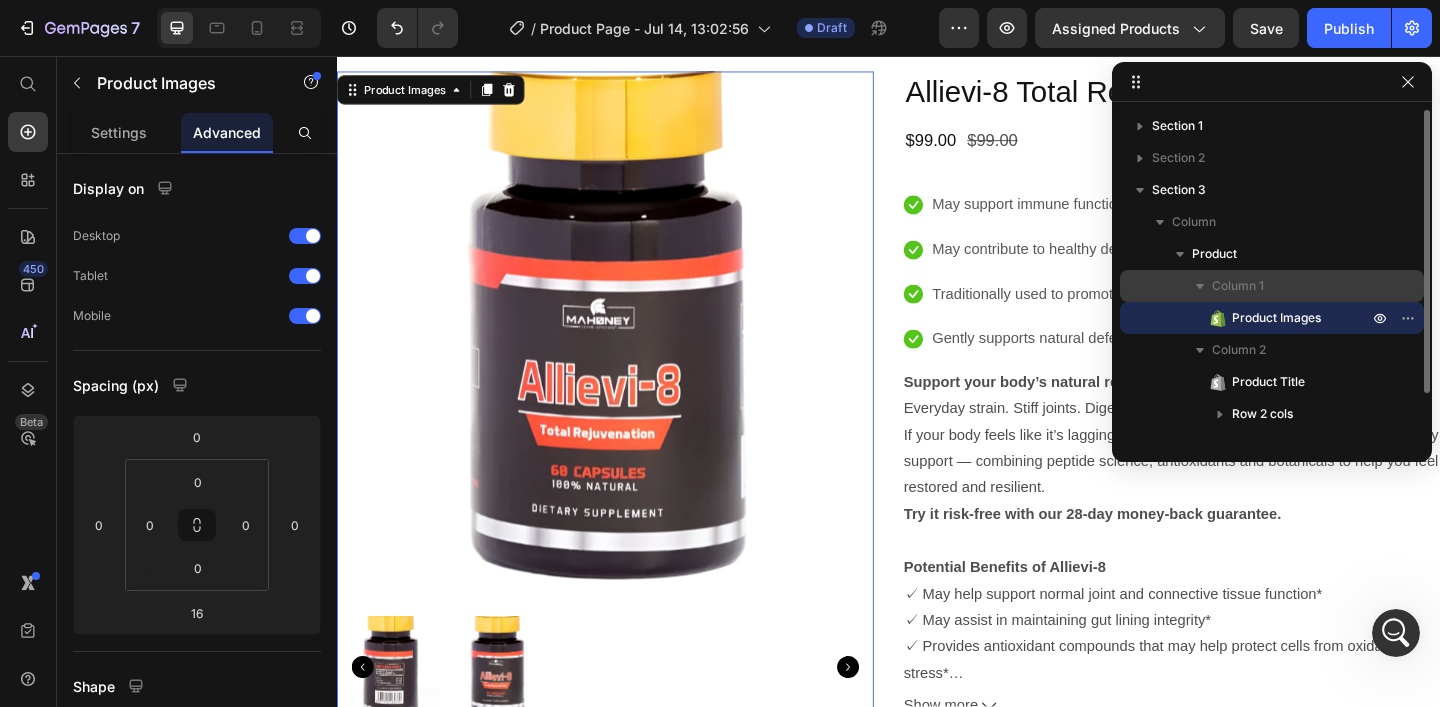 click 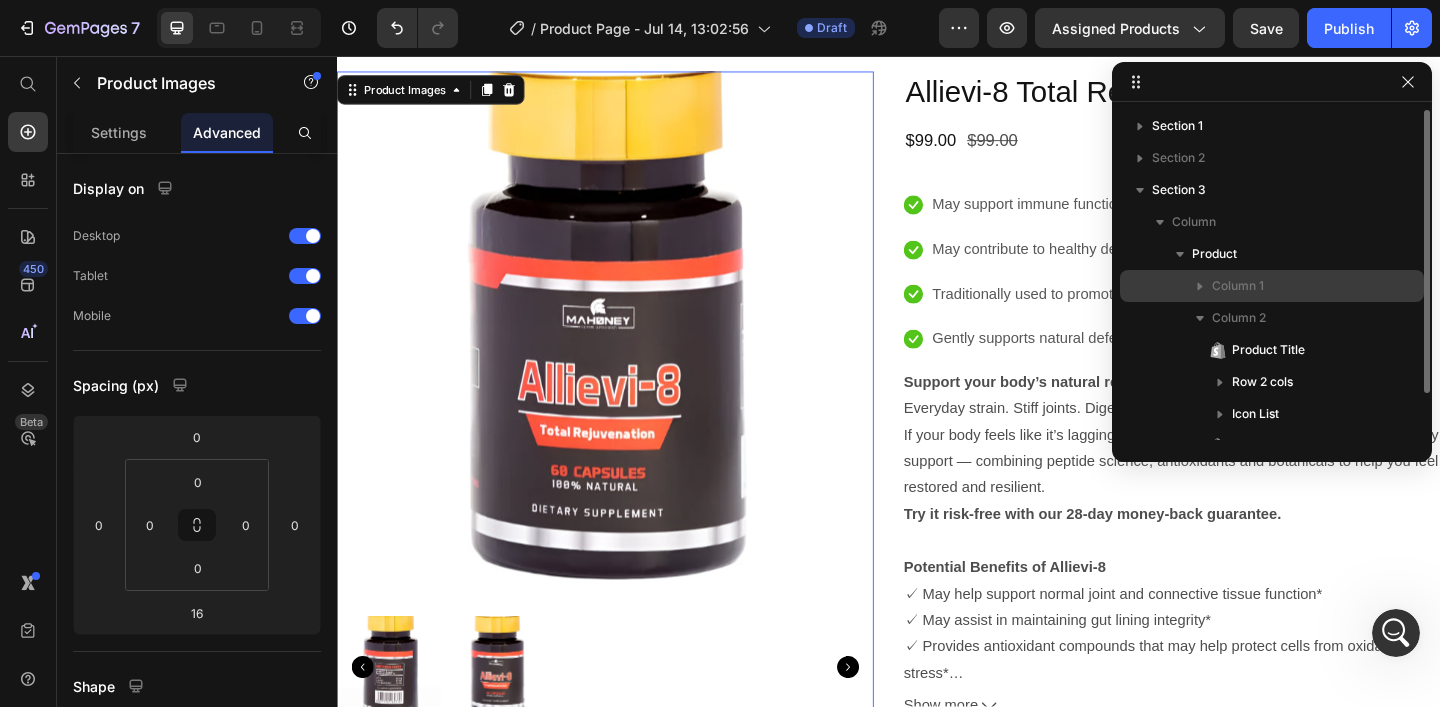 click 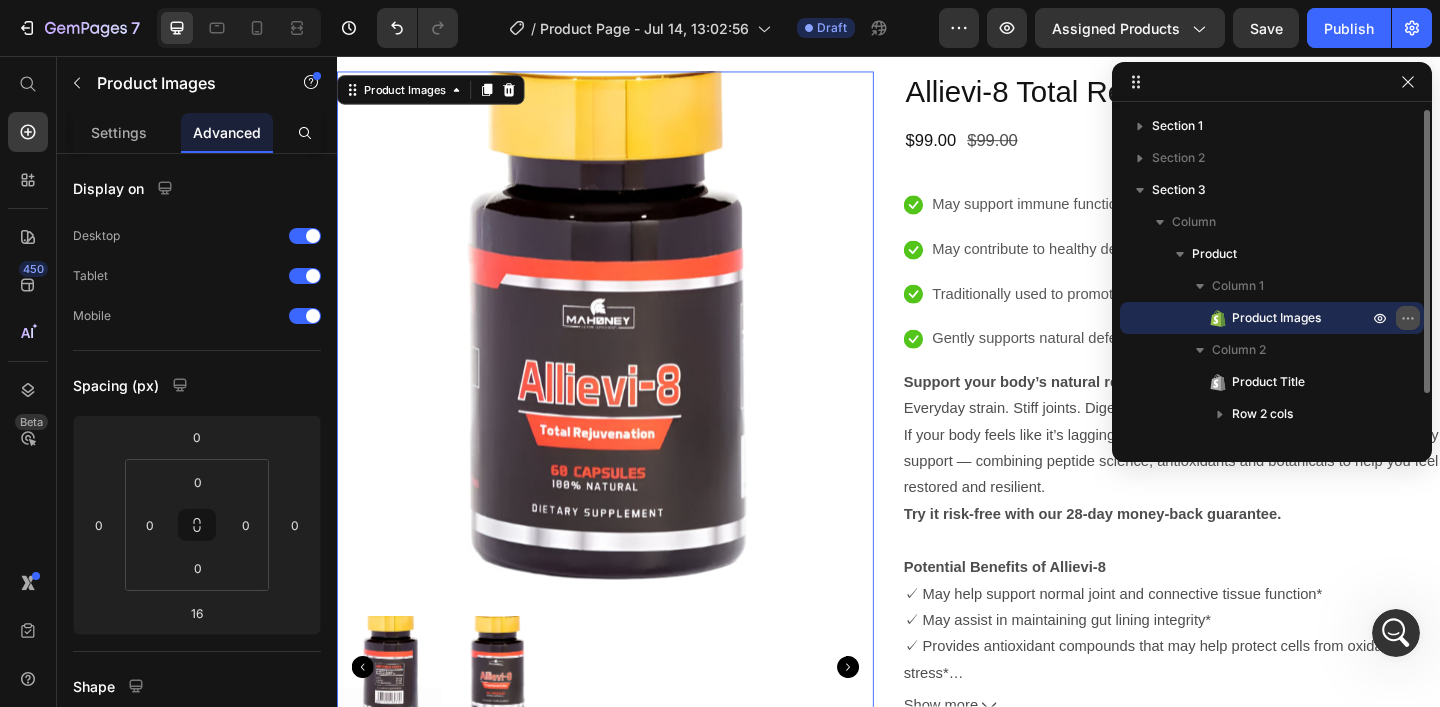 click 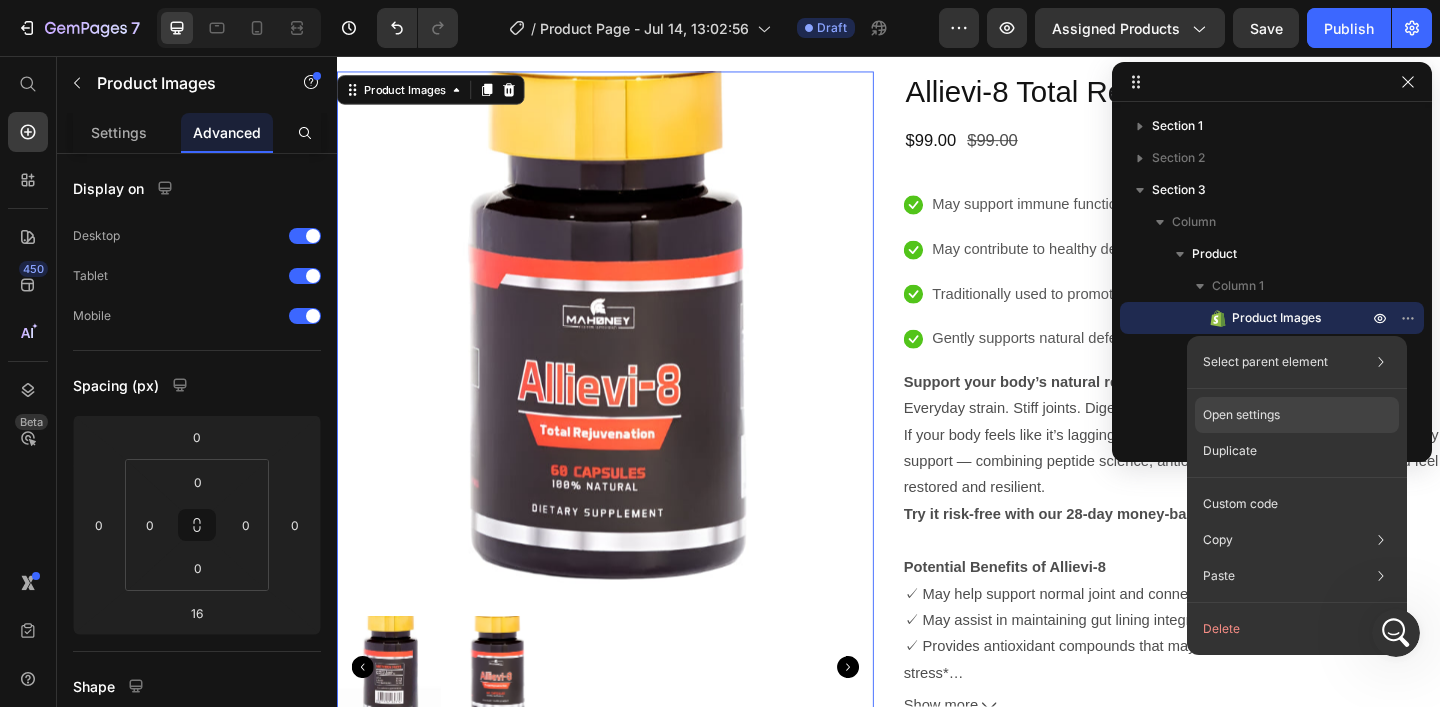 click on "Open settings" at bounding box center (1241, 415) 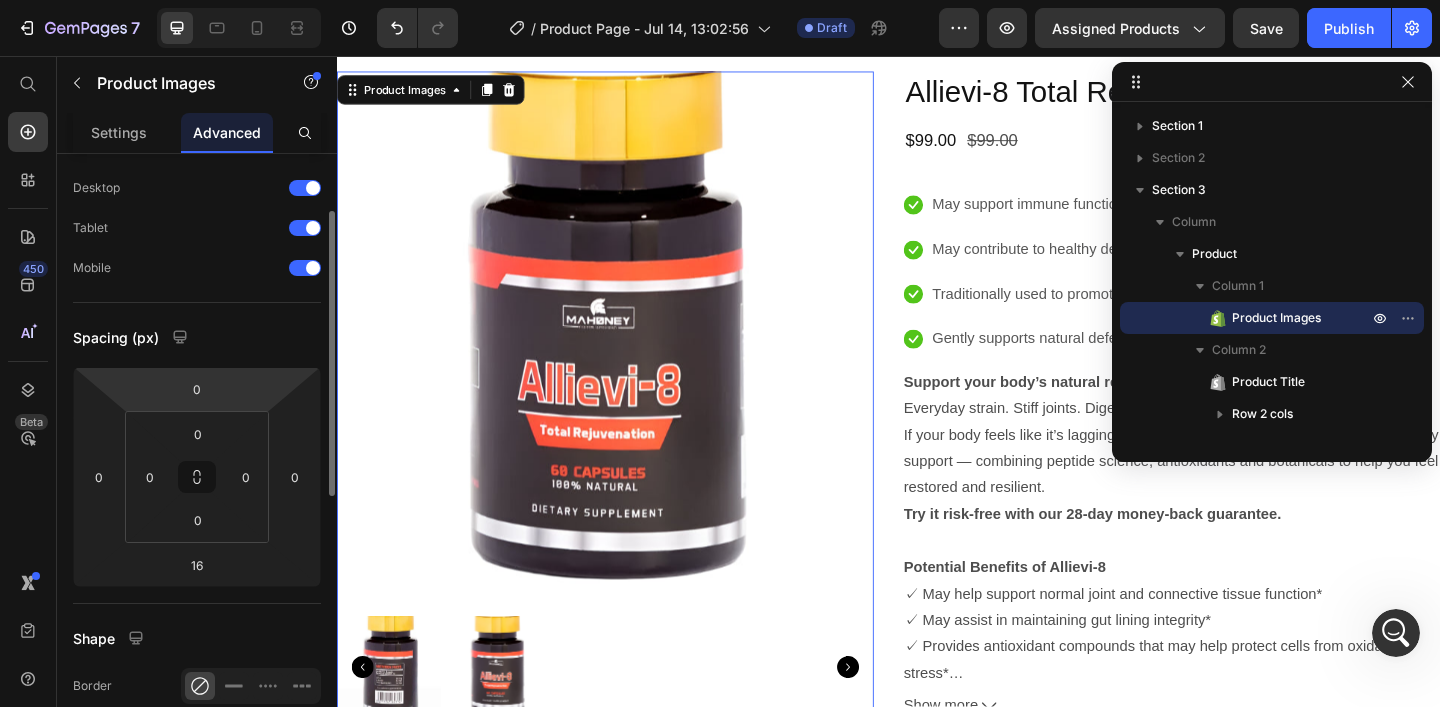 scroll, scrollTop: 82, scrollLeft: 0, axis: vertical 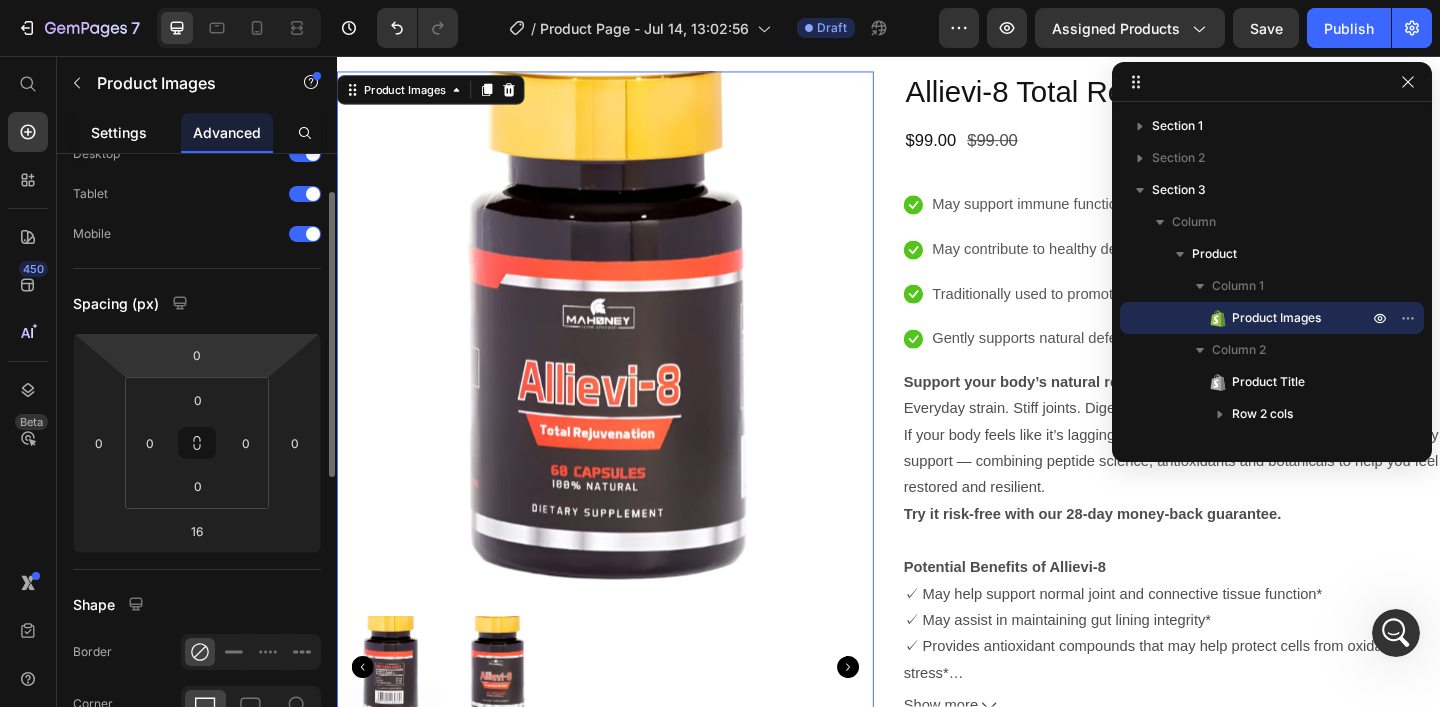 click on "Settings" at bounding box center [119, 132] 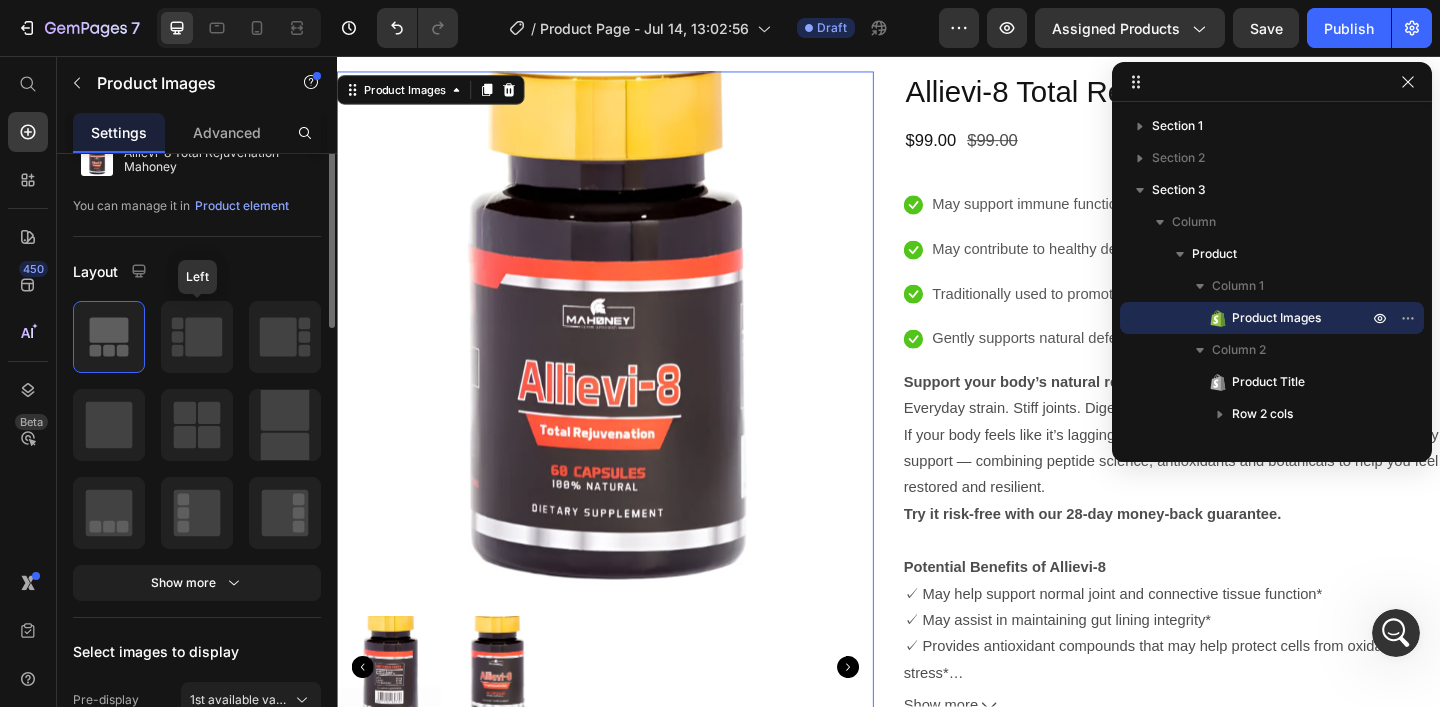 scroll, scrollTop: 81, scrollLeft: 0, axis: vertical 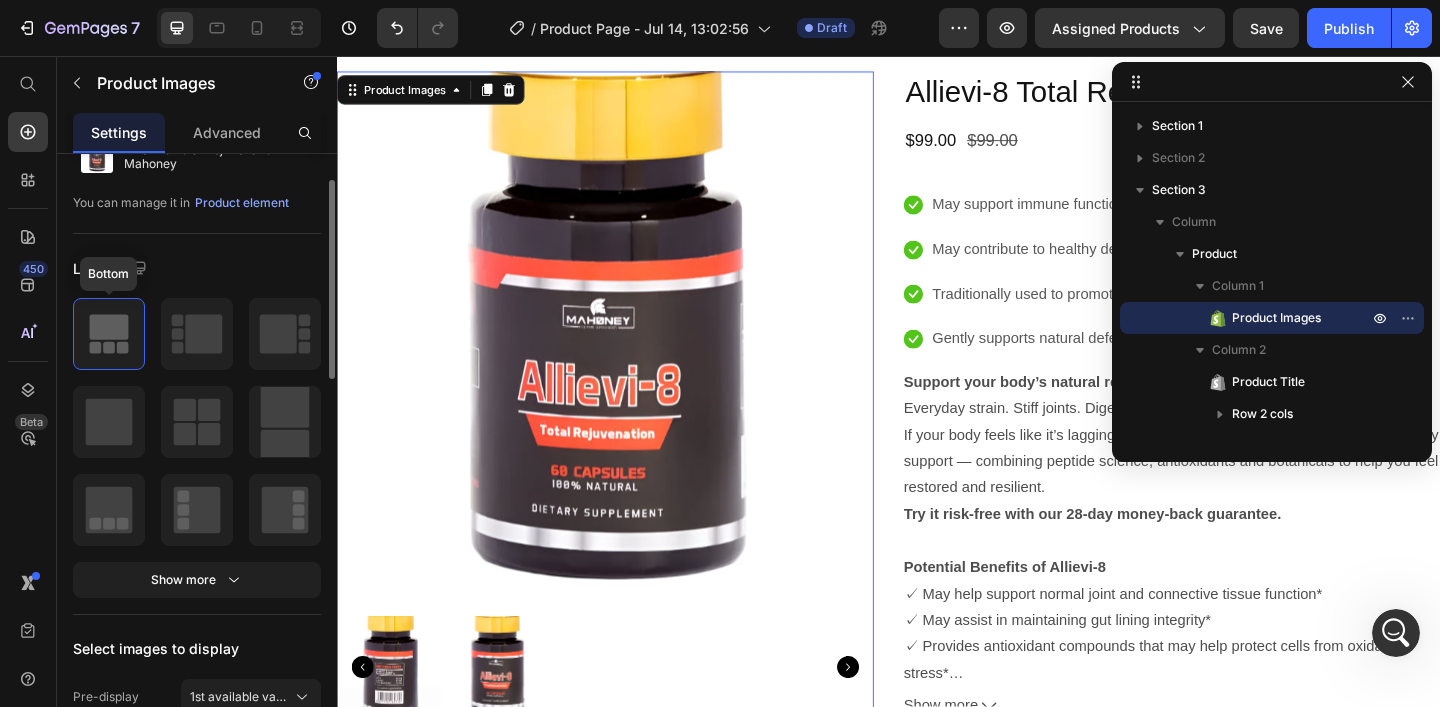 click 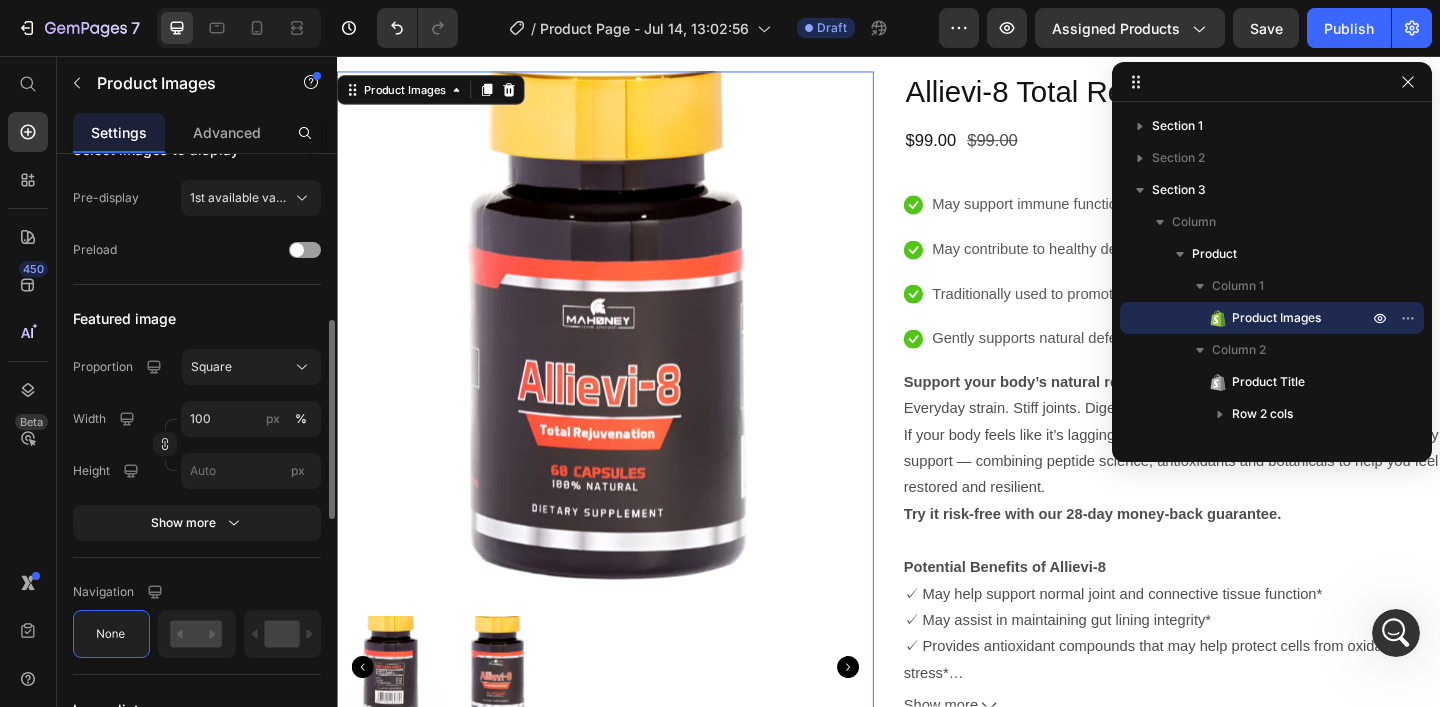 scroll, scrollTop: 596, scrollLeft: 0, axis: vertical 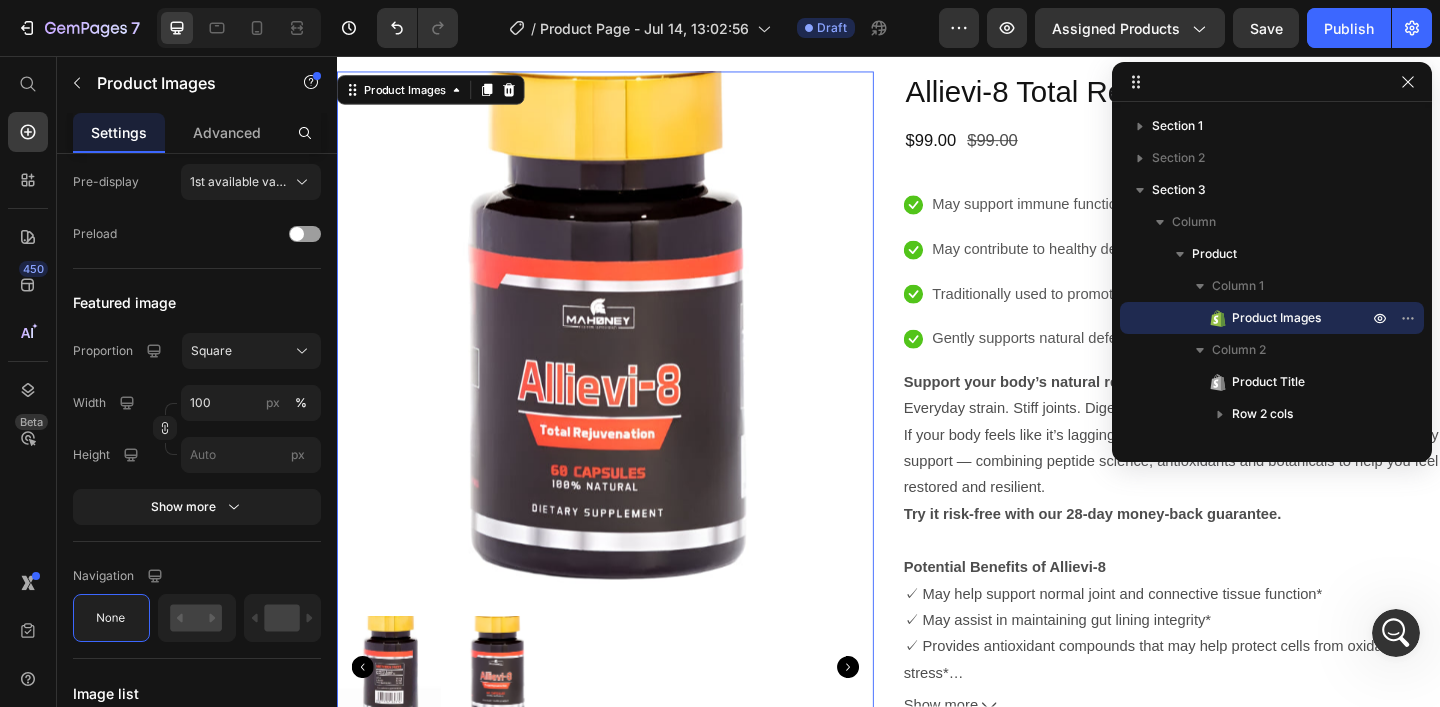 click at bounding box center (629, 365) 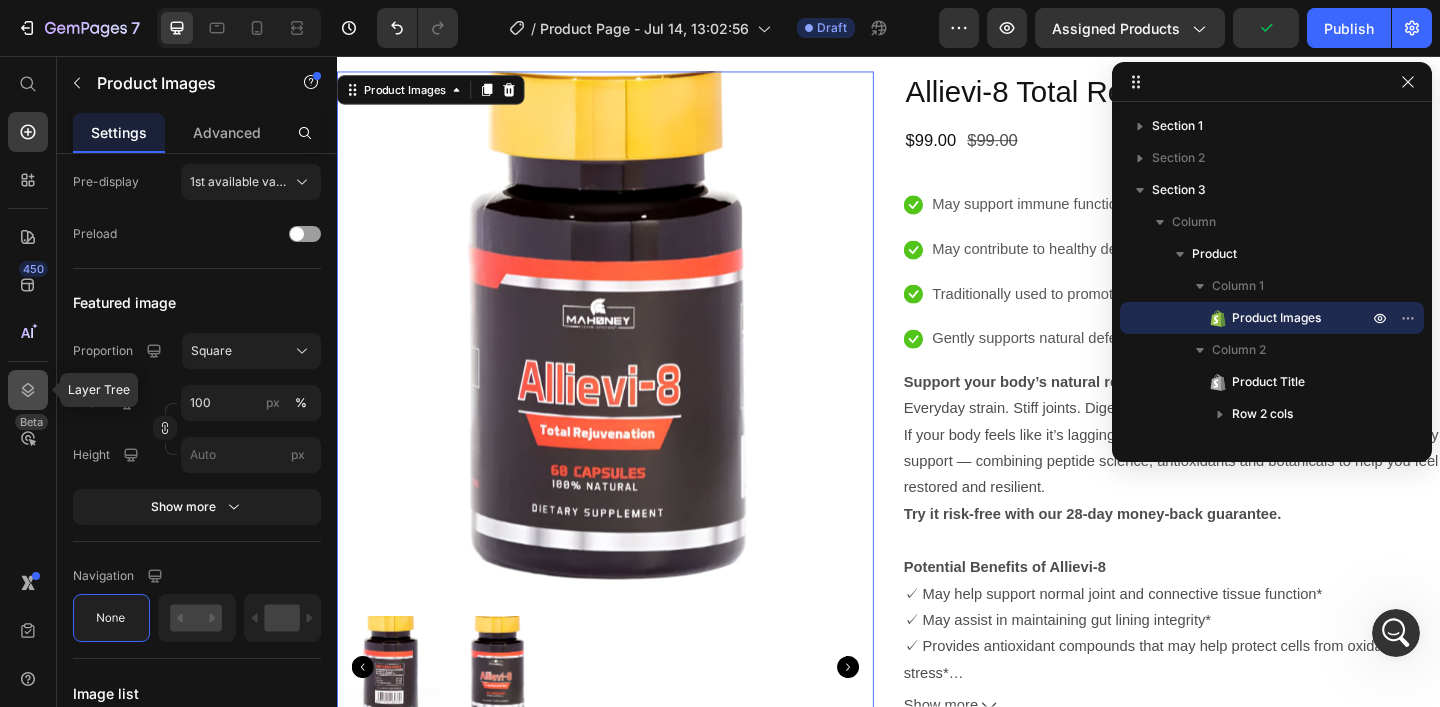 click 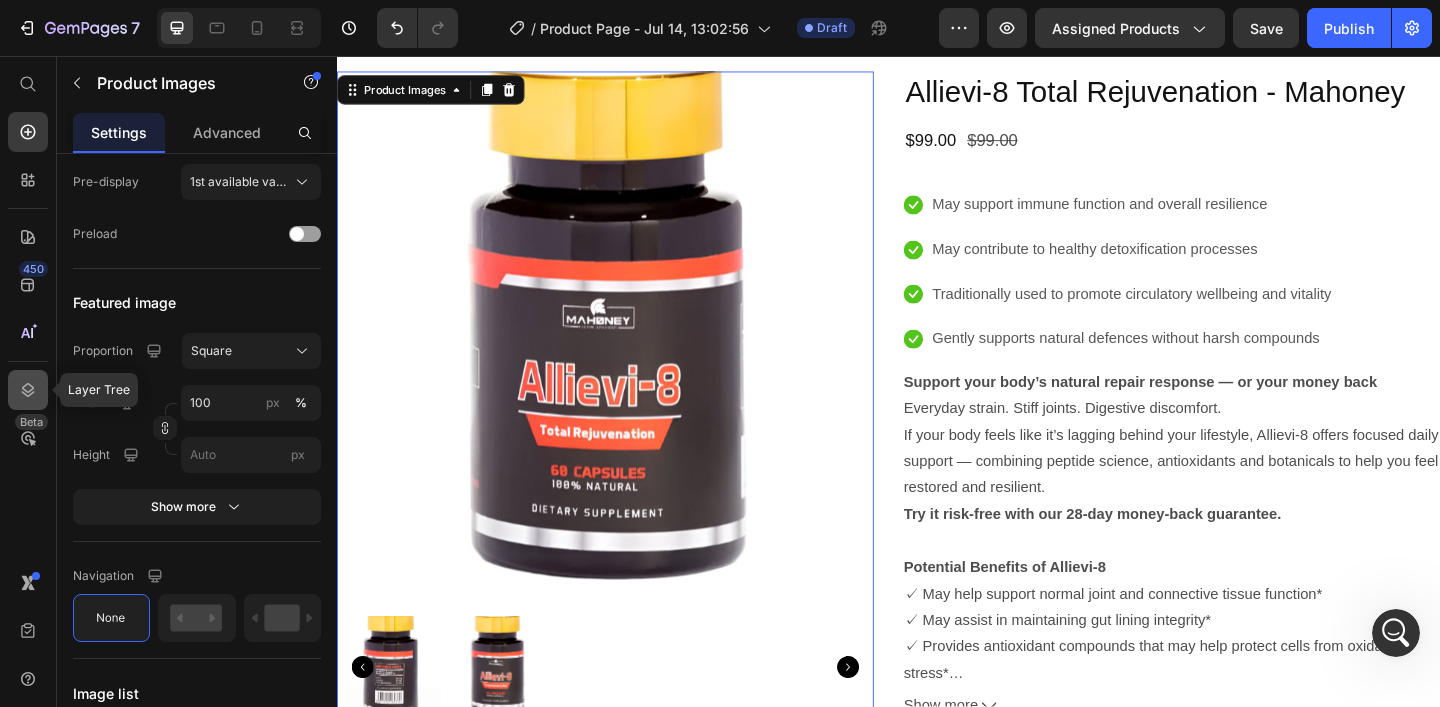 click 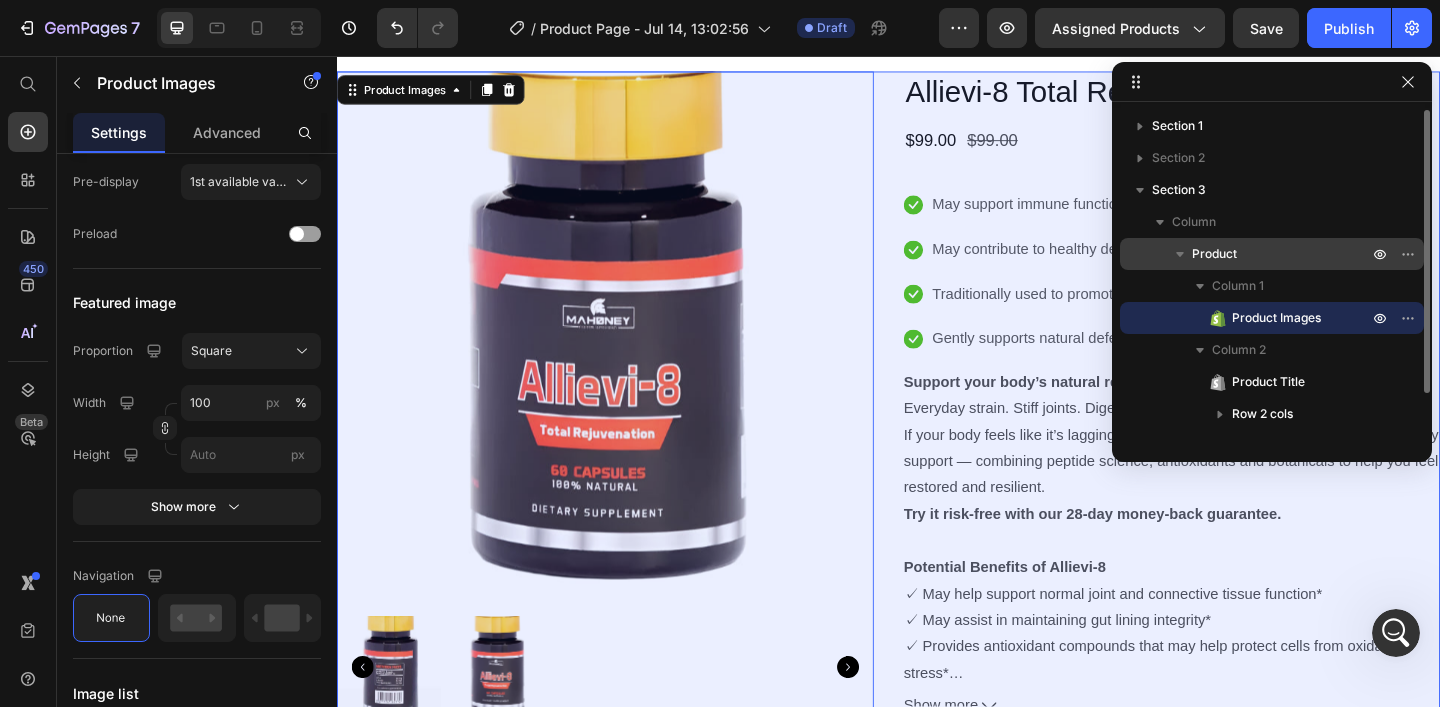 click on "Product" at bounding box center (1214, 254) 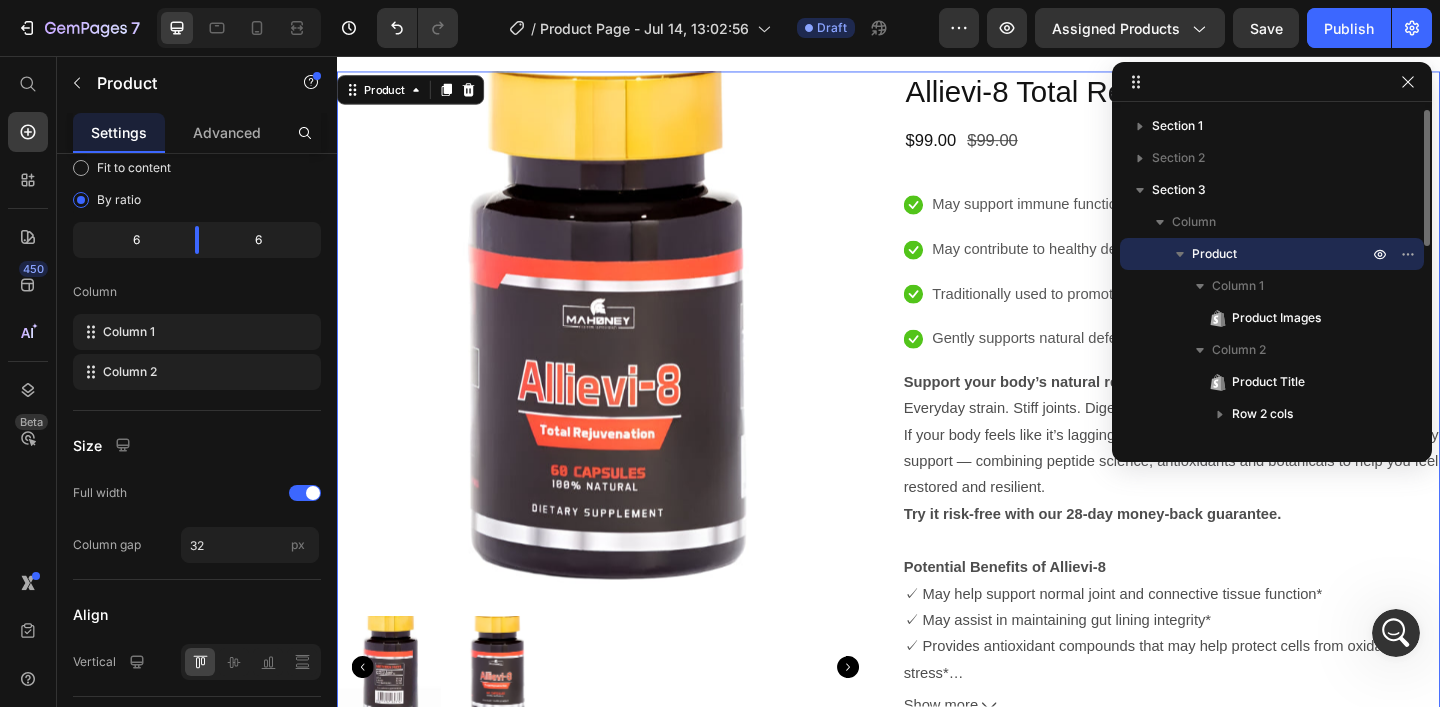 scroll, scrollTop: 0, scrollLeft: 0, axis: both 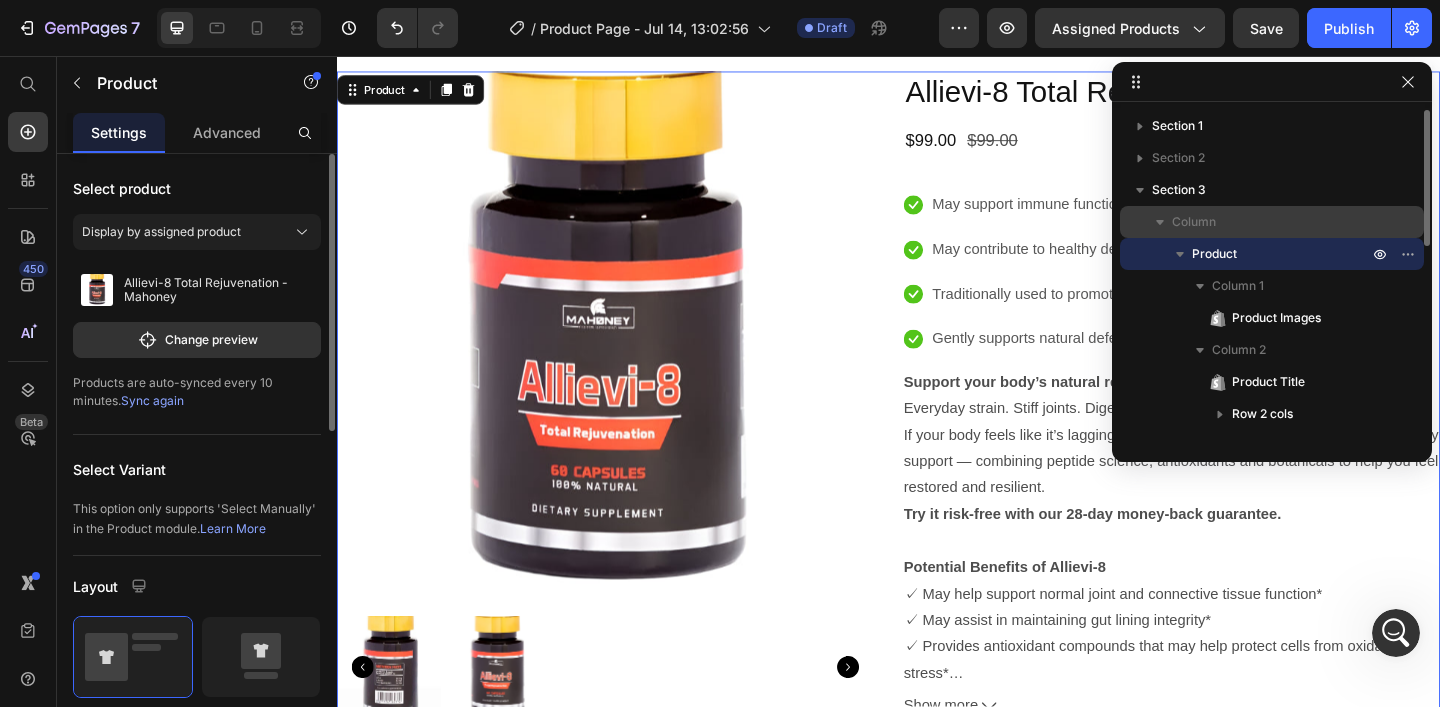 click on "Column" at bounding box center (1272, 222) 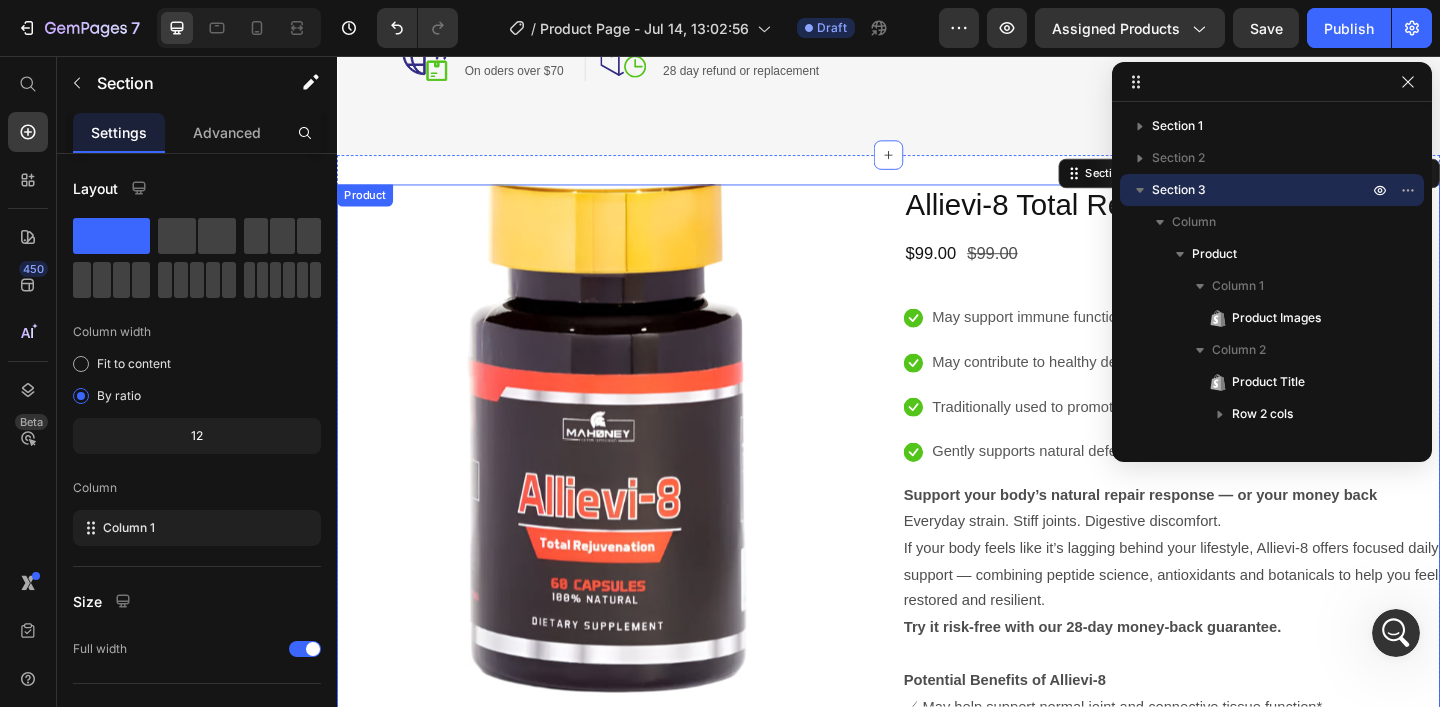 scroll, scrollTop: 885, scrollLeft: 0, axis: vertical 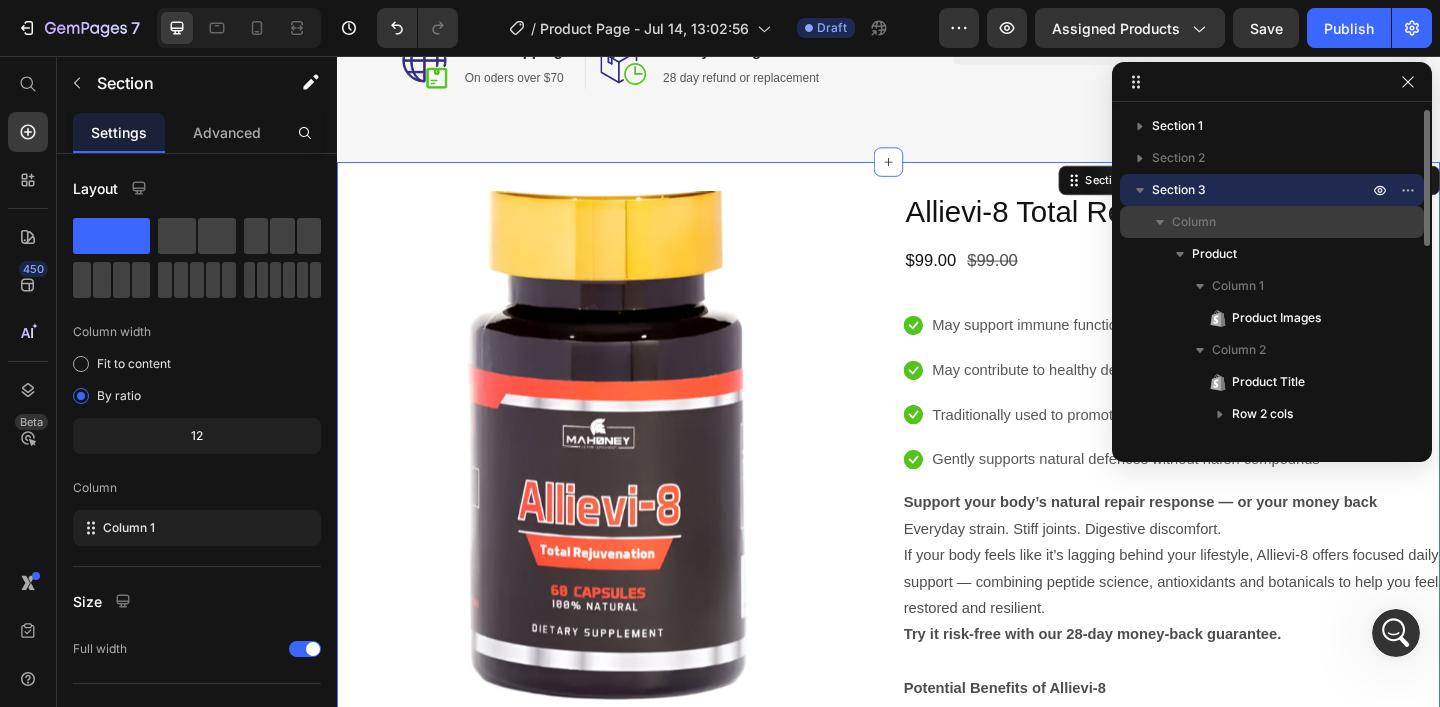 click on "Column" at bounding box center [1194, 222] 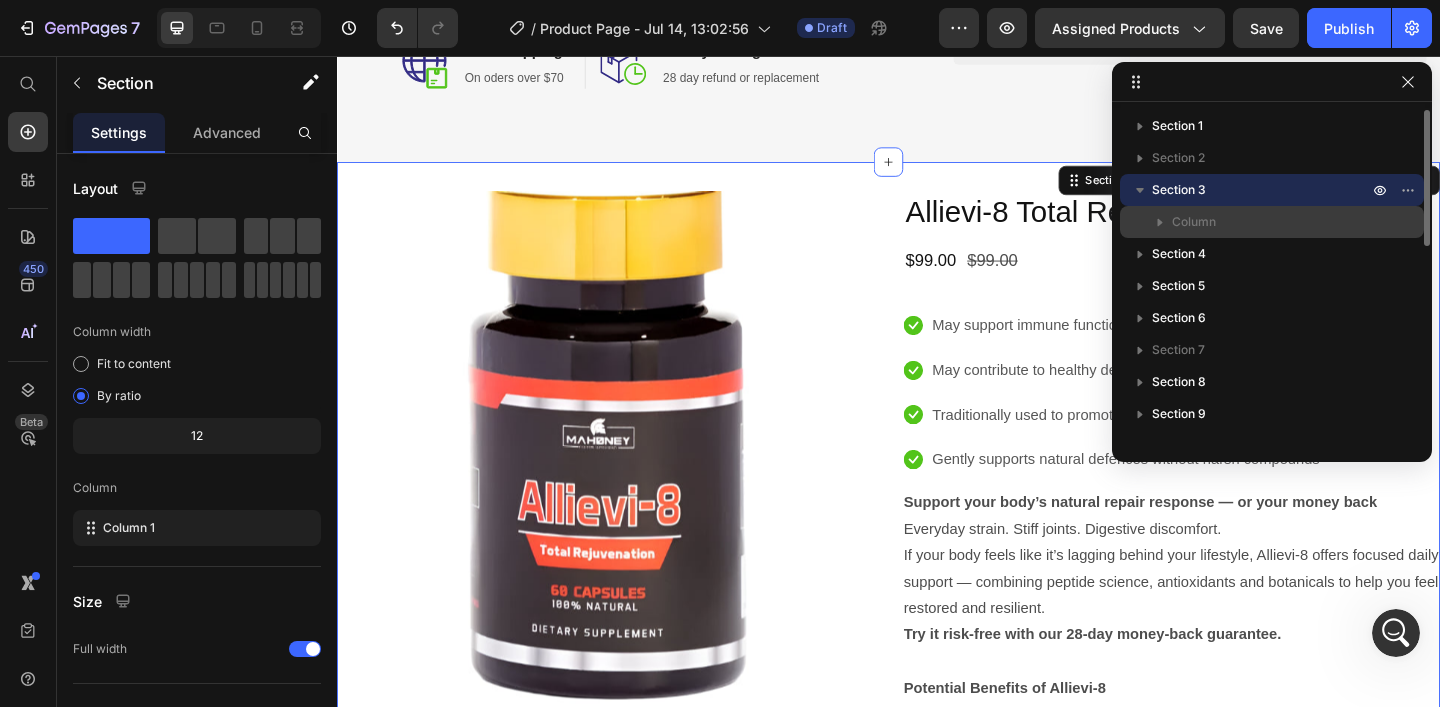 click on "Column" at bounding box center (1194, 222) 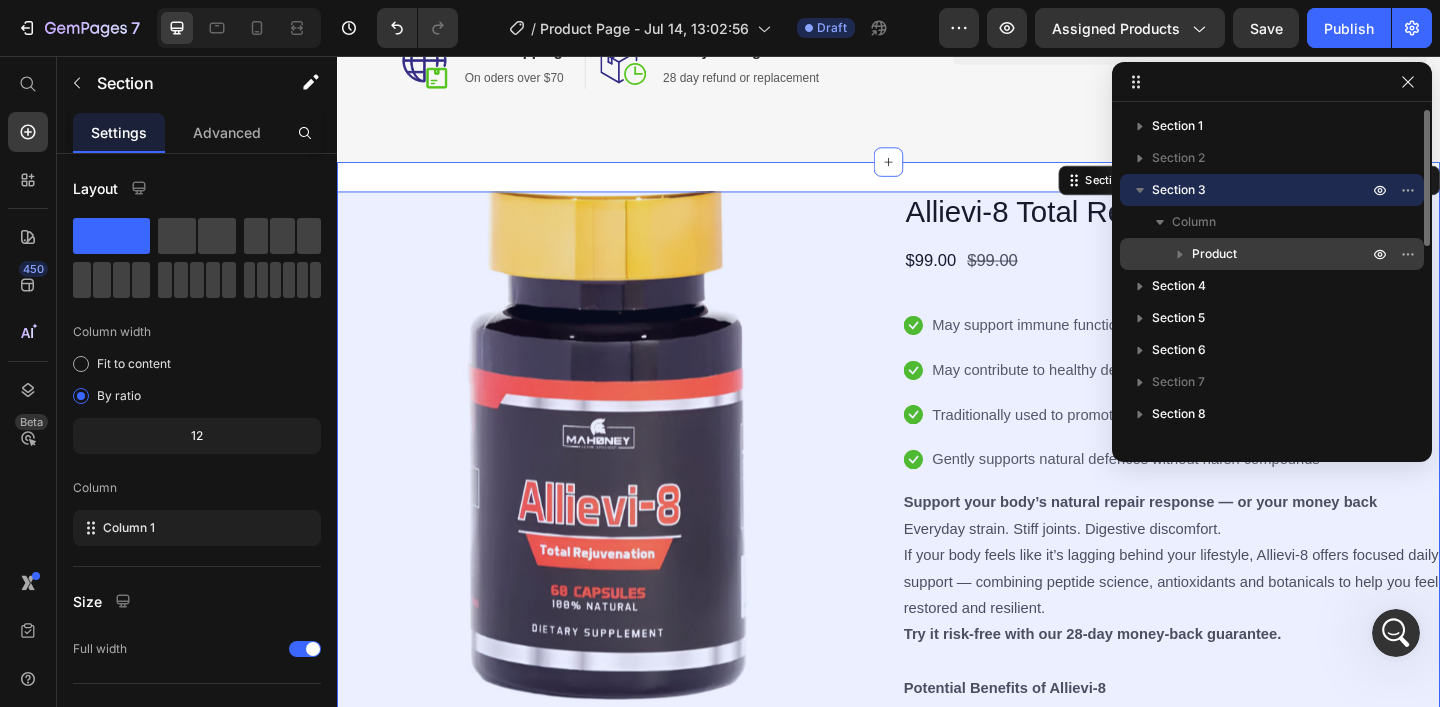 click 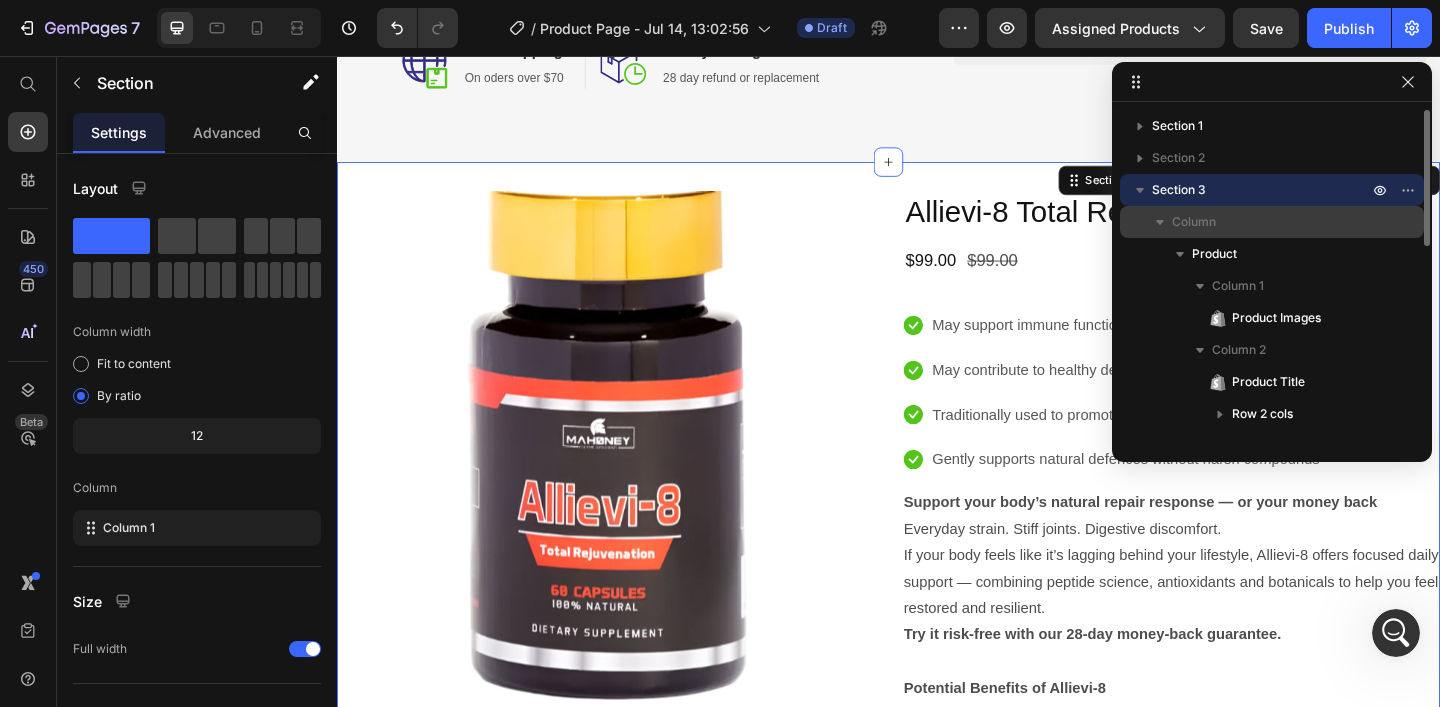 click on "Column" at bounding box center [1194, 222] 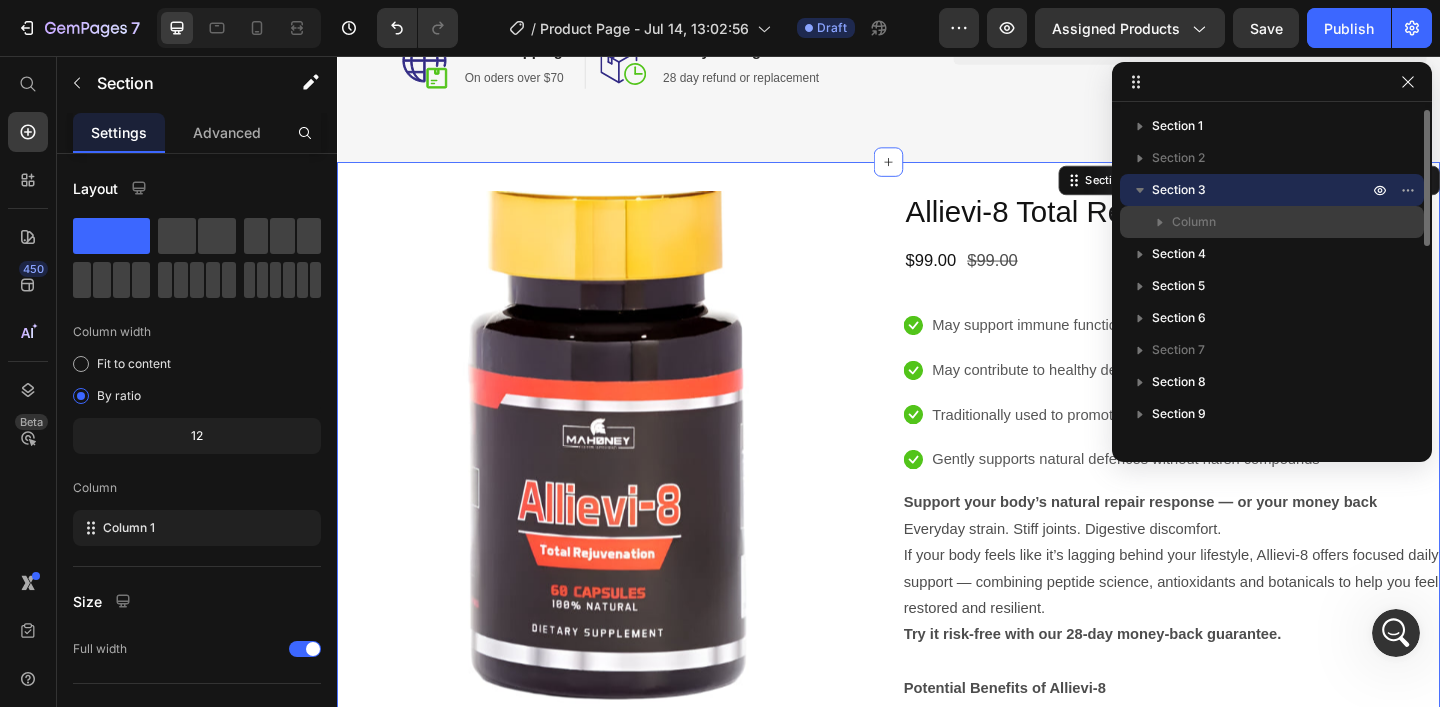 click on "Column" at bounding box center (1194, 222) 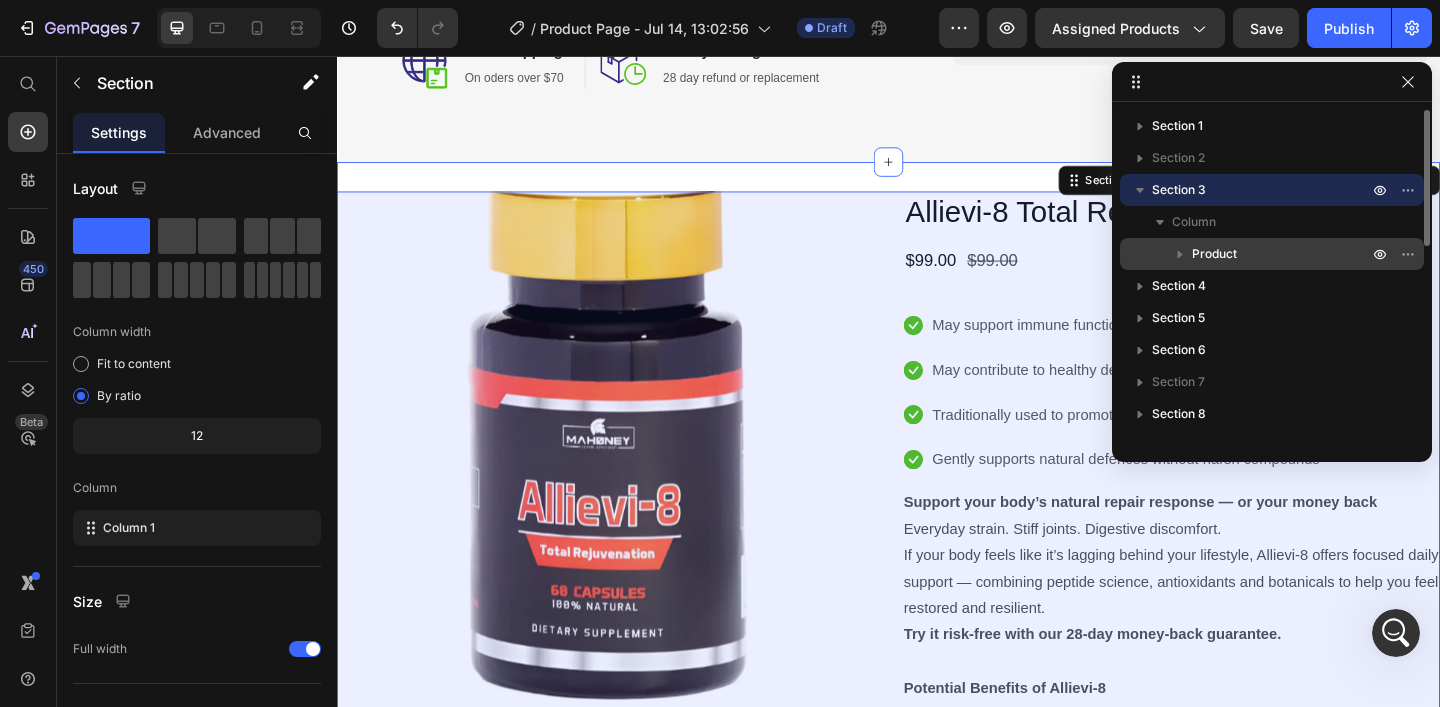 click 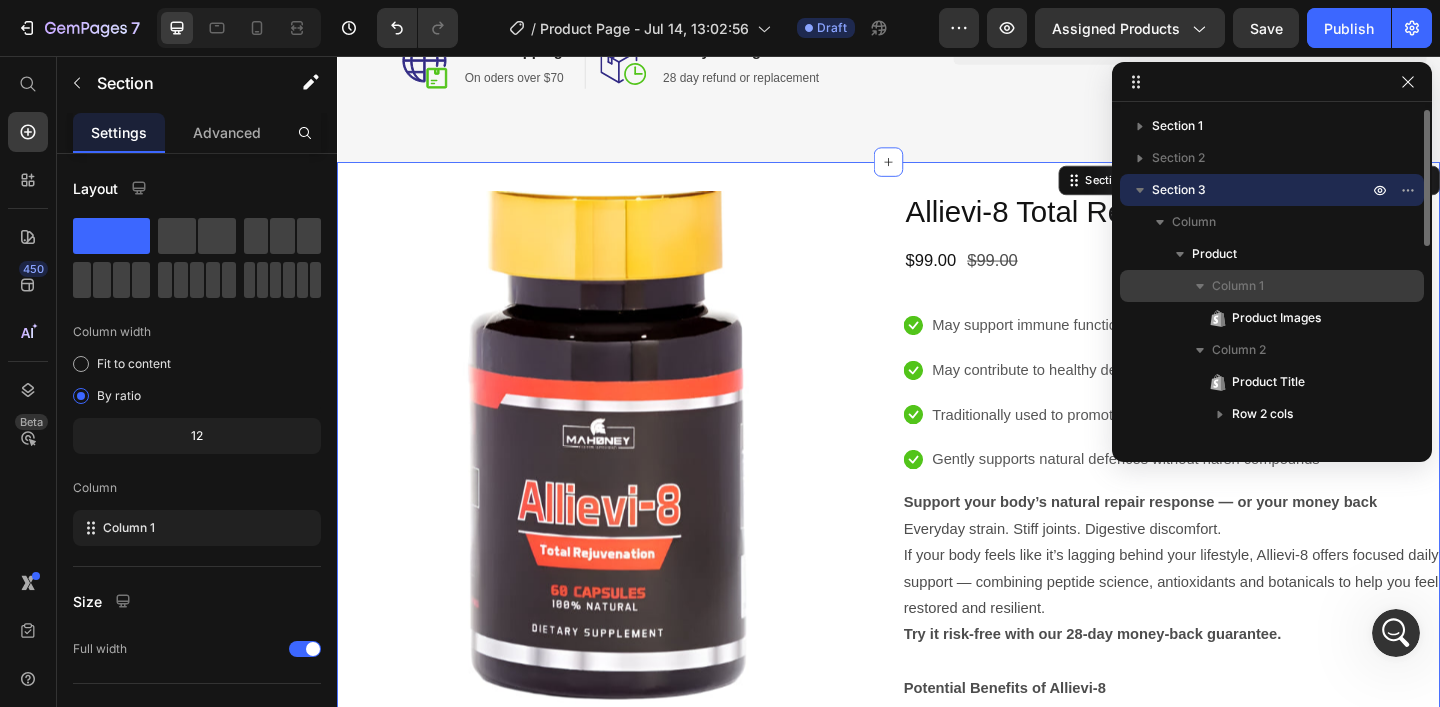 click on "Column 1" at bounding box center (1238, 286) 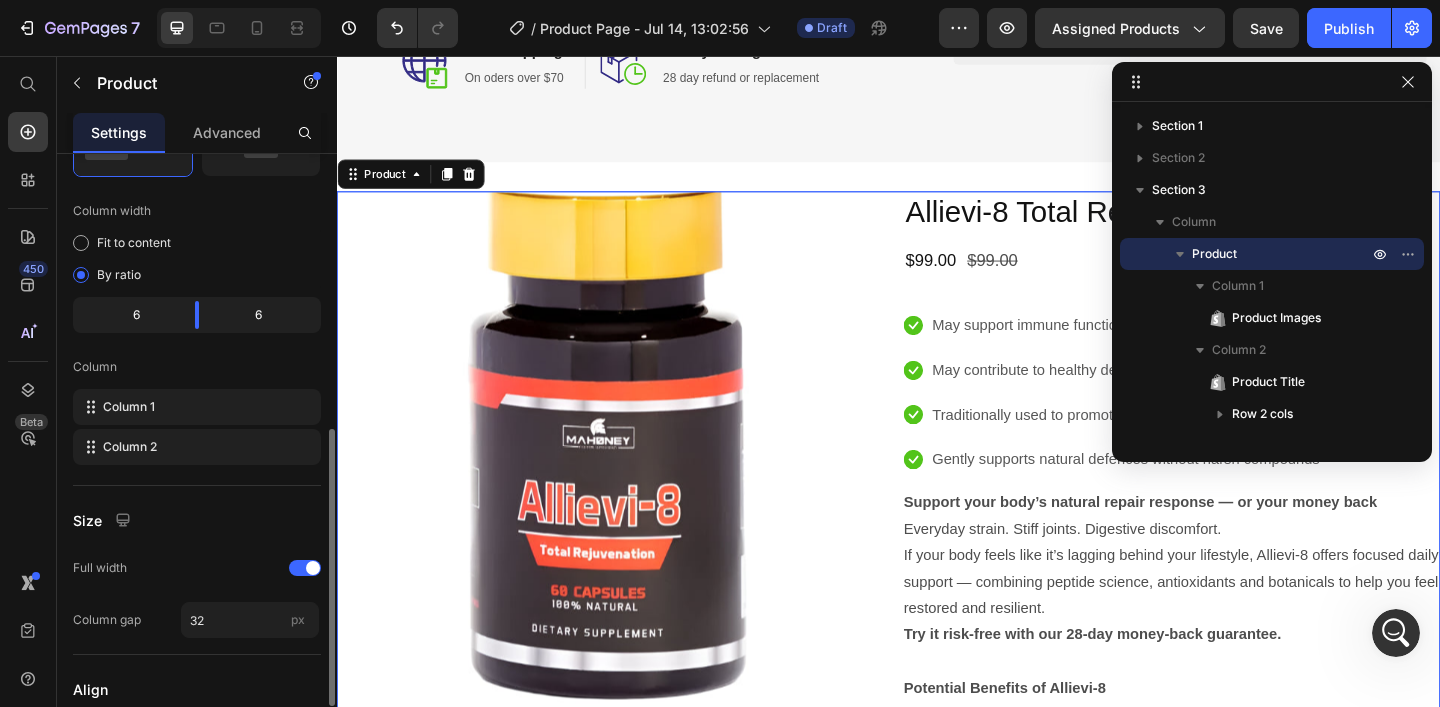 scroll, scrollTop: 513, scrollLeft: 0, axis: vertical 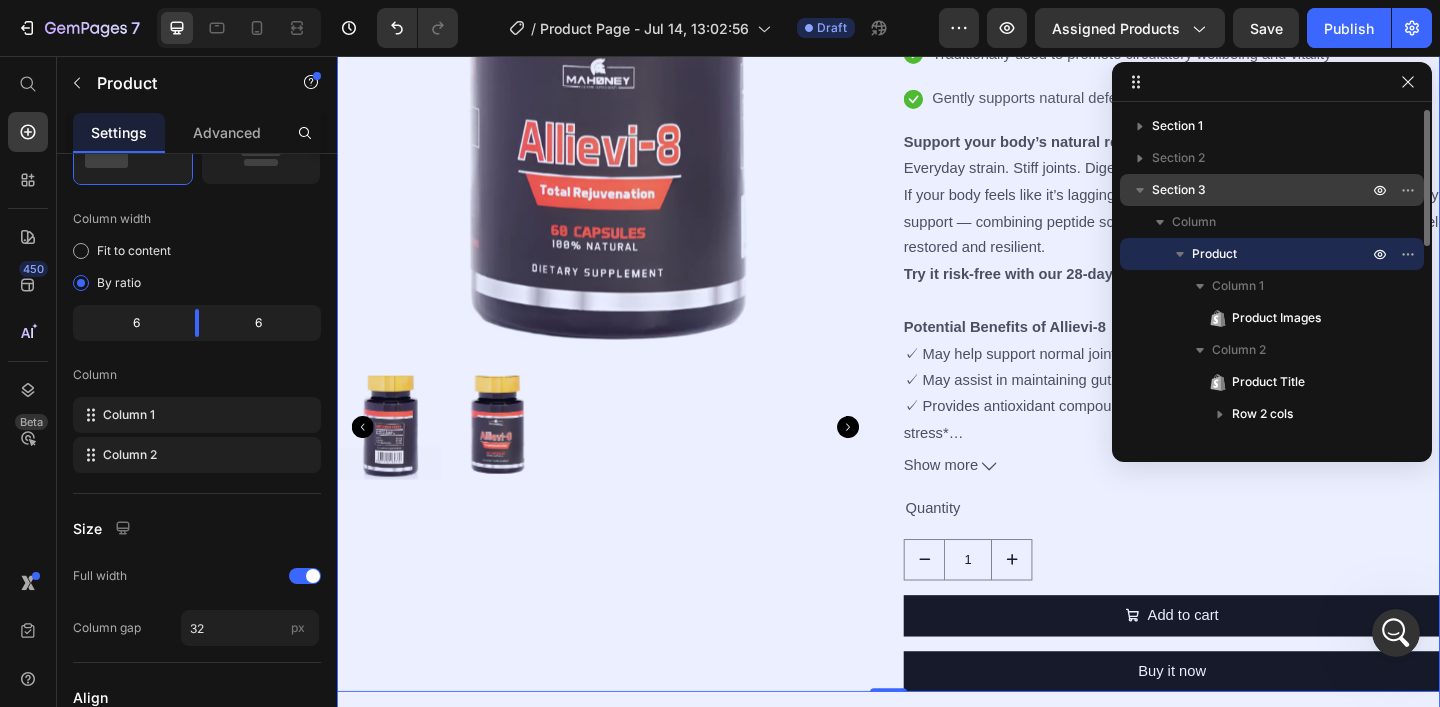 click on "Section 3" at bounding box center [1262, 190] 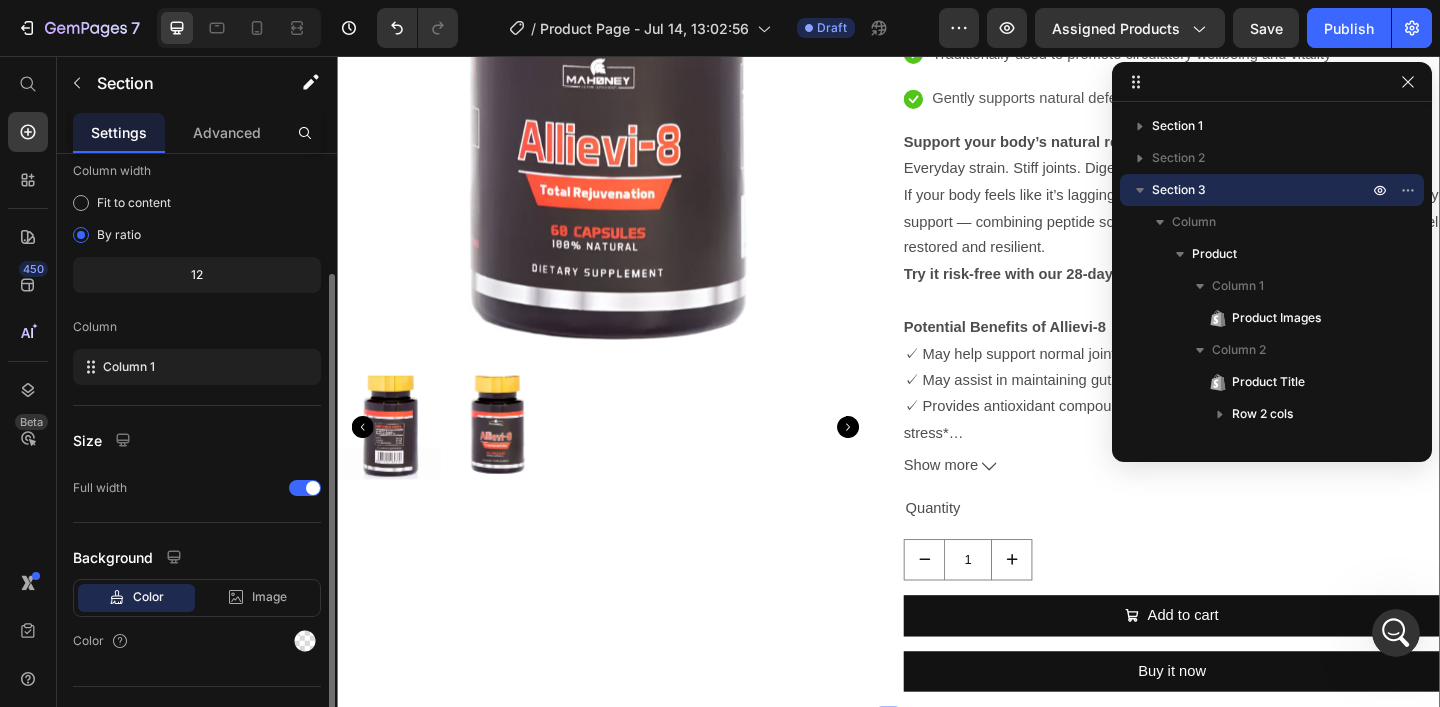 scroll, scrollTop: 198, scrollLeft: 0, axis: vertical 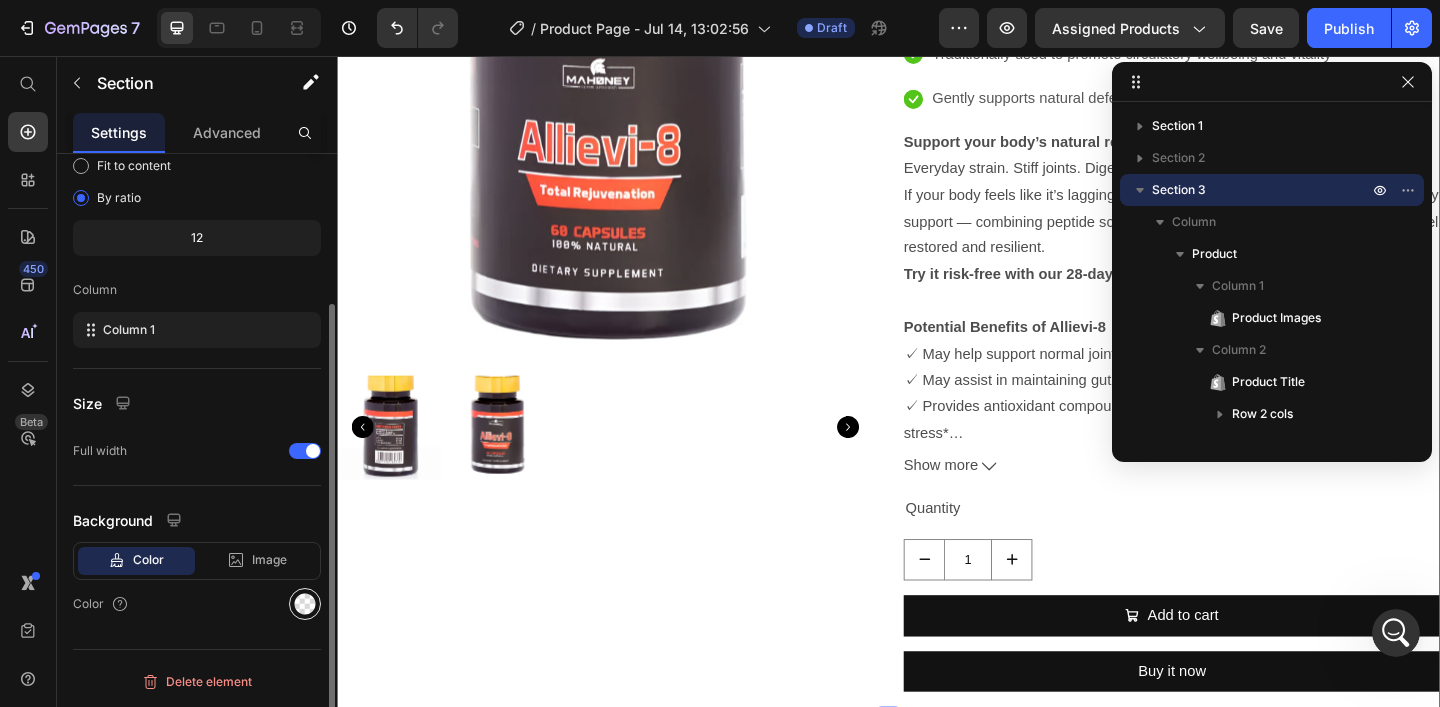 click at bounding box center (305, 604) 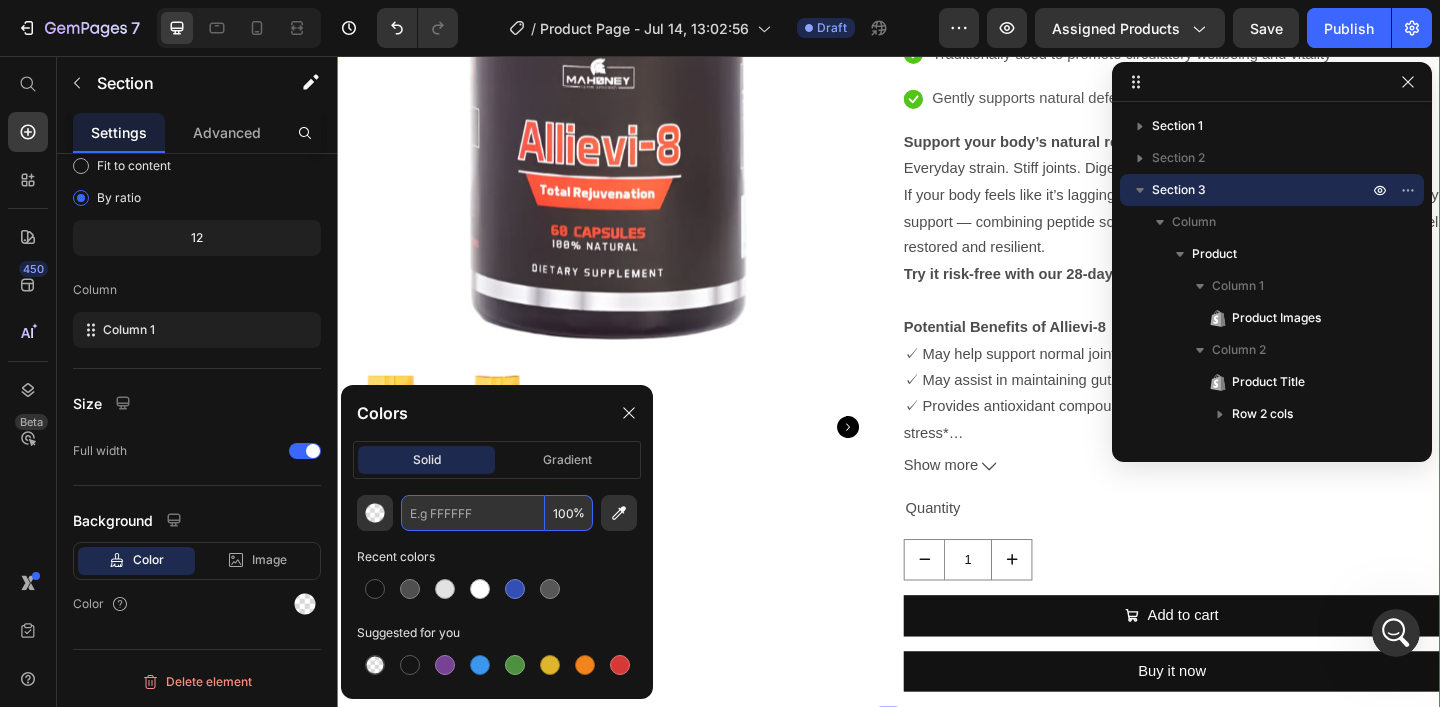 click on "100" at bounding box center [569, 513] 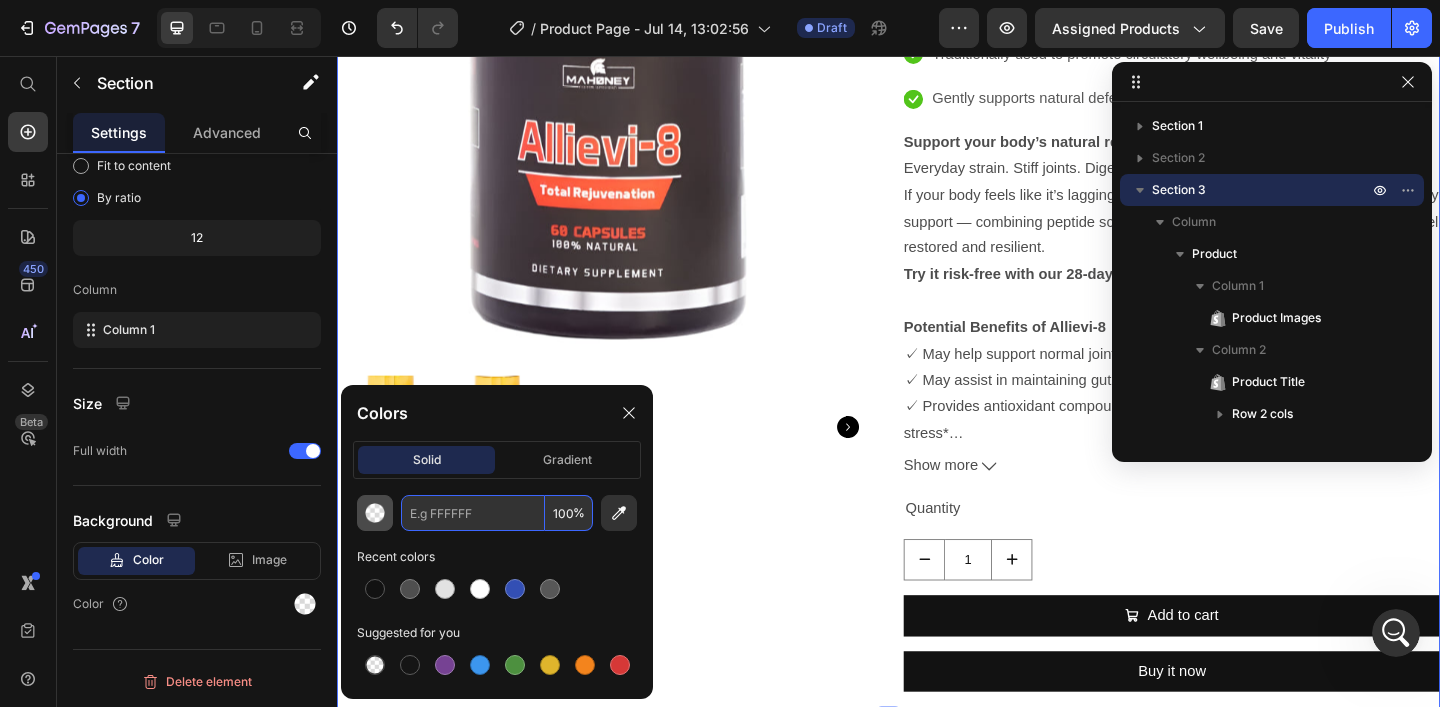 click at bounding box center (375, 513) 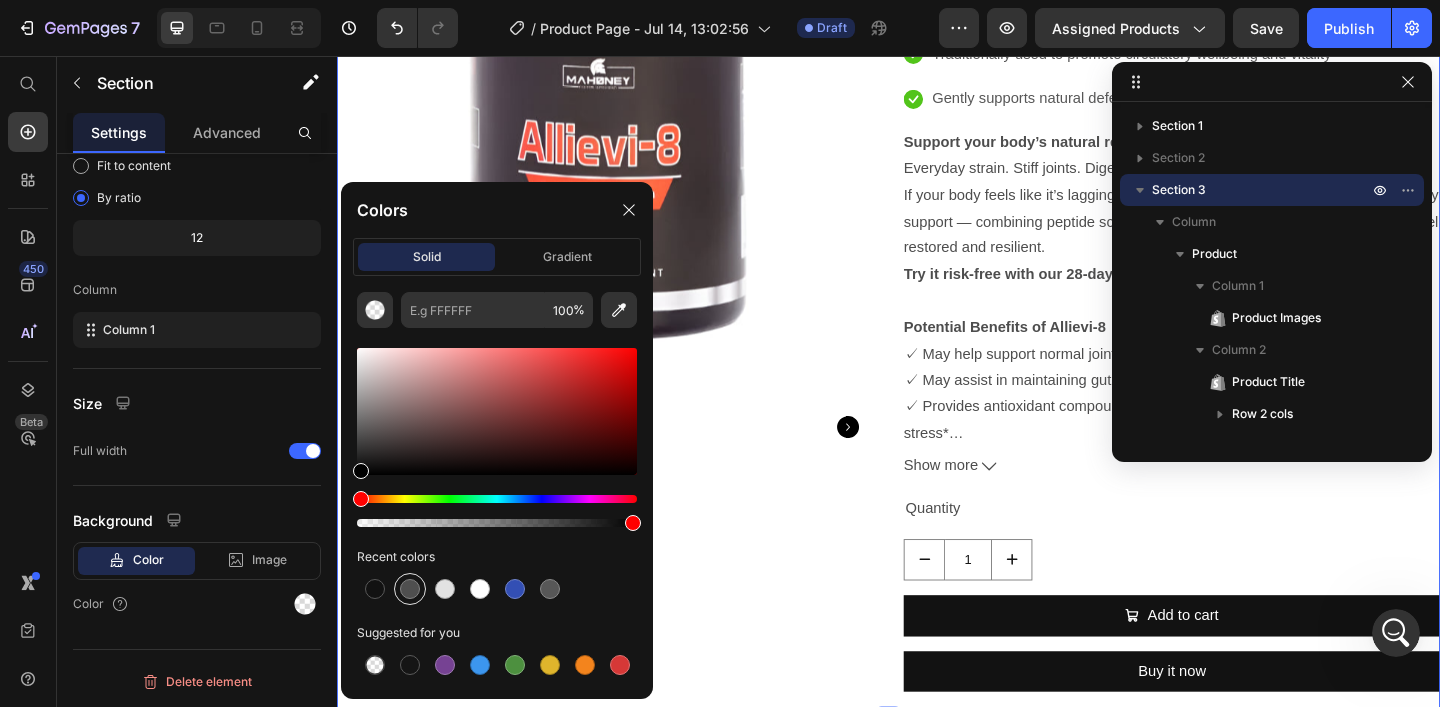 click at bounding box center (410, 589) 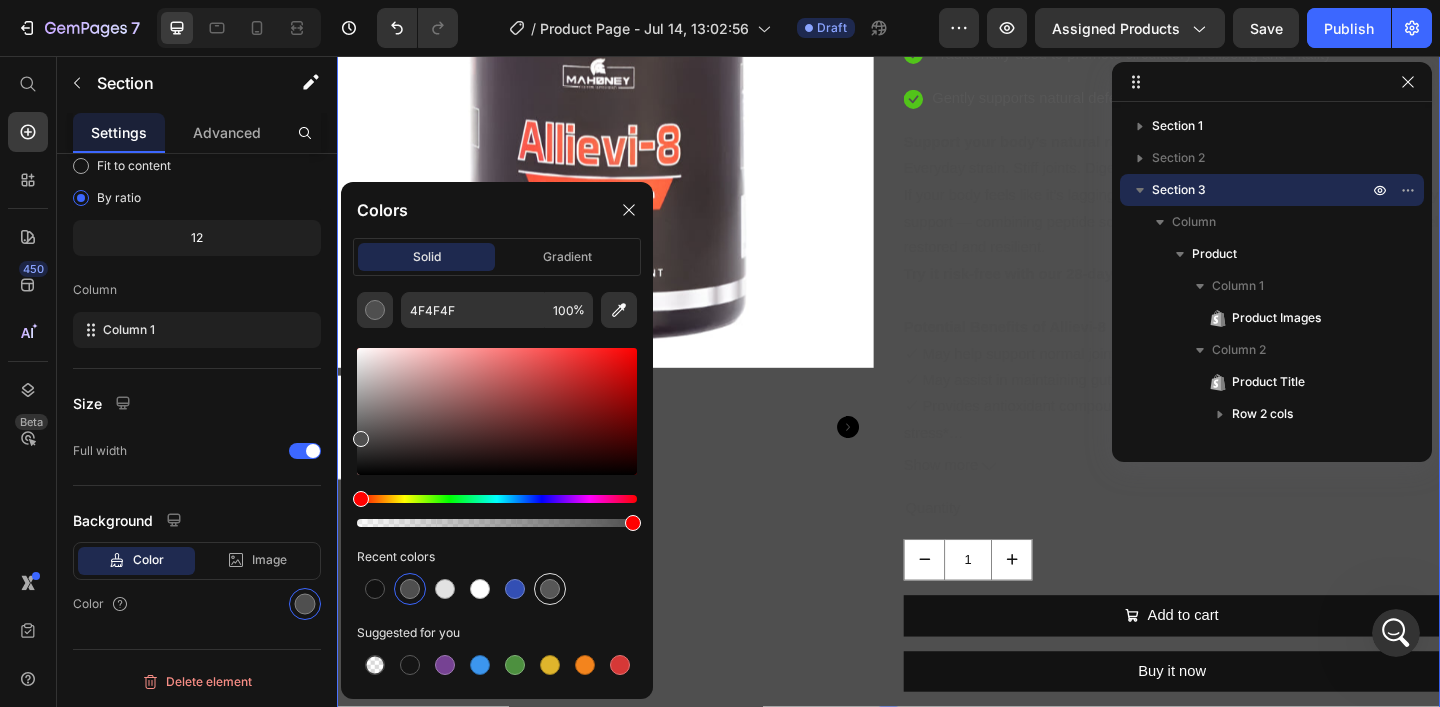 click at bounding box center [550, 589] 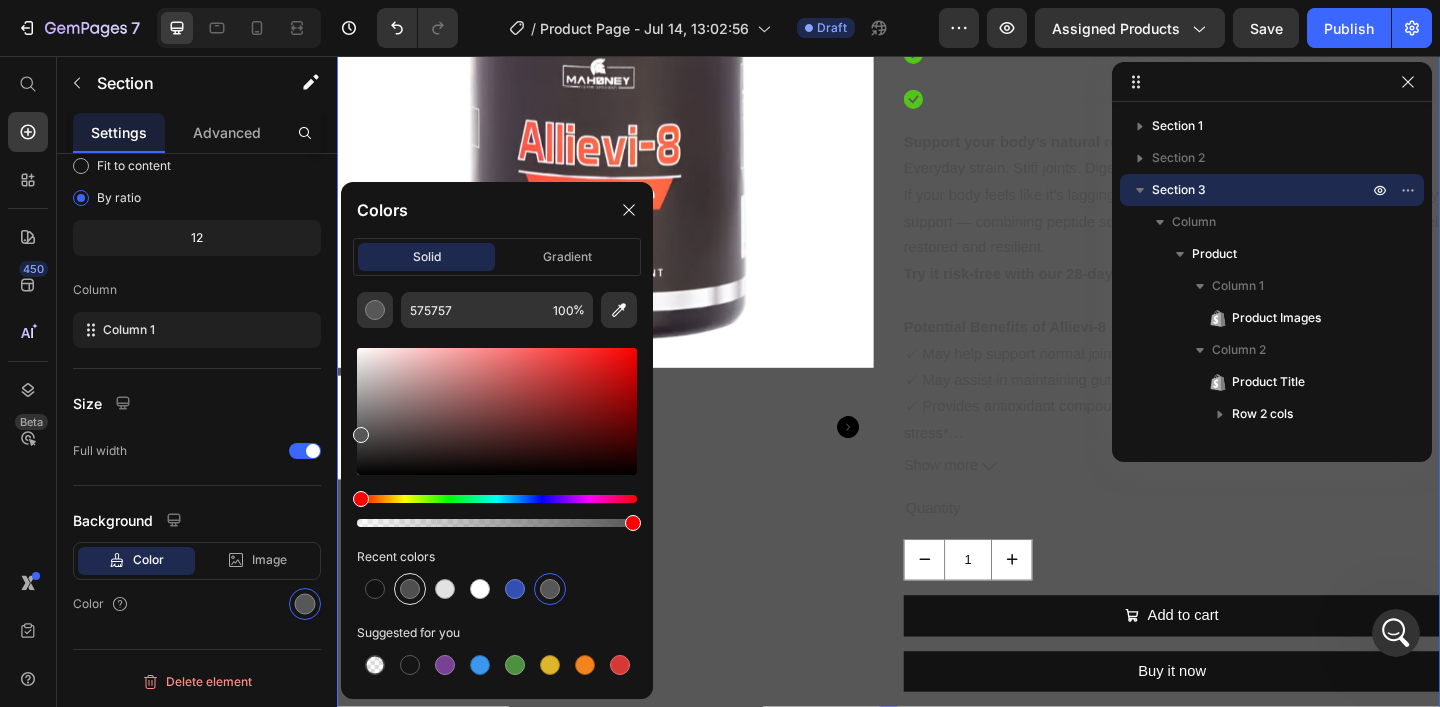click at bounding box center (410, 589) 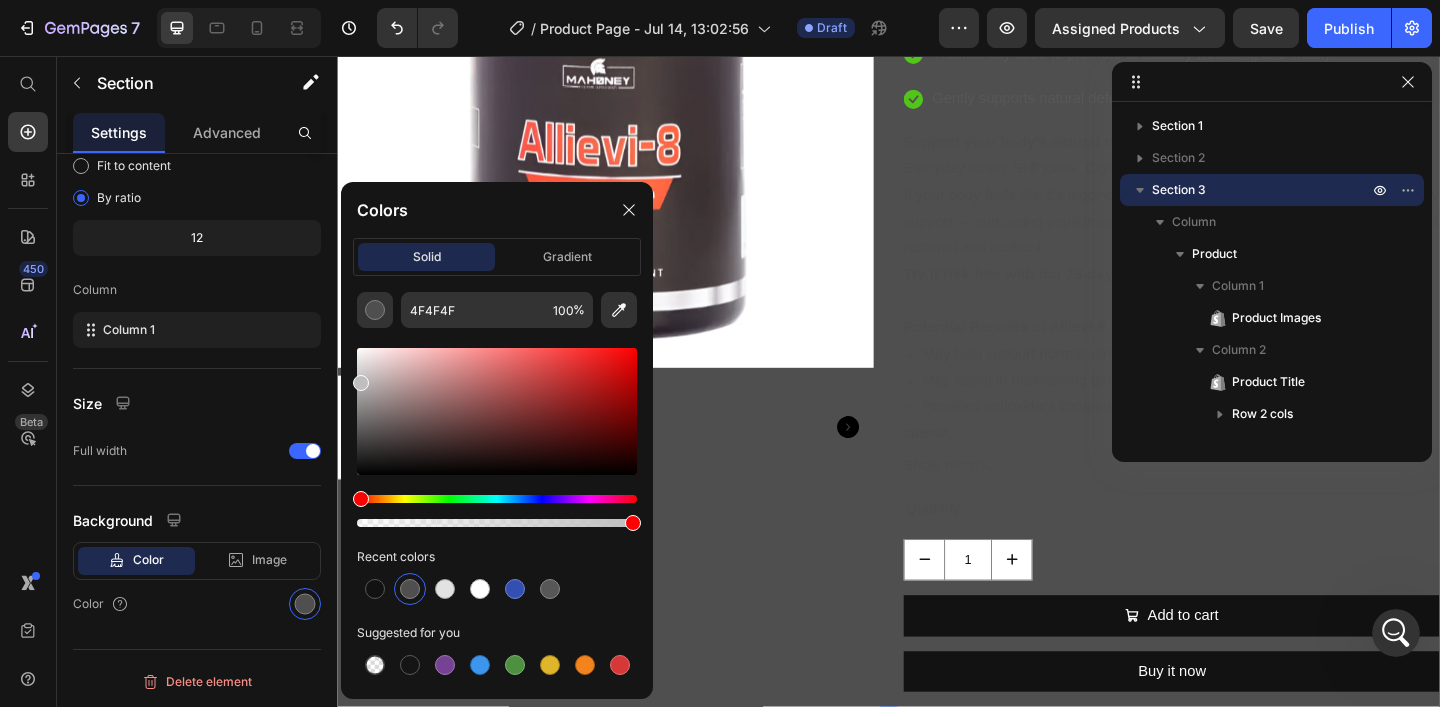 drag, startPoint x: 362, startPoint y: 446, endPoint x: 356, endPoint y: 379, distance: 67.26812 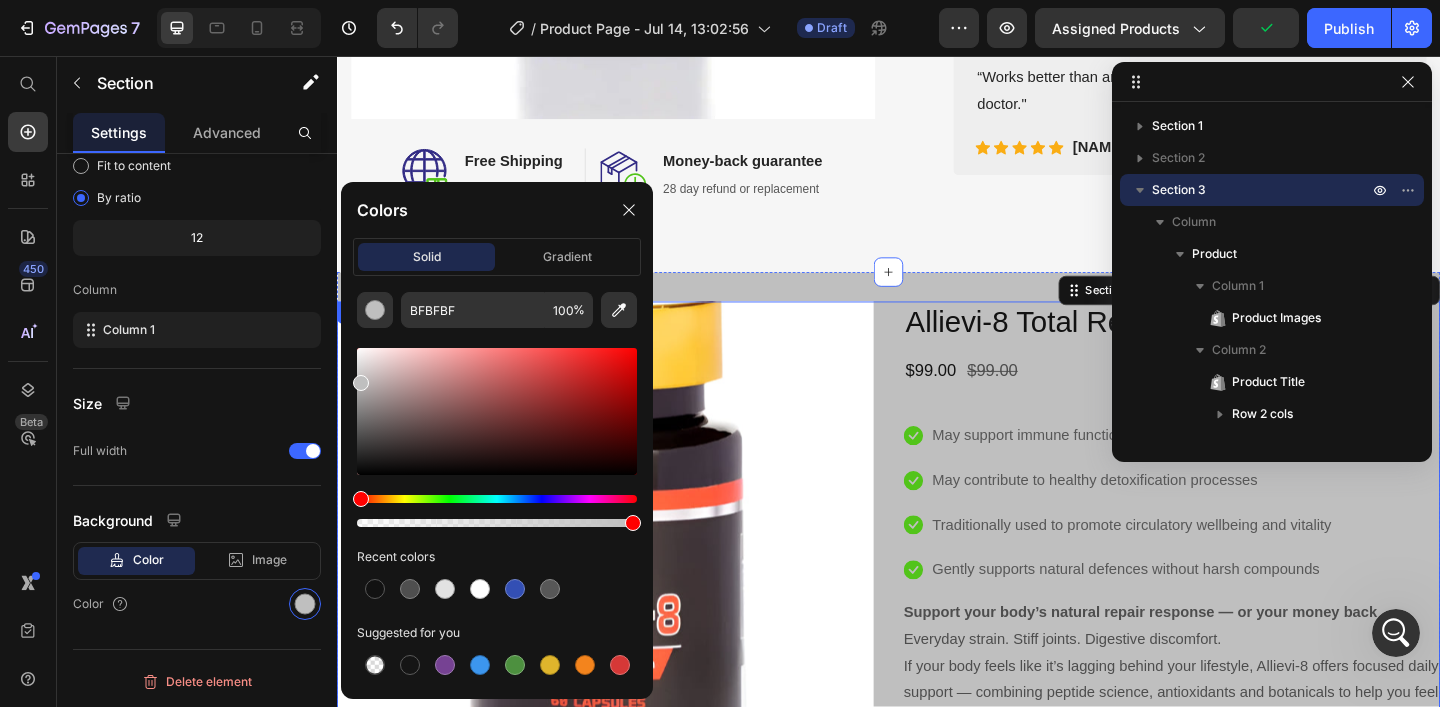 scroll, scrollTop: 761, scrollLeft: 0, axis: vertical 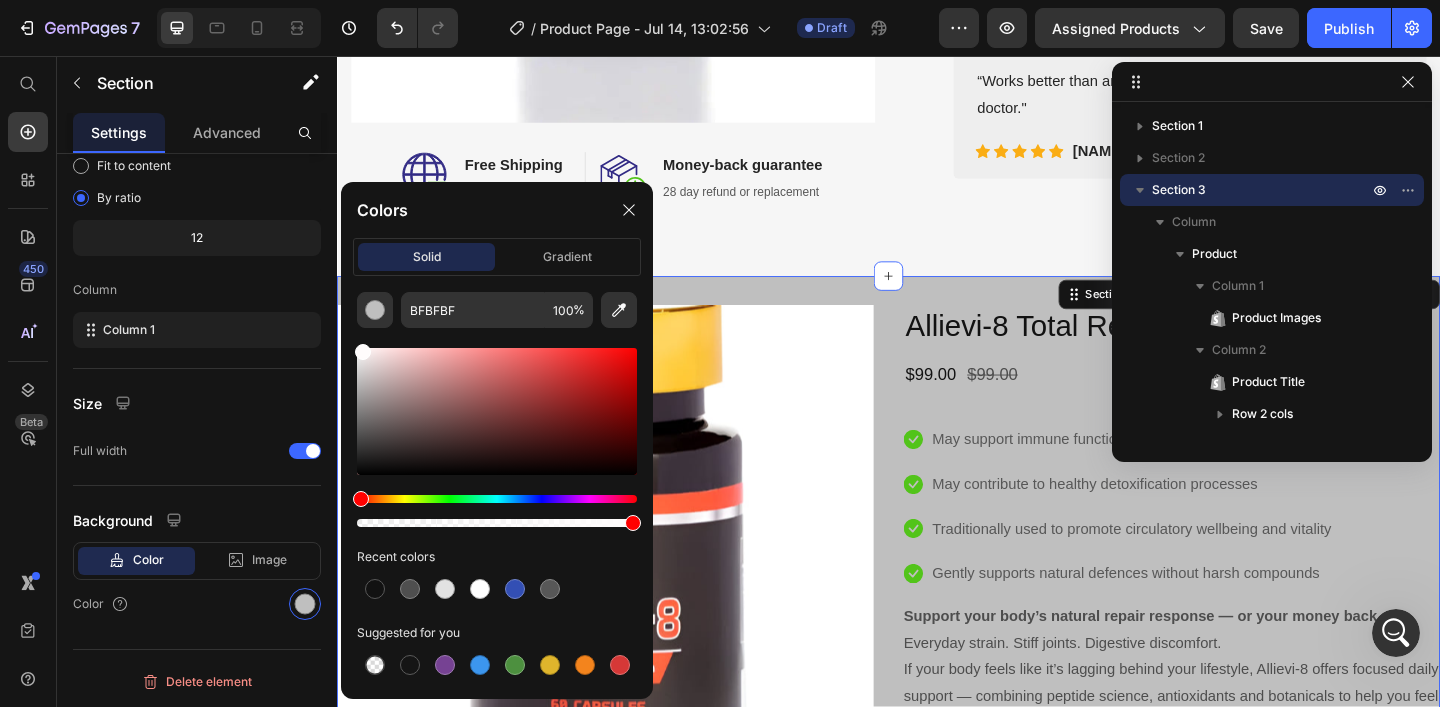 drag, startPoint x: 359, startPoint y: 382, endPoint x: 361, endPoint y: 344, distance: 38.052597 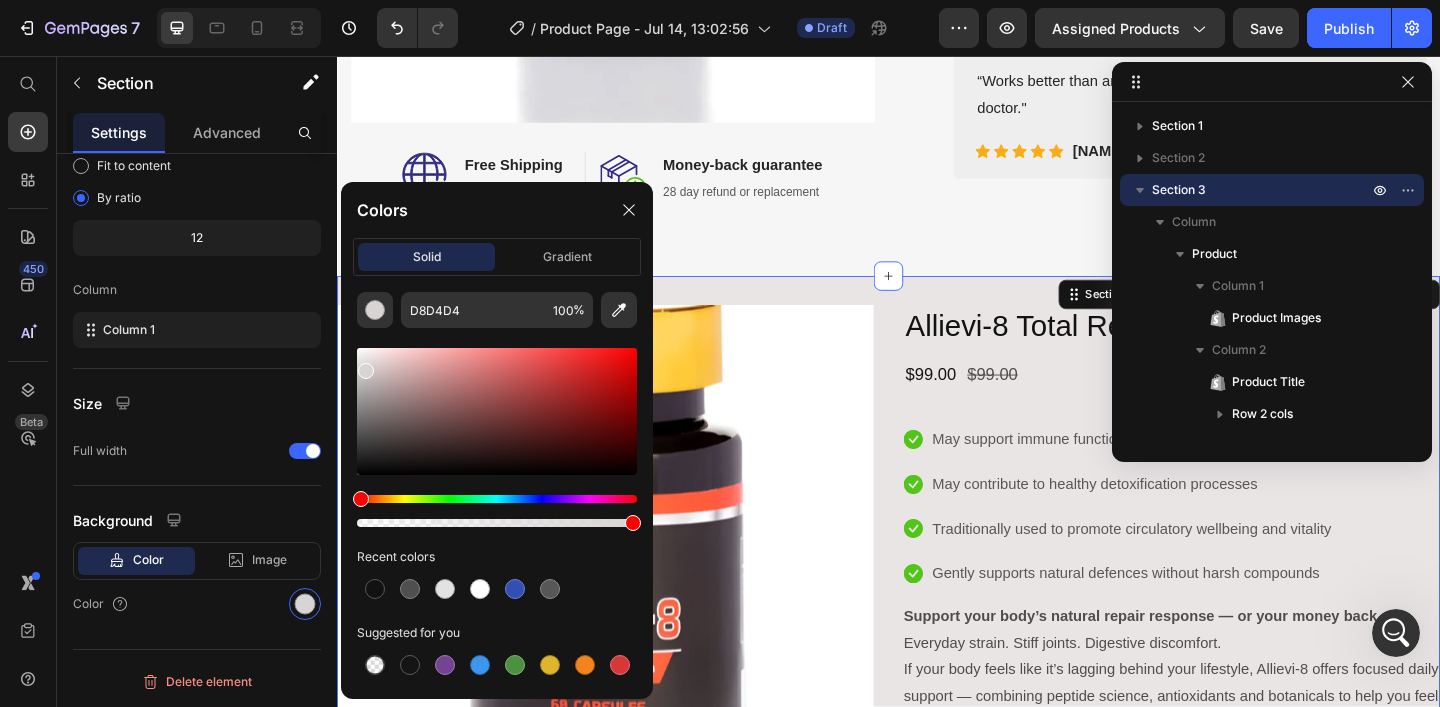 click at bounding box center [366, 371] 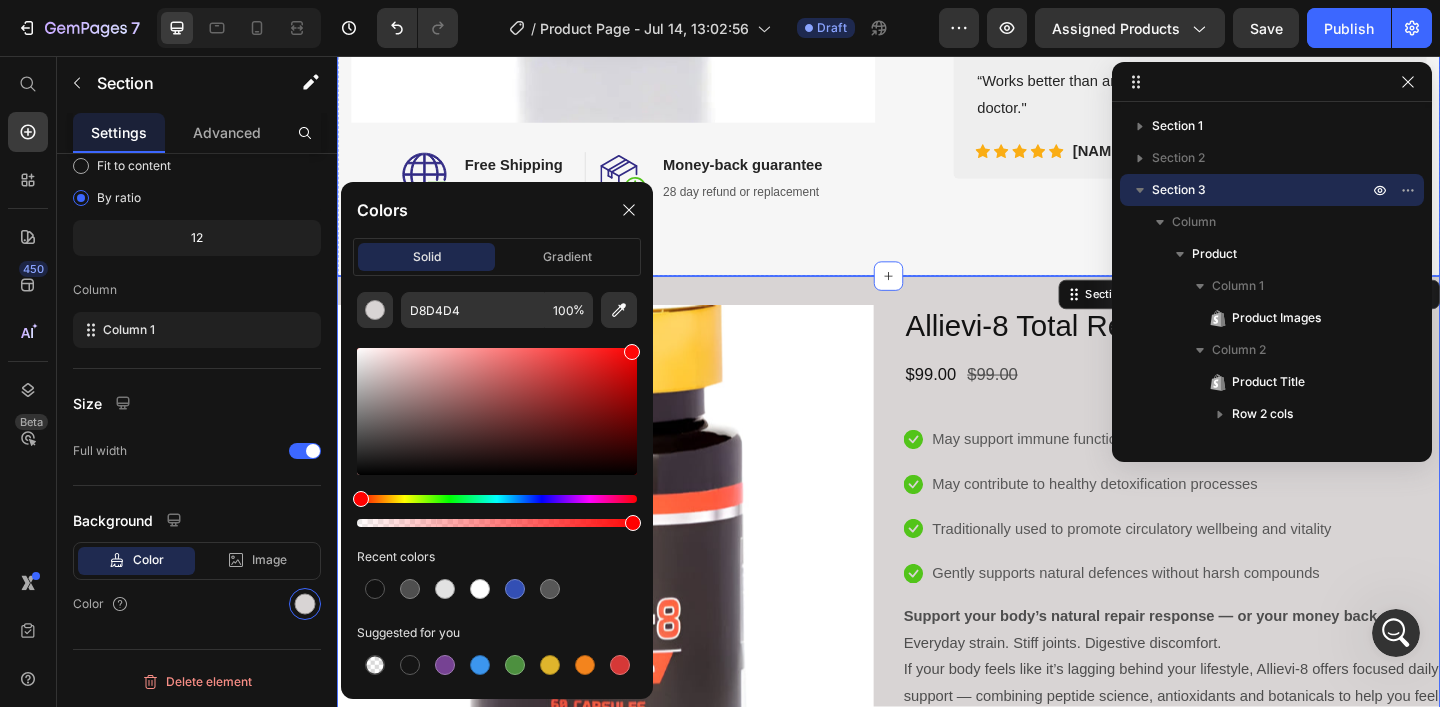 type on "FF0707" 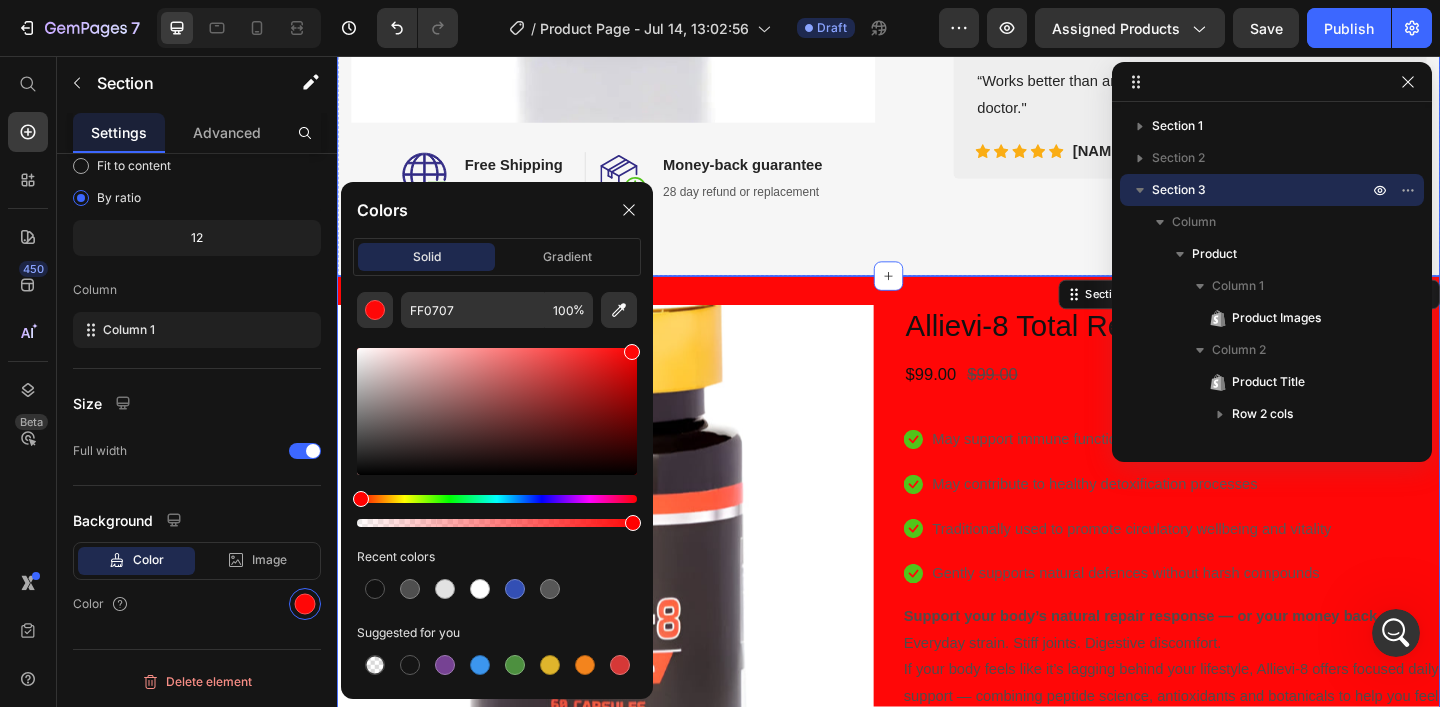 click on "Image Image Free Shipping Heading On oders over $70 Text block Row Image Money-back guarantee Heading 28 day refund or replacement Text block Row Row Row (P) Images & Gallery Allievi-8 Total Rejuvenation - [NAME] (P) Title                Icon                Icon                Icon                Icon                Icon Icon List Hoz 6000+ Clients satisfaits Text block Row
Icon May support immune function and overall resilience Text block
Icon May contribute to healthy detoxification processes Text block
Icon Traditionally used to promote circulatory wellbeing and vitality Text block
Icon Gently supports natural defences without harsh compounds Text block Icon List $99.00 (P) Price $99.00 (P) Price You saved $0.00 Product Tag Row 55% Text block Row 3 pack Text block Row 45% Text block Row 2 pack Text block Row 30% Text block Row 1 pack Text block Row Row
Icon Product Benefit 1 Text block
Icon Product Benefit 2" at bounding box center (937, -184) 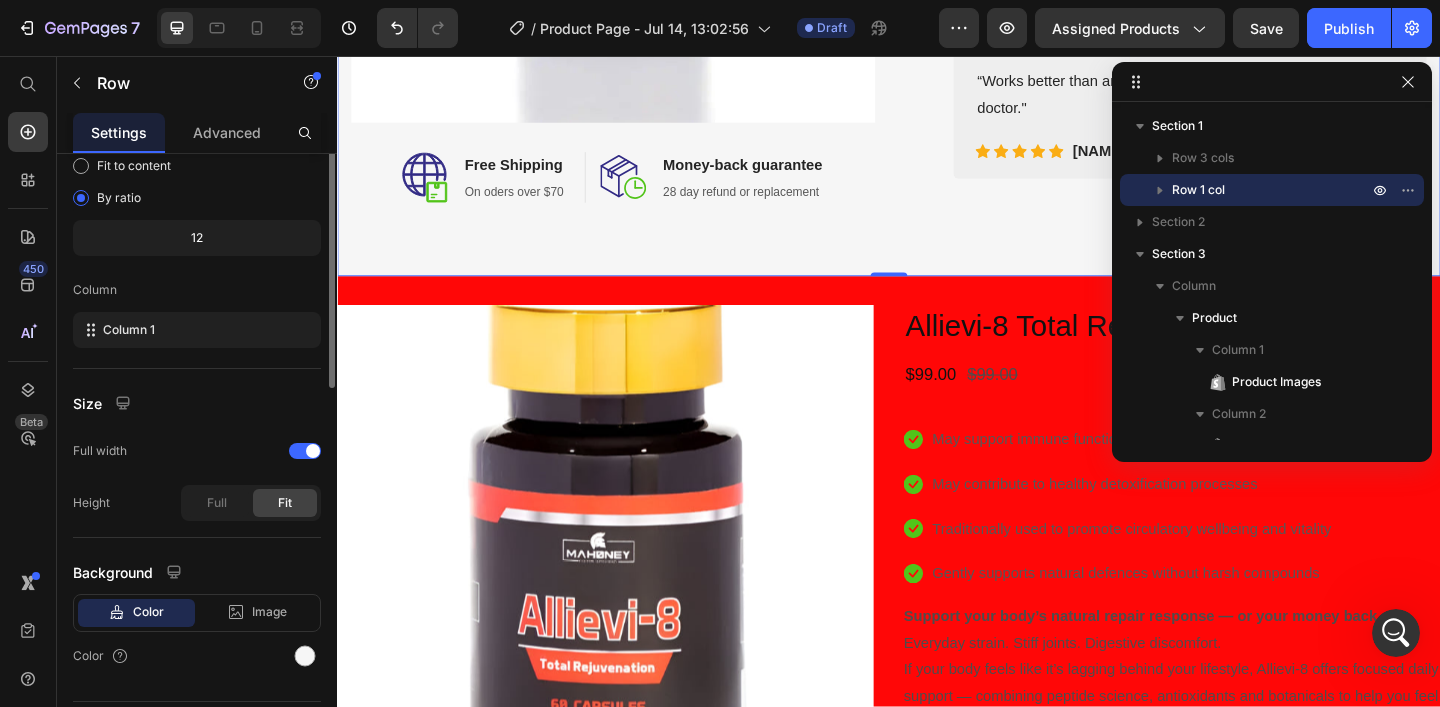 scroll, scrollTop: 0, scrollLeft: 0, axis: both 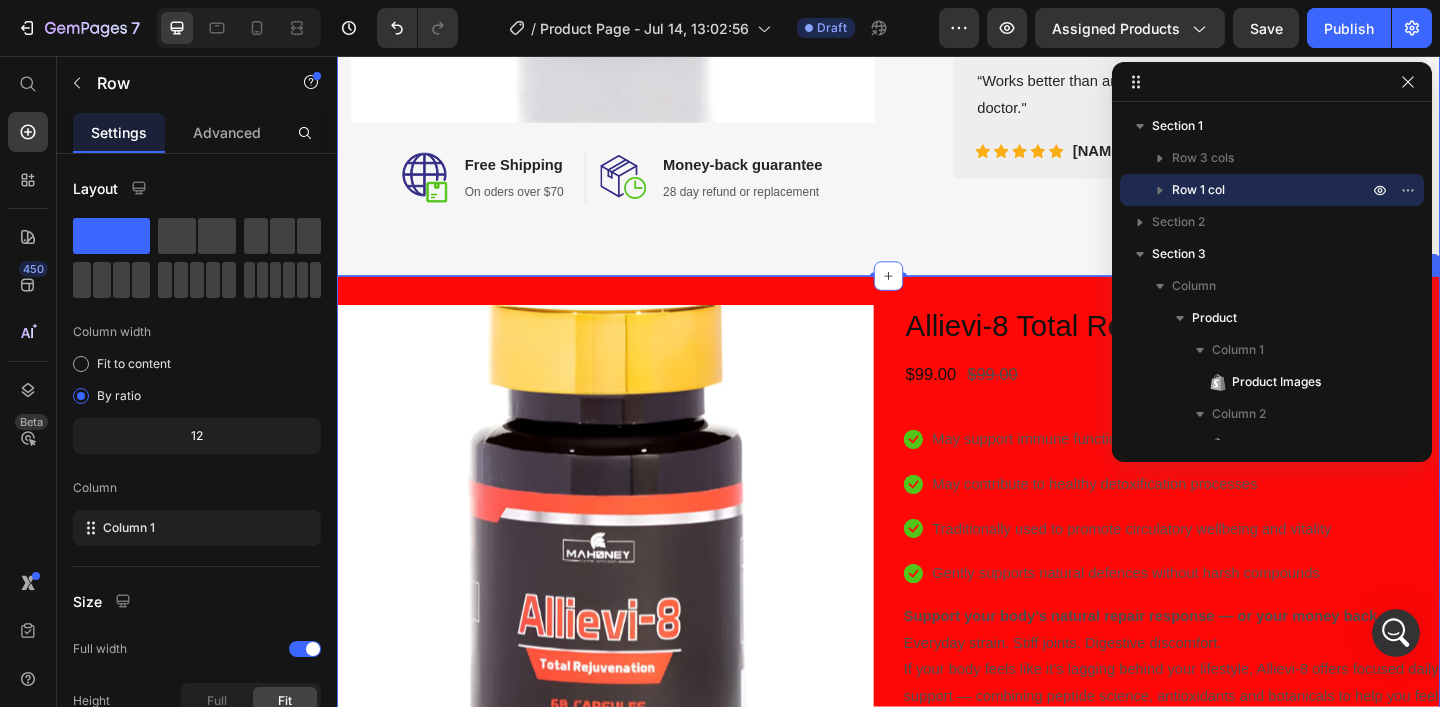 click on "Product Images Allievi-8 Total Rejuvenation - [NAME] Product Title $99.00 Product Price $99.00 Product Price Row
Icon May support immune function and overall resilience Text block
Icon May contribute to healthy detoxification processes Text block
Icon Traditionally used to promote circulatory wellbeing and vitality Text block
Icon Gently supports natural defences without harsh compounds Text block Icon List Support your body’s natural repair response — or your money back Everyday strain. Stiff joints. Digestive discomfort. If your body feels like it’s lagging behind your lifestyle, Allievi‑8 offers focused daily support — combining peptide science, antioxidants and botanicals to help you feel restored and resilient. Try it risk-free with our 28-day money-back guarantee.
Potential Benefits of Allievi‑8 ✓ May help support normal joint and connective tissue function*
How it works
•  •  •" at bounding box center [937, 796] 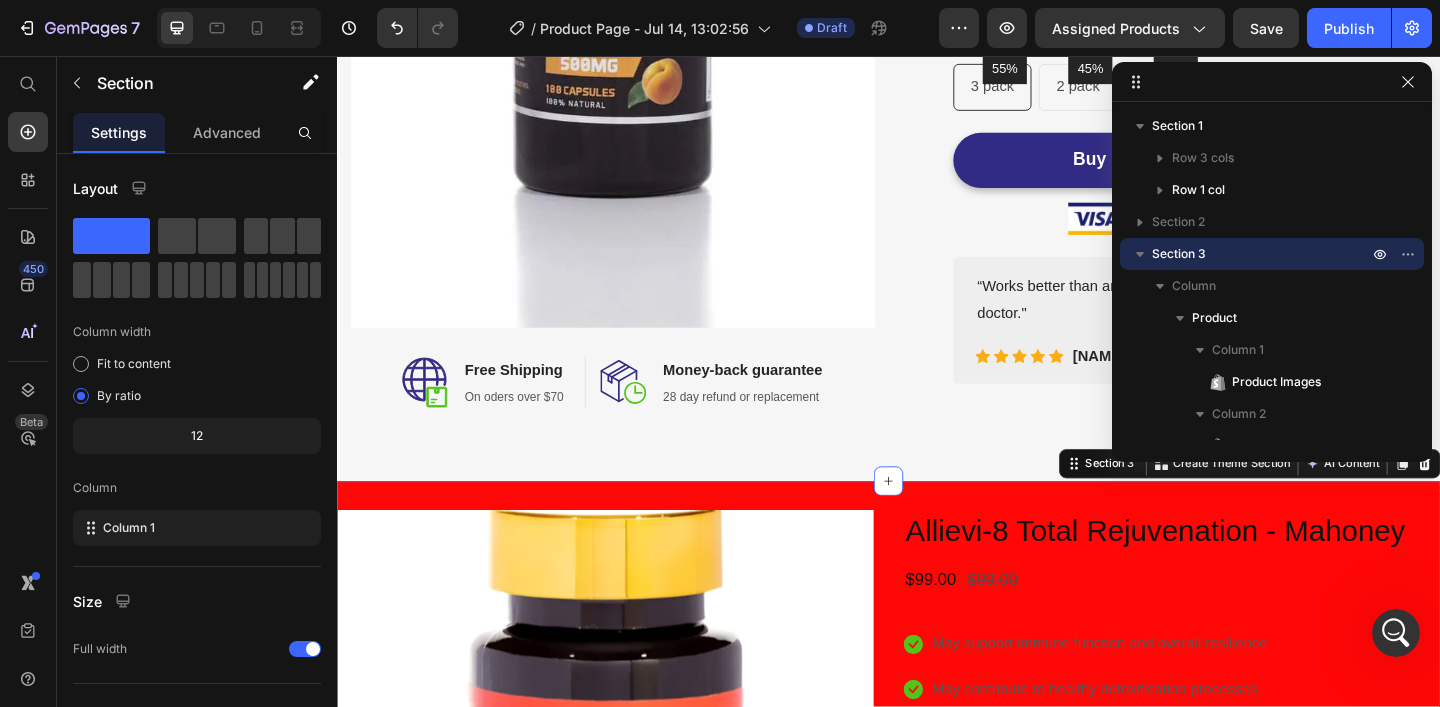 scroll, scrollTop: 598, scrollLeft: 0, axis: vertical 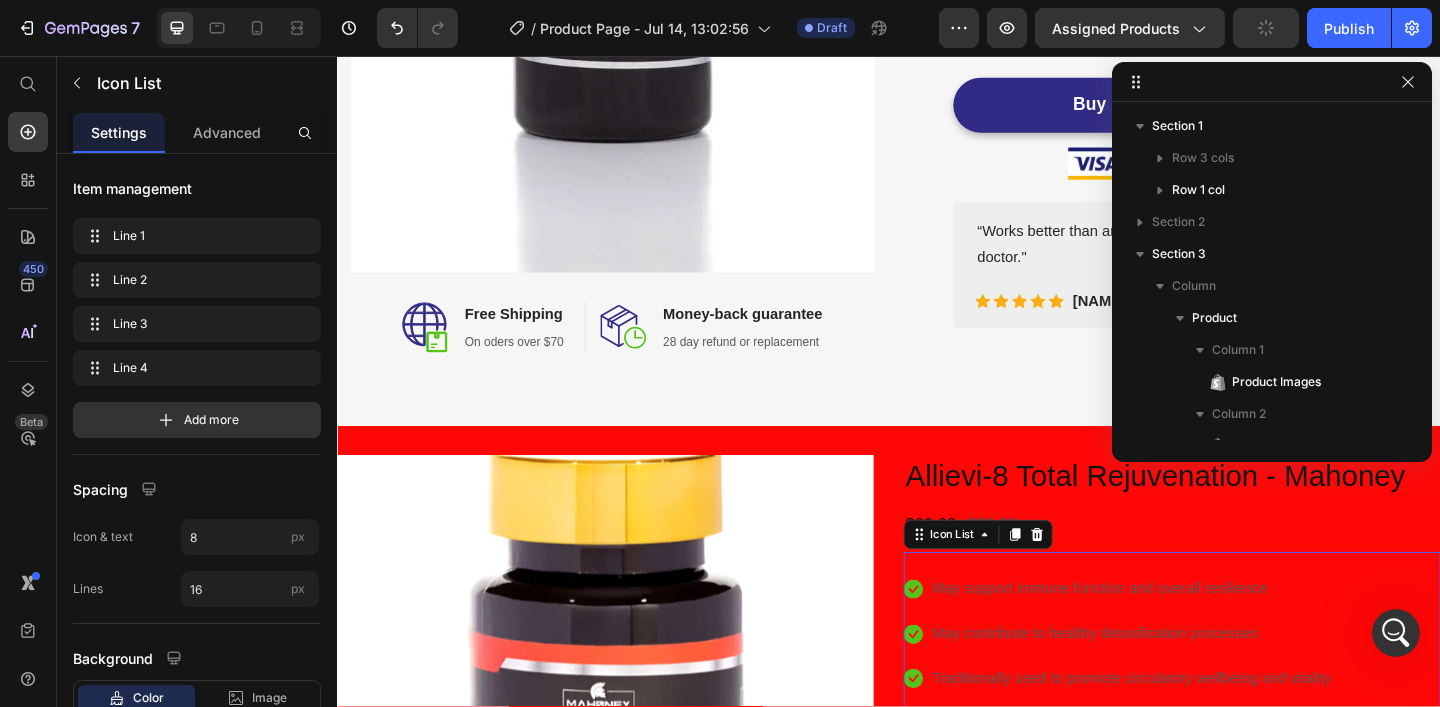click on "Icon May support immune function and overall resilience Text block
Icon May contribute to healthy detoxification processes Text block
Icon Traditionally used to promote circulatory wellbeing and vitality Text block
Icon Gently supports natural defences without harsh compounds Text block Icon List   16" at bounding box center (1245, 697) 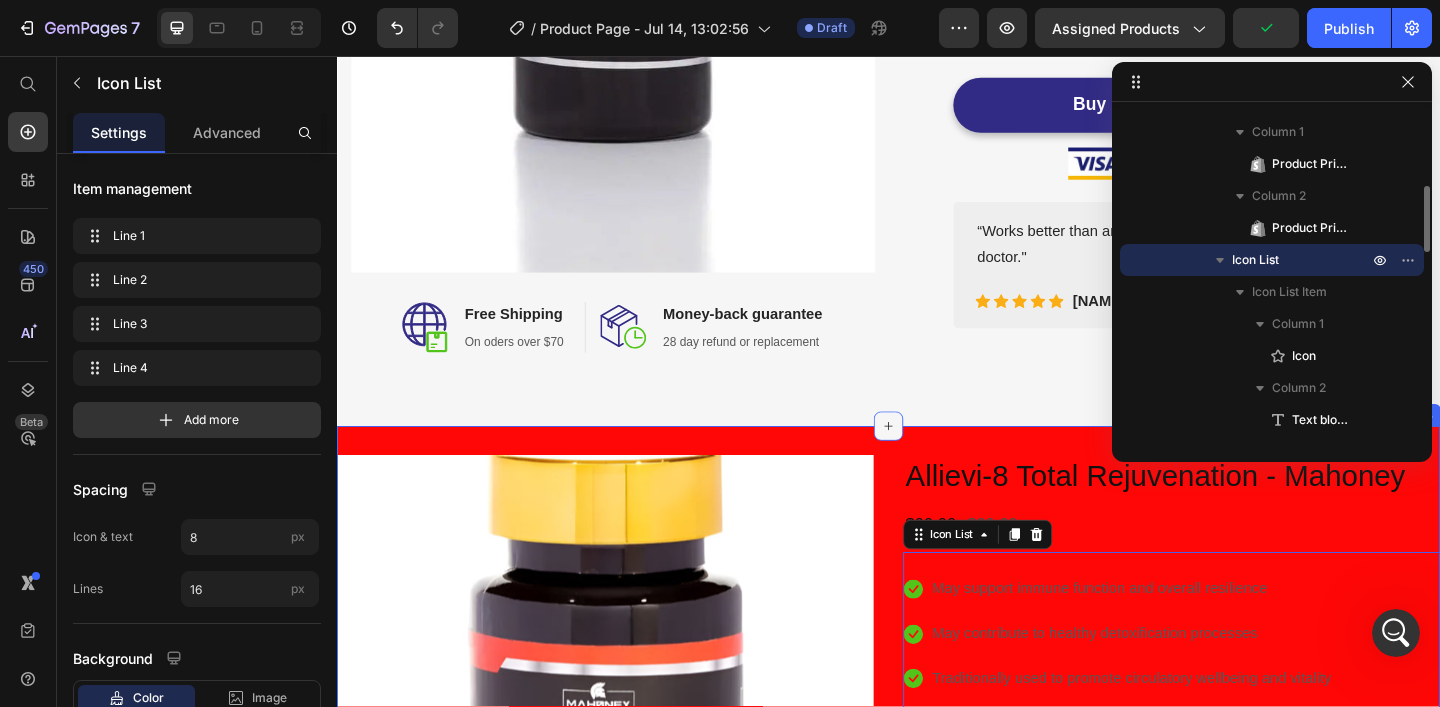 click at bounding box center (937, 459) 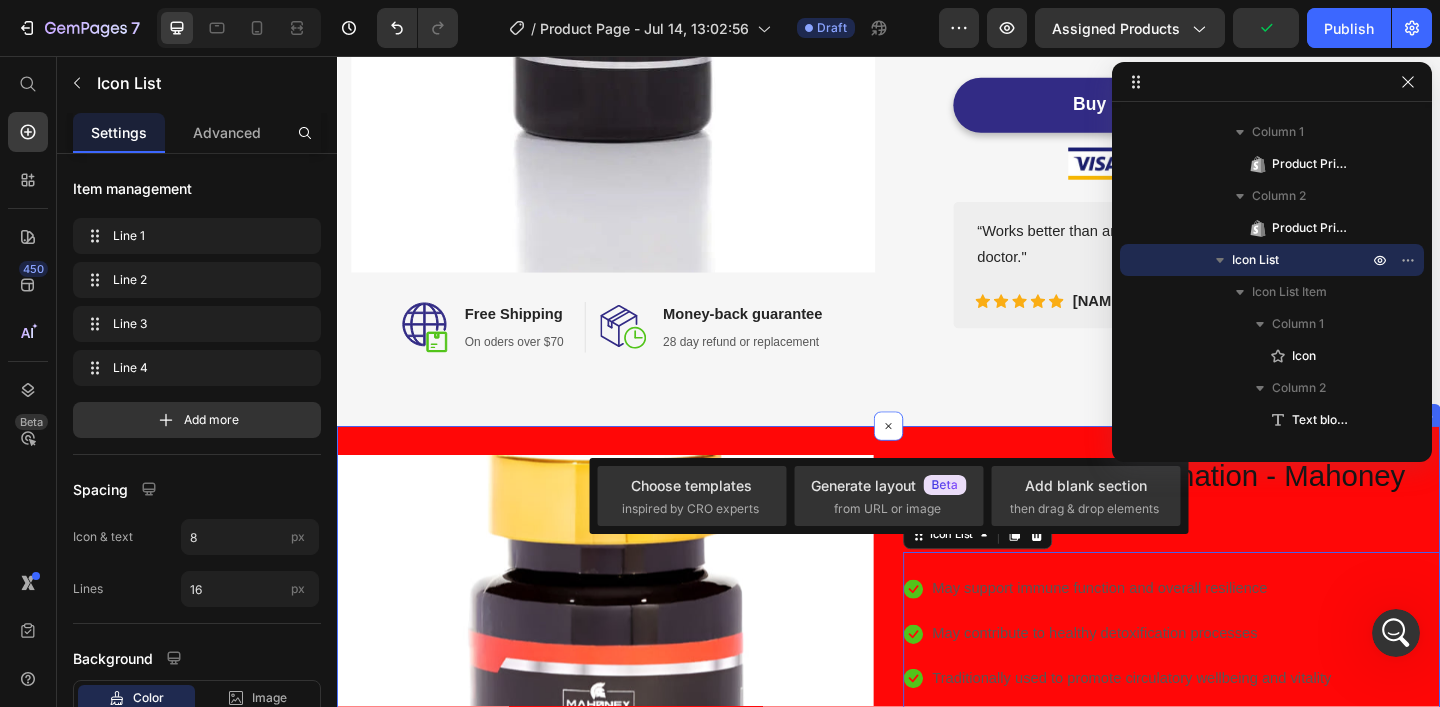 click on "Product Images Allievi-8 Total Rejuvenation - [NAME] Product Title $99.00 Product Price $99.00 Product Price Row
Icon May support immune function and overall resilience Text block
Icon May contribute to healthy detoxification processes Text block
Icon Traditionally used to promote circulatory wellbeing and vitality Text block
Icon Gently supports natural defences without harsh compounds Text block Icon List   16 Support your body’s natural repair response — or your money back Everyday strain. Stiff joints. Digestive discomfort. If your body feels like it’s lagging behind your lifestyle, Allievi‑8 offers focused daily support — combining peptide science, antioxidants and botanicals to help you feel restored and resilient. Try it risk-free with our 28-day money-back guarantee.
Potential Benefits of Allievi‑8 ✓ May help support normal joint and connective tissue function*
How it works
•  •  •" at bounding box center (937, 959) 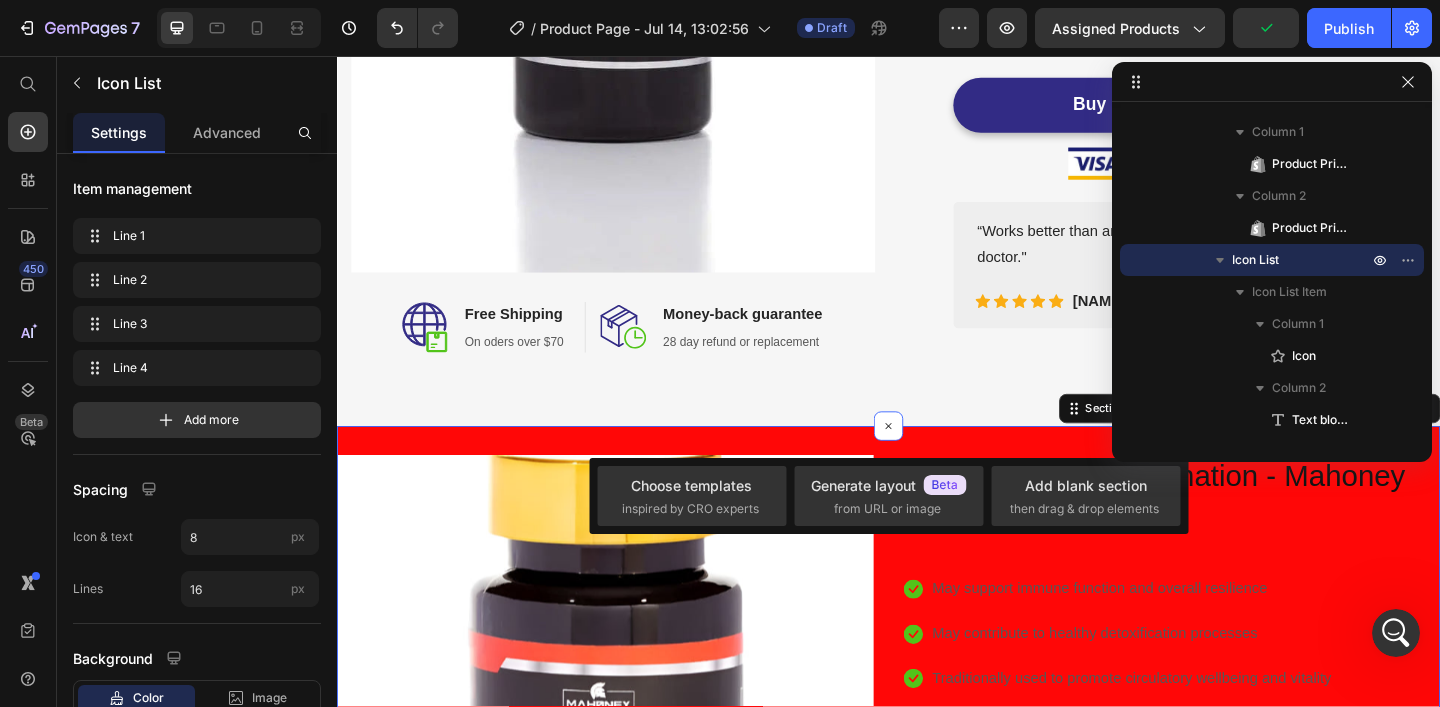 scroll, scrollTop: 0, scrollLeft: 0, axis: both 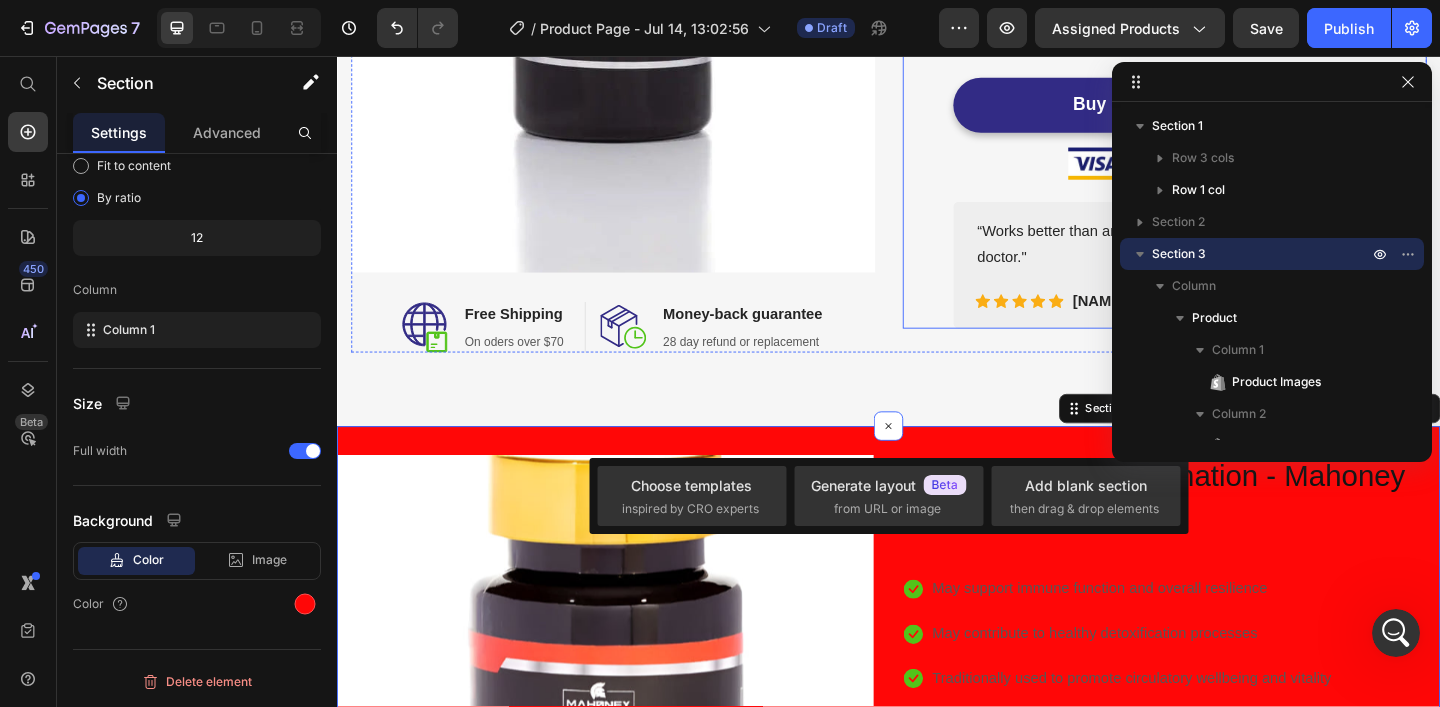 click on "(P) Images & Gallery Allievi-8 Total Rejuvenation - [NAME] (P) Title                Icon                Icon                Icon                Icon                Icon Icon List Hoz 6000+ Clients satisfaits Text block Row
Icon May support immune function and overall resilience Text block
Icon May contribute to healthy detoxification processes Text block
Icon Traditionally used to promote circulatory wellbeing and vitality Text block
Icon Gently supports natural defences without harsh compounds Text block Icon List $99.00 (P) Price $99.00 (P) Price You saved $0.00 Product Tag Row 55% Text block Row 3 pack Text block Row 45% Text block Row 2 pack Text block Row 30% Text block Row 1 pack Text block Row Row
Icon Product Benefit 1 Text block
Icon Product Benefit 2 Text block
Icon Product Benefit 3 Text block
Icon Product Benefit 4 Text block Icon List Buy Now
$99.00 Image Image" at bounding box center [1237, -34] 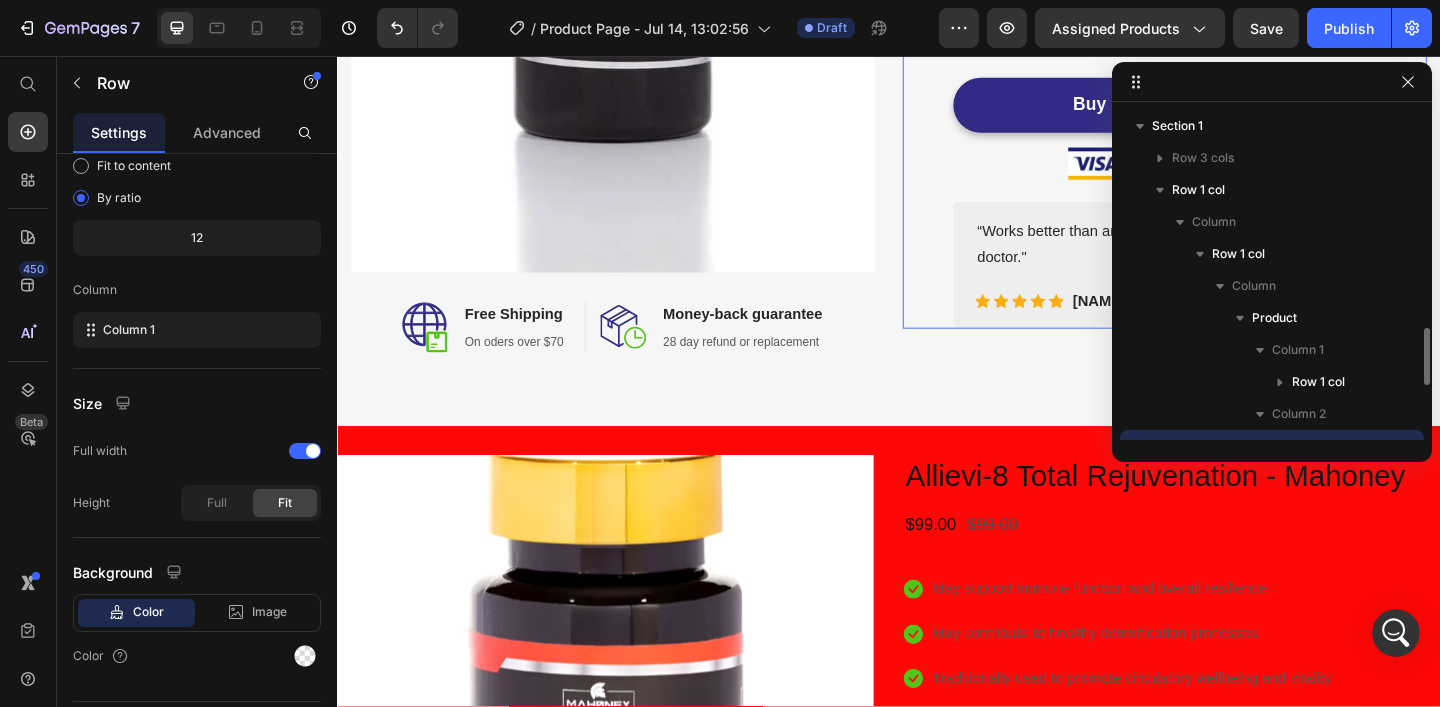 scroll, scrollTop: 186, scrollLeft: 0, axis: vertical 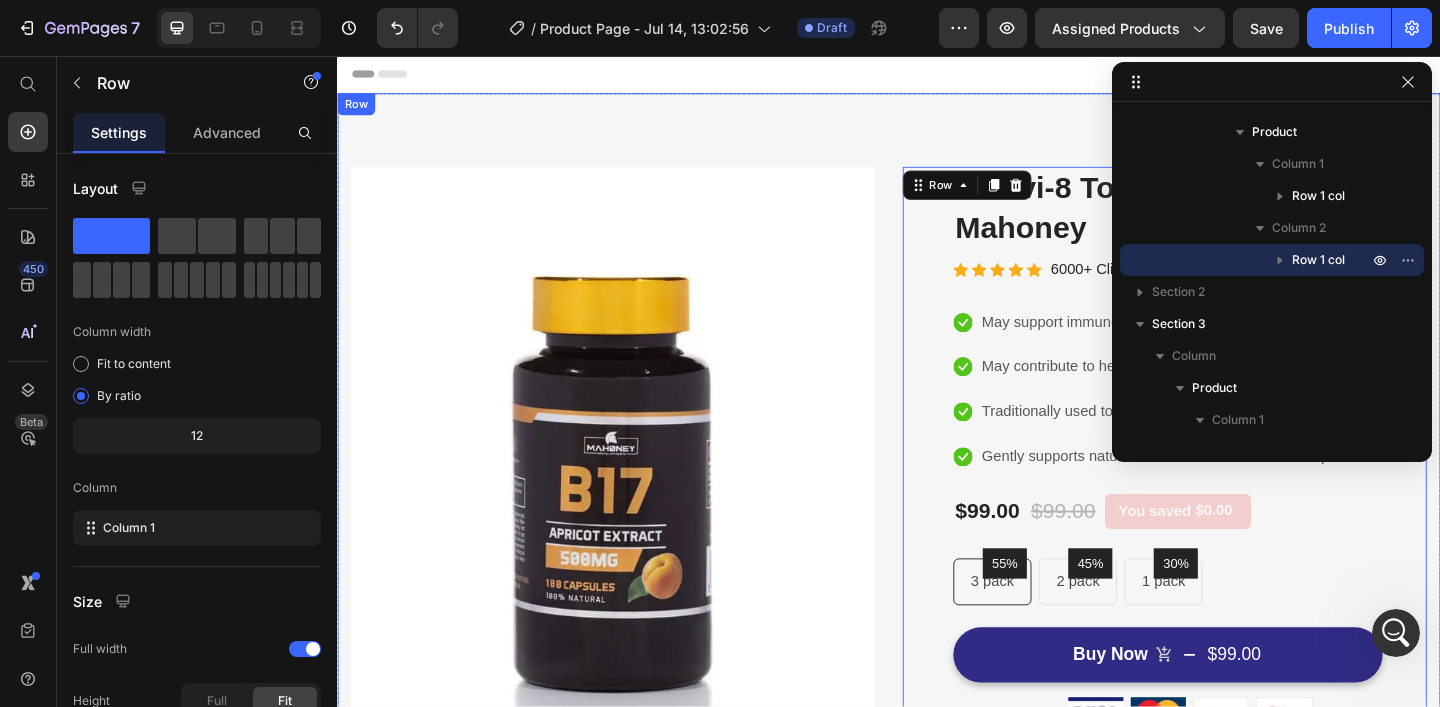 click on "Image Image Free Shipping Heading On oders over $70 Text block Row Image Money-back guarantee Heading 28 day refund or replacement Text block Row Row Row (P) Images & Gallery Allievi-8 Total Rejuvenation - [NAME] (P) Title                Icon                Icon                Icon                Icon                Icon Icon List Hoz 6000+ Clients satisfaits Text block Row
Icon May support immune function and overall resilience Text block
Icon May contribute to healthy detoxification processes Text block
Icon Traditionally used to promote circulatory wellbeing and vitality Text block
Icon Gently supports natural defences without harsh compounds Text block Icon List $99.00 (P) Price $99.00 (P) Price You saved $0.00 Product Tag Row 55% Text block Row 3 pack Text block Row 45% Text block Row 2 pack Text block Row 30% Text block Row 1 pack Text block Row Row
Icon Product Benefit 1 Text block
Icon Product Benefit 2" at bounding box center (937, 577) 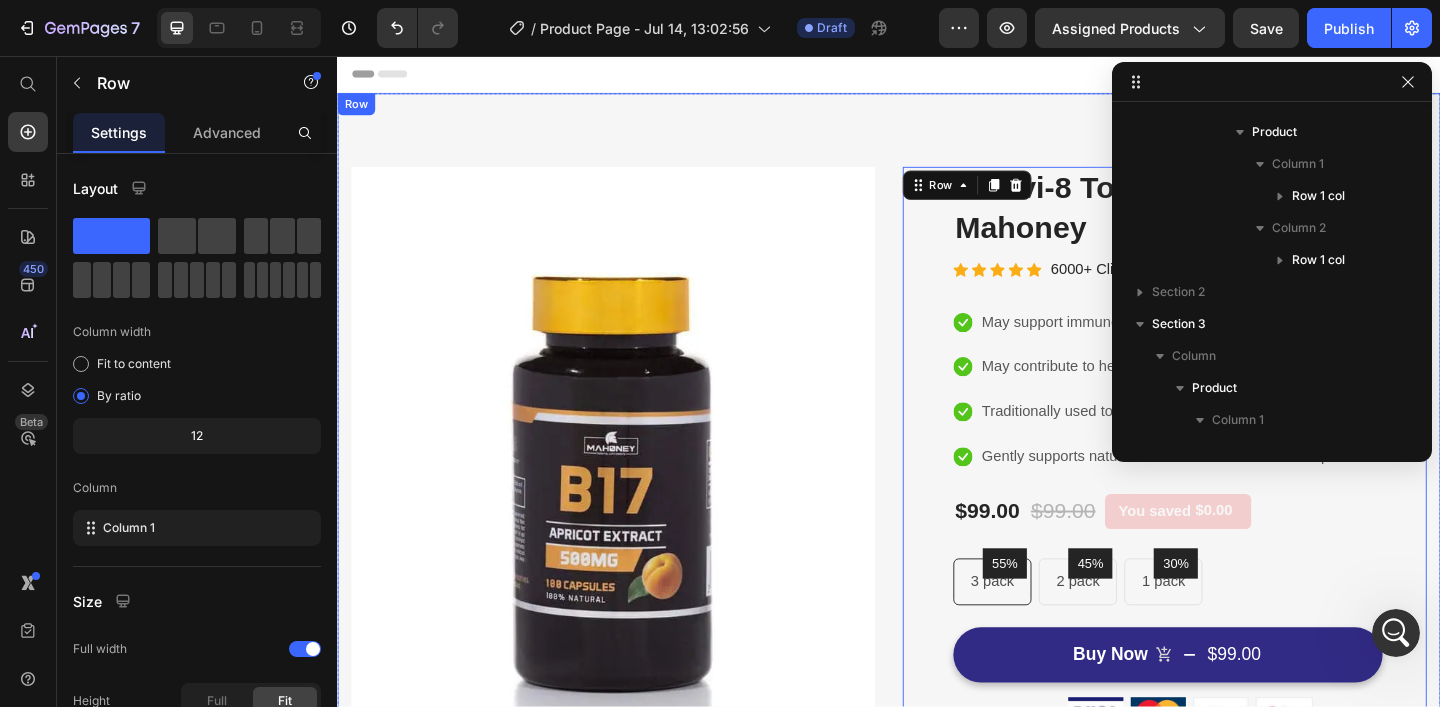 scroll, scrollTop: 0, scrollLeft: 0, axis: both 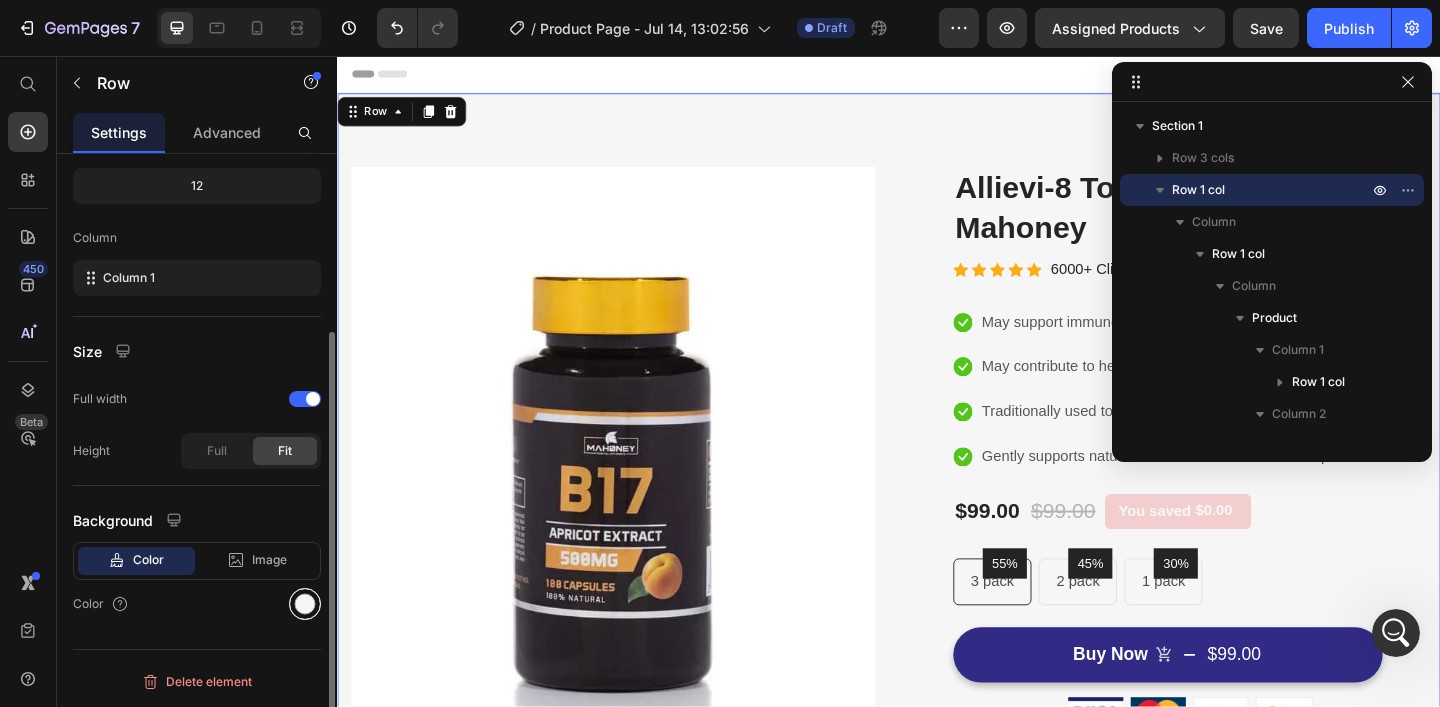 click at bounding box center [305, 604] 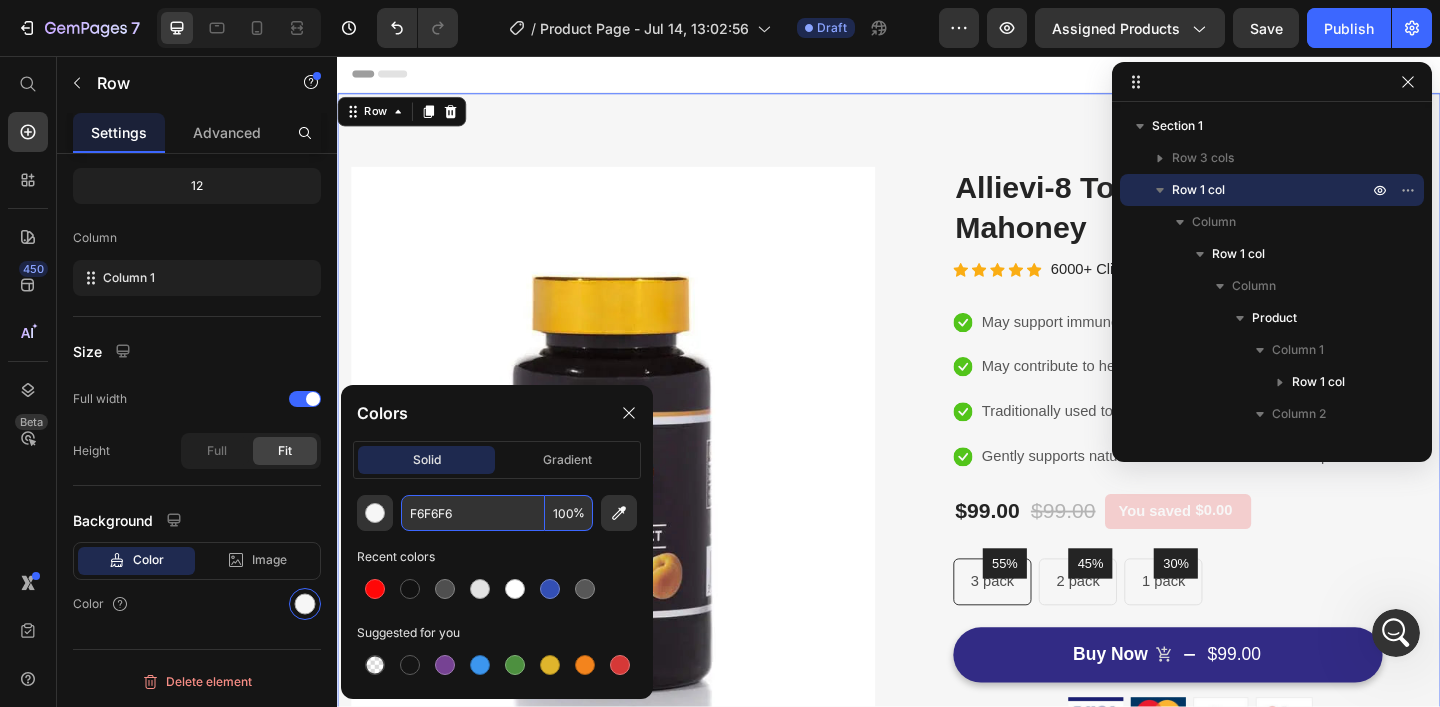 click on "F6F6F6" at bounding box center (473, 513) 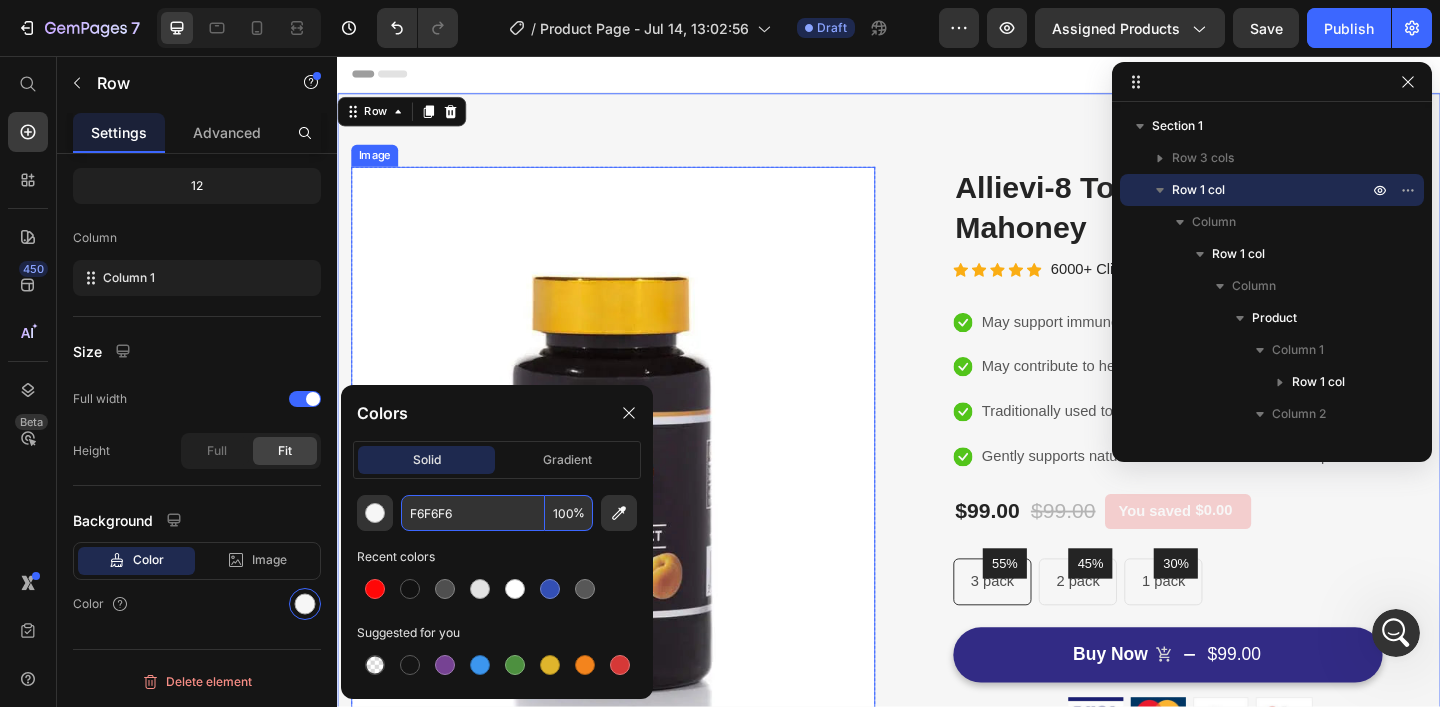 click at bounding box center [637, 533] 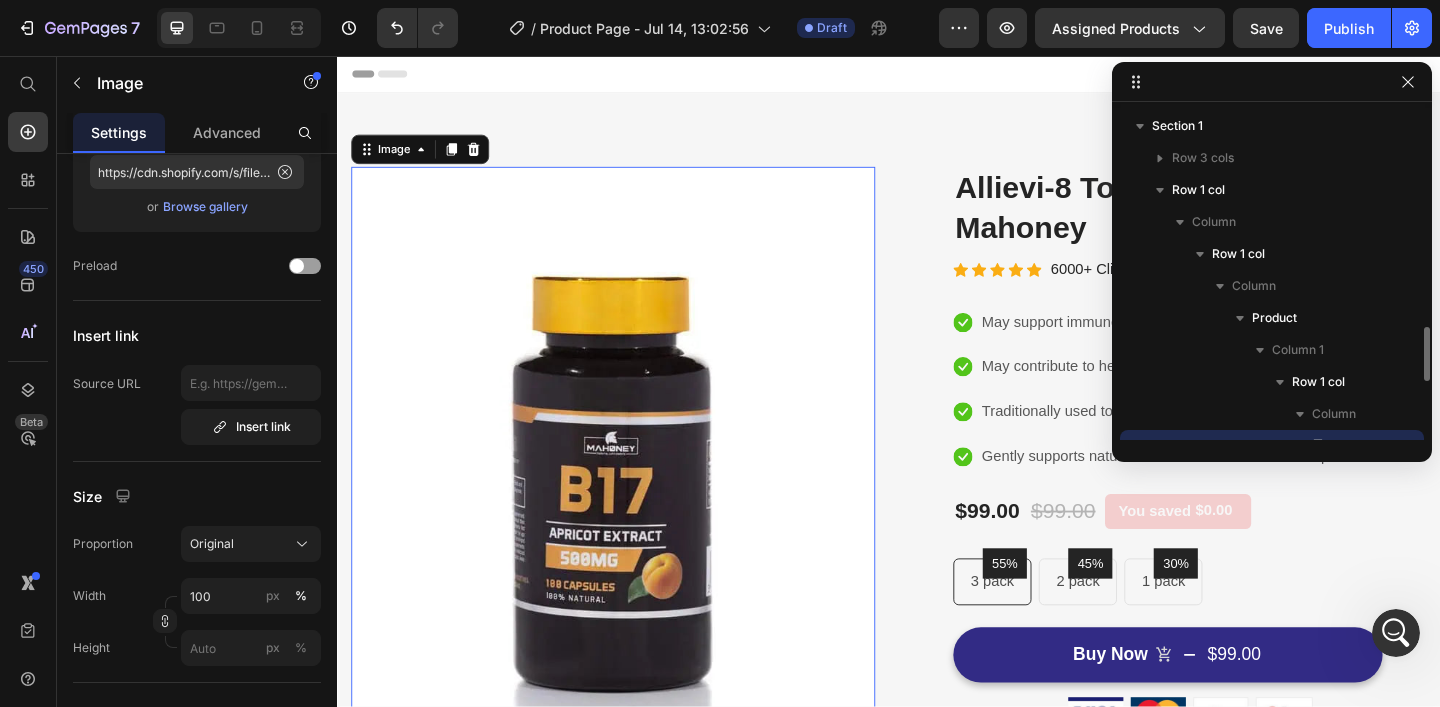 scroll, scrollTop: 186, scrollLeft: 0, axis: vertical 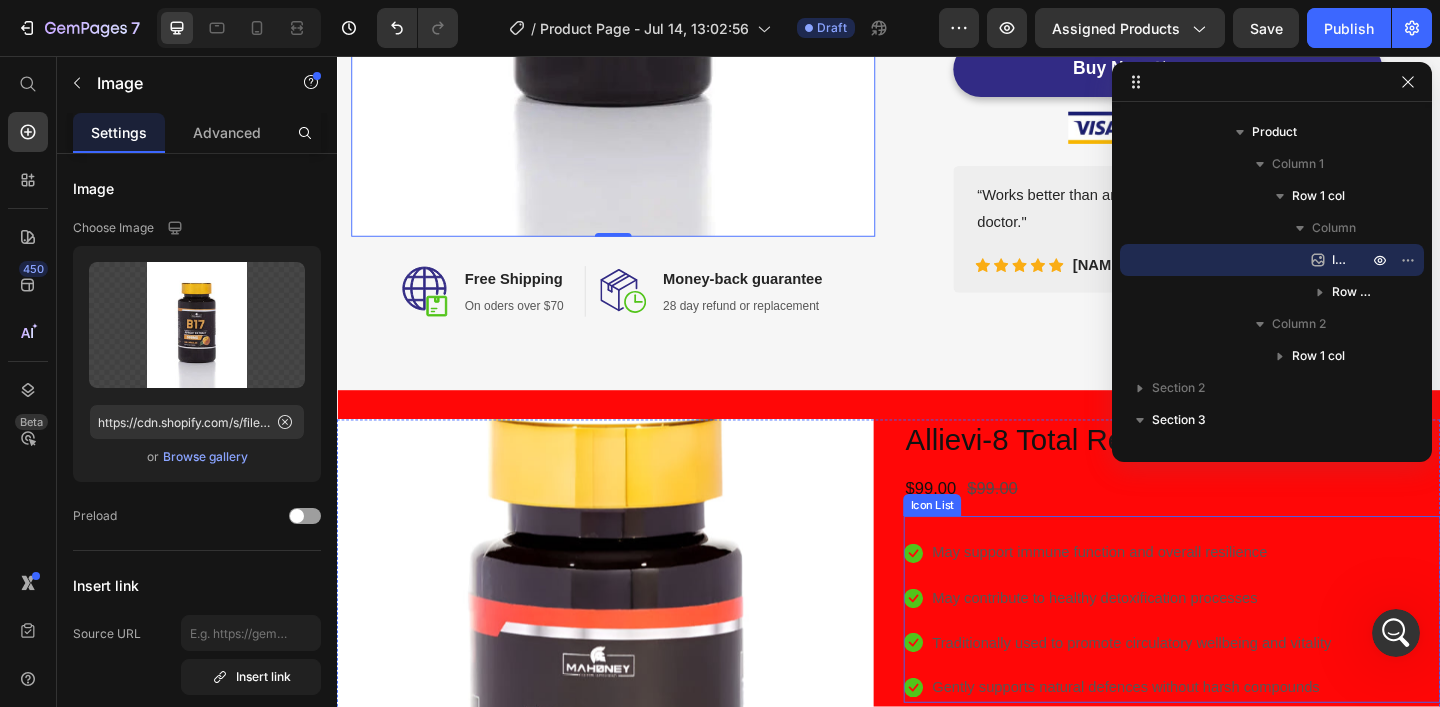 click on "Icon May support immune function and overall resilience Text block
Icon May contribute to healthy detoxification processes Text block
Icon Traditionally used to promote circulatory wellbeing and vitality Text block
Icon Gently supports natural defences without harsh compounds Text block Icon List" at bounding box center [1245, 658] 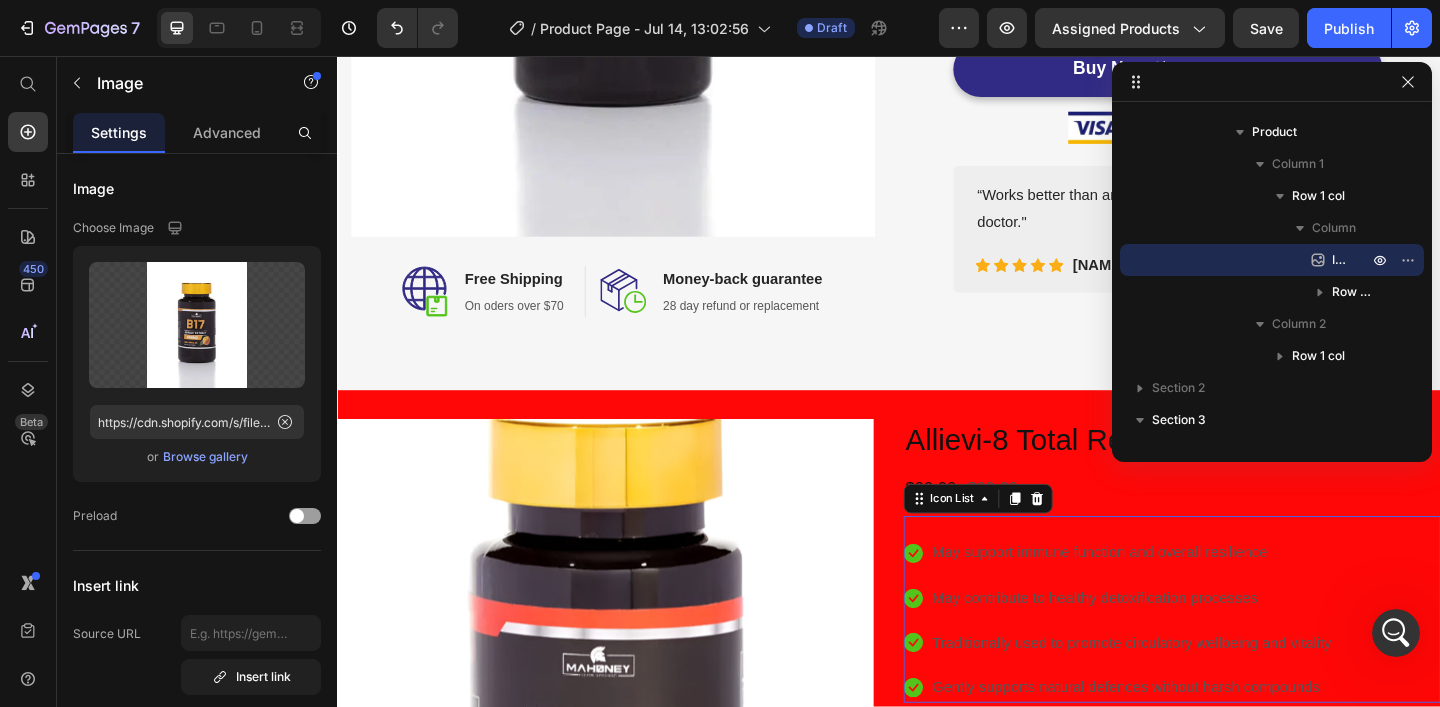 scroll, scrollTop: 730, scrollLeft: 0, axis: vertical 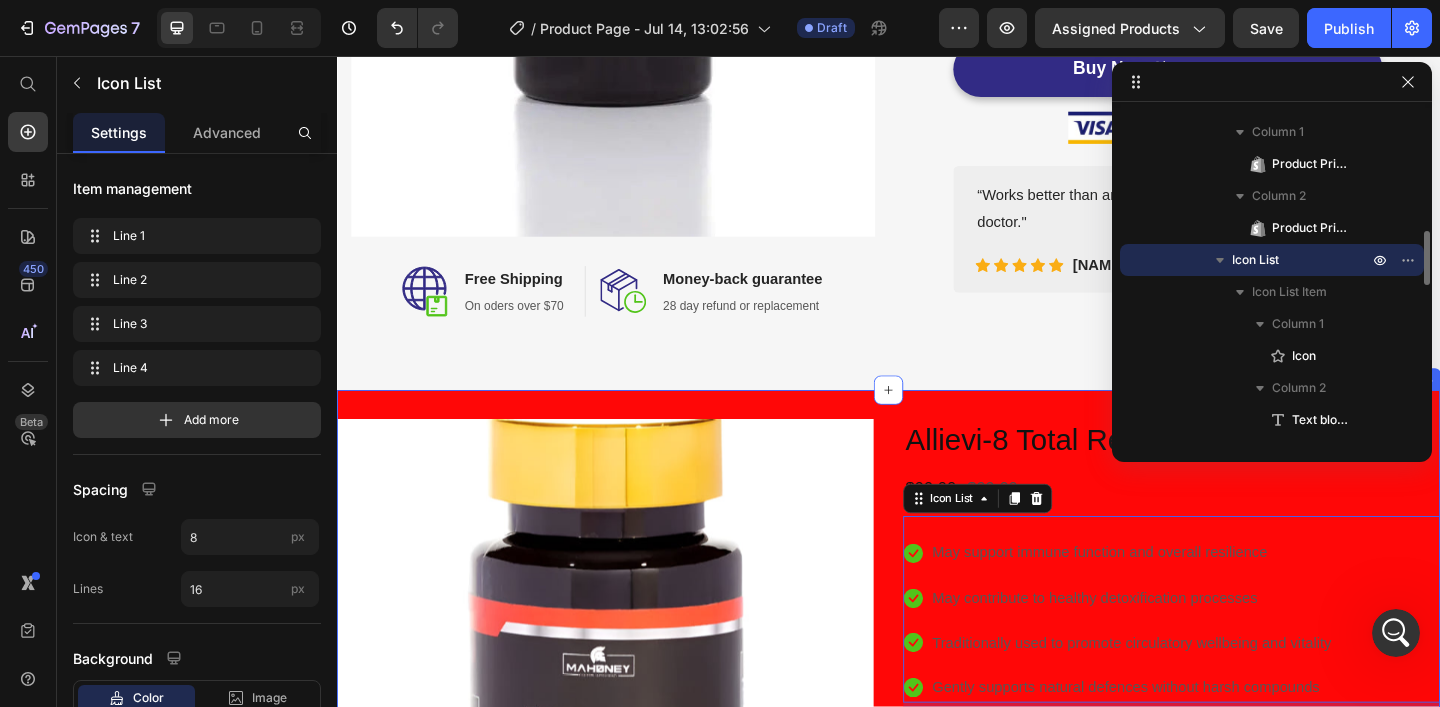 click on "Product Images Allievi-8 Total Rejuvenation - [NAME] Product Title $99.00 Product Price $99.00 Product Price Row
Icon May support immune function and overall resilience Text block
Icon May contribute to healthy detoxification processes Text block
Icon Traditionally used to promote circulatory wellbeing and vitality Text block
Icon Gently supports natural defences without harsh compounds Text block Icon List   16 Support your body’s natural repair response — or your money back Everyday strain. Stiff joints. Digestive discomfort. If your body feels like it’s lagging behind your lifestyle, Allievi‑8 offers focused daily support — combining peptide science, antioxidants and botanicals to help you feel restored and resilient. Try it risk-free with our 28-day money-back guarantee.
Potential Benefits of Allievi‑8 ✓ May help support normal joint and connective tissue function*
How it works
•  •  •" at bounding box center [937, 920] 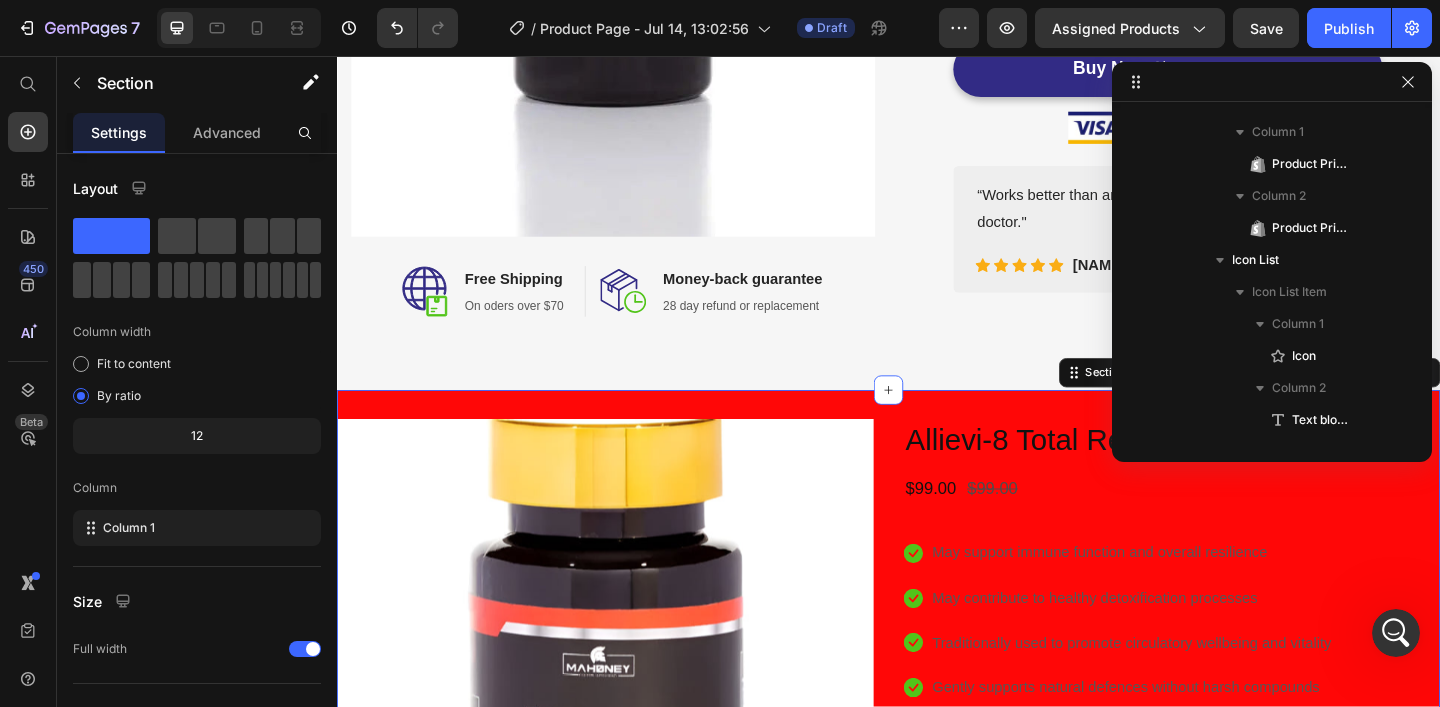 scroll, scrollTop: 346, scrollLeft: 0, axis: vertical 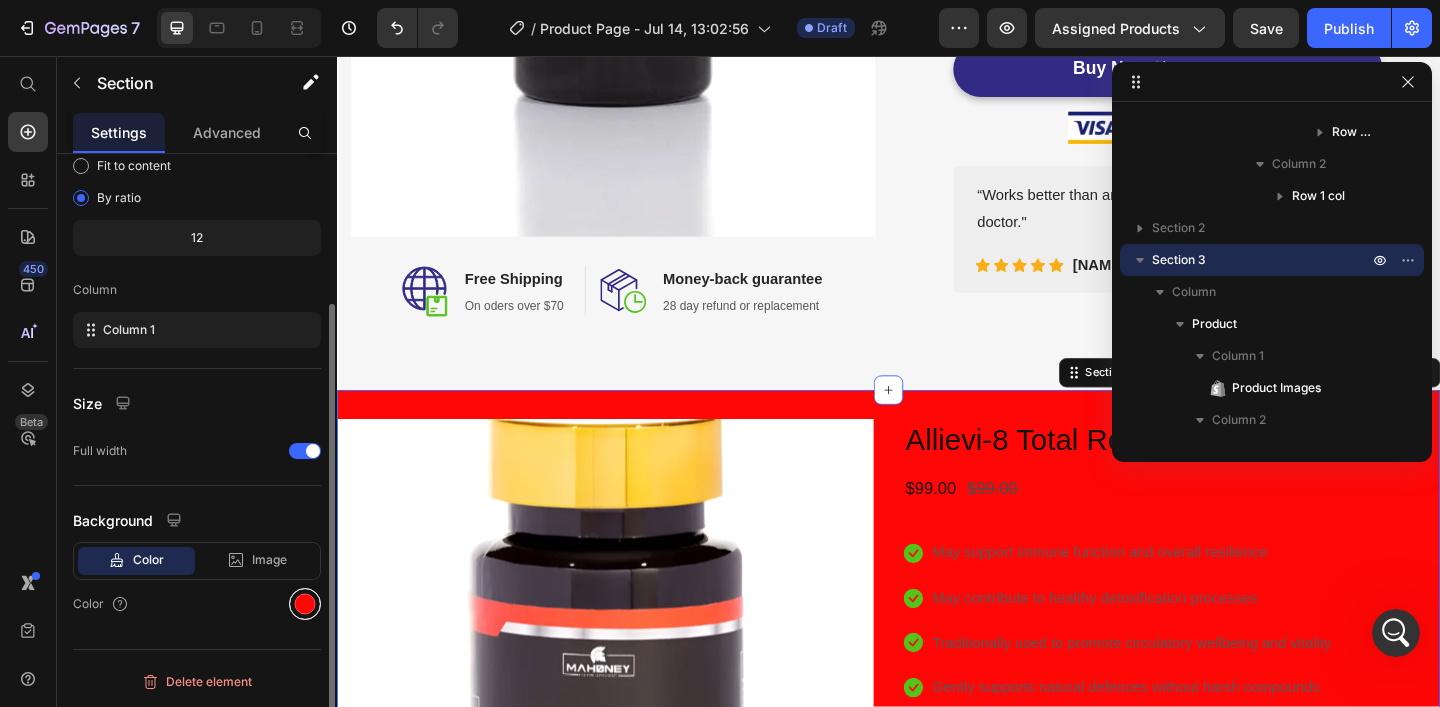 click at bounding box center (305, 604) 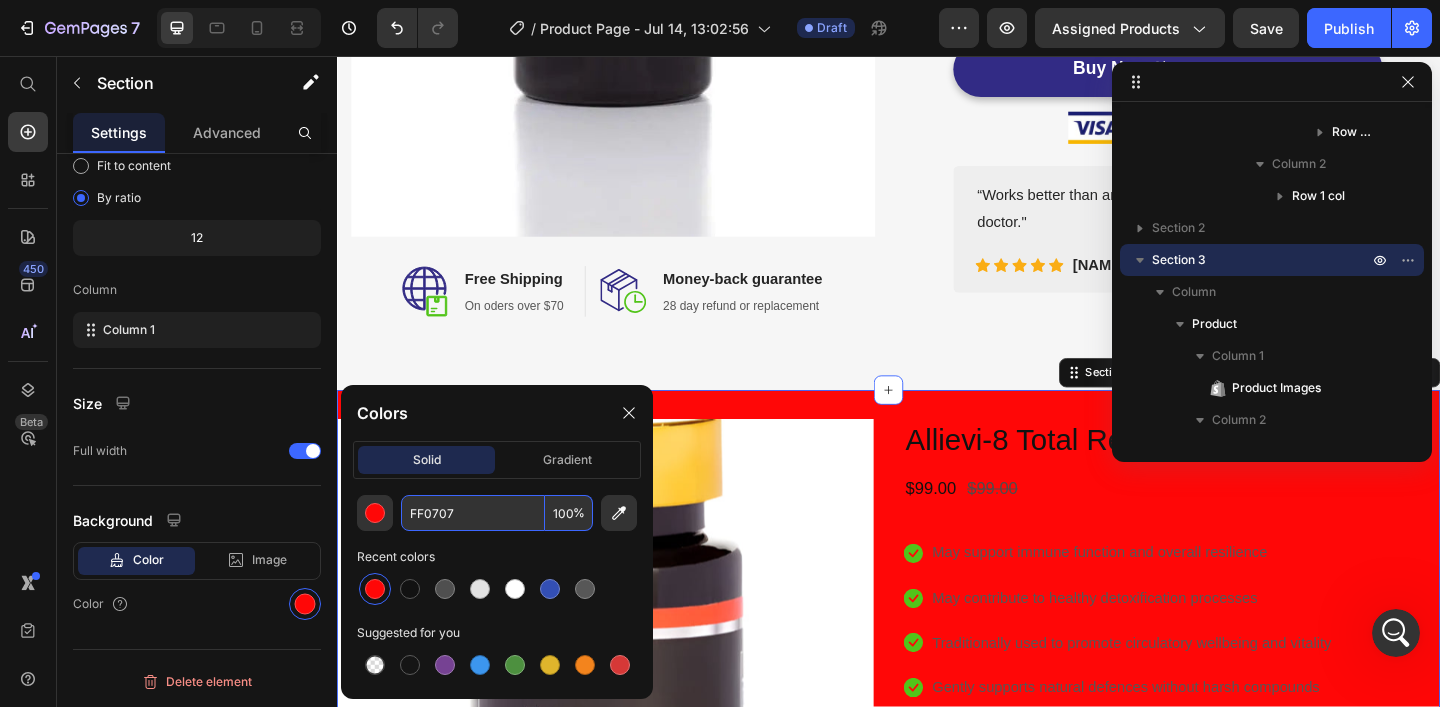 click on "FF0707" at bounding box center (473, 513) 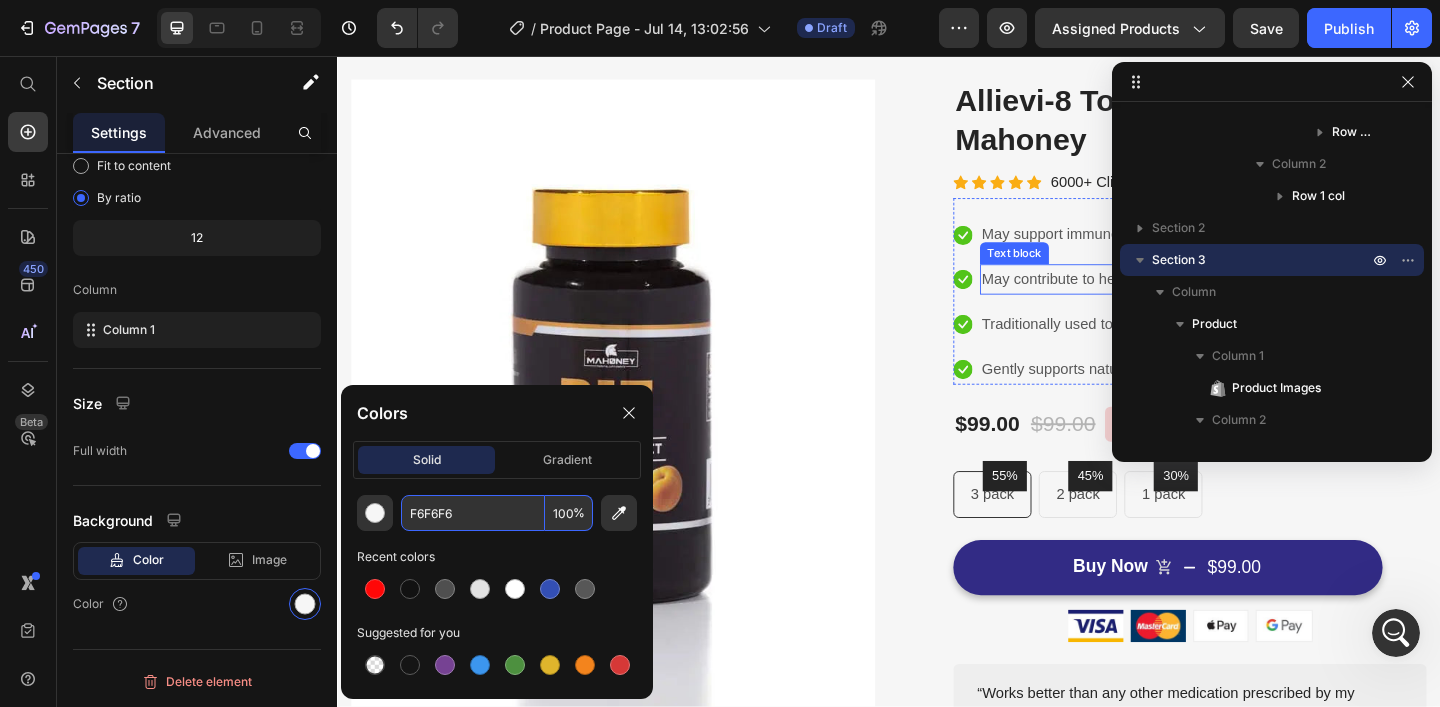 scroll, scrollTop: 0, scrollLeft: 0, axis: both 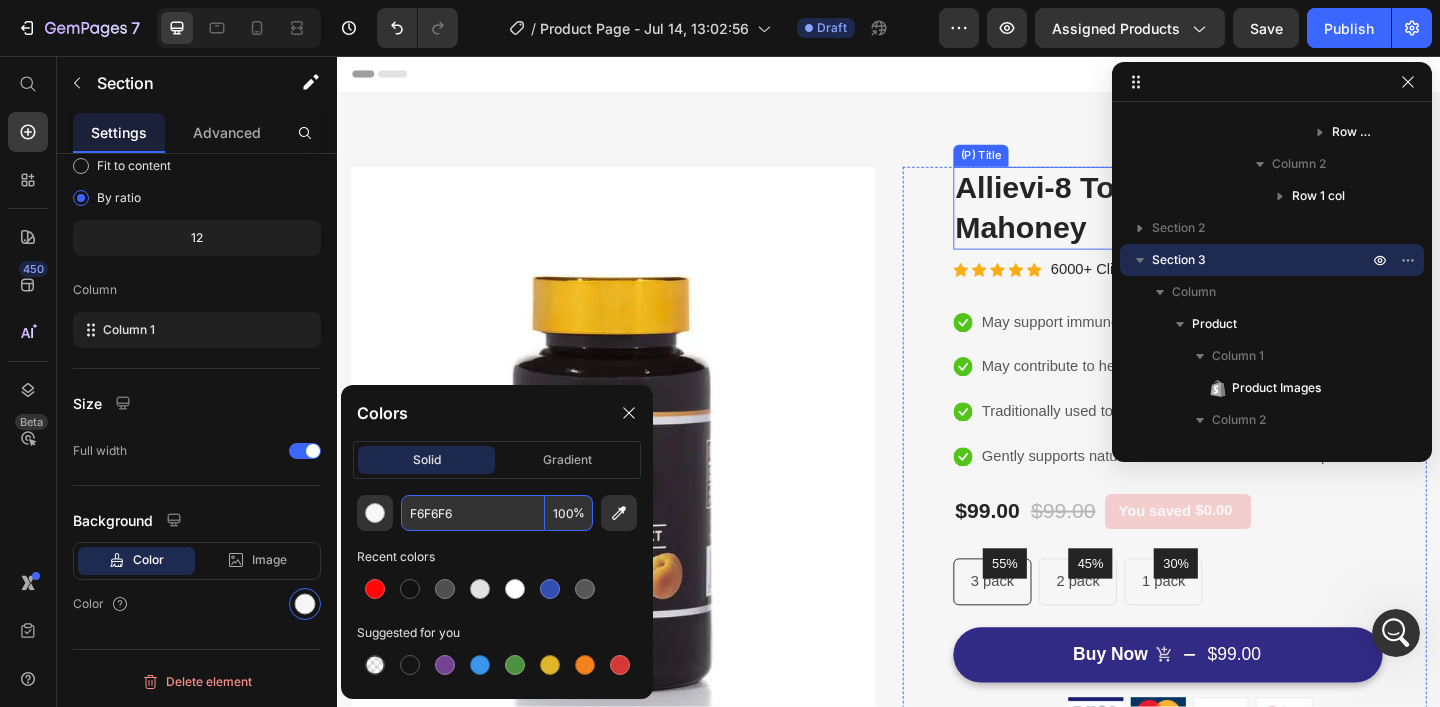 click on "Allievi-8 Total Rejuvenation - Mahoney" at bounding box center (1264, 222) 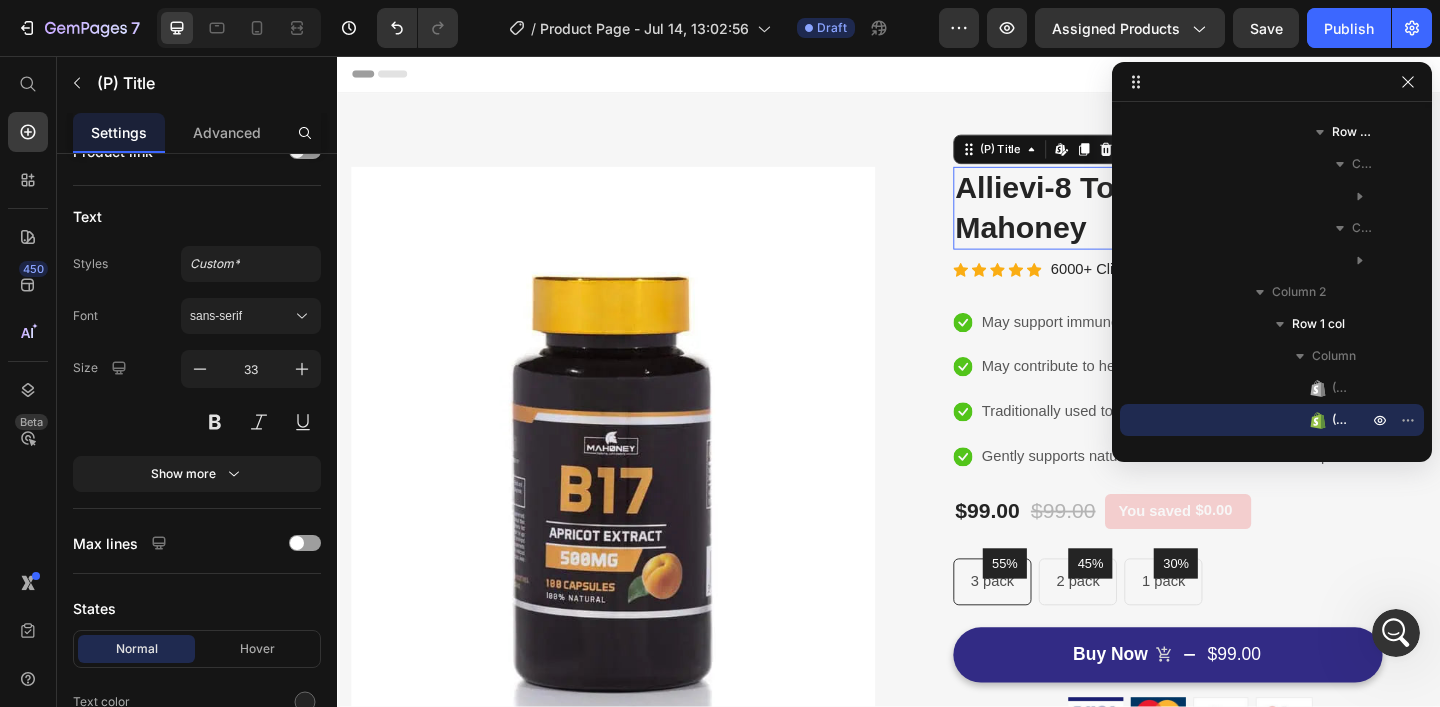 scroll, scrollTop: 0, scrollLeft: 0, axis: both 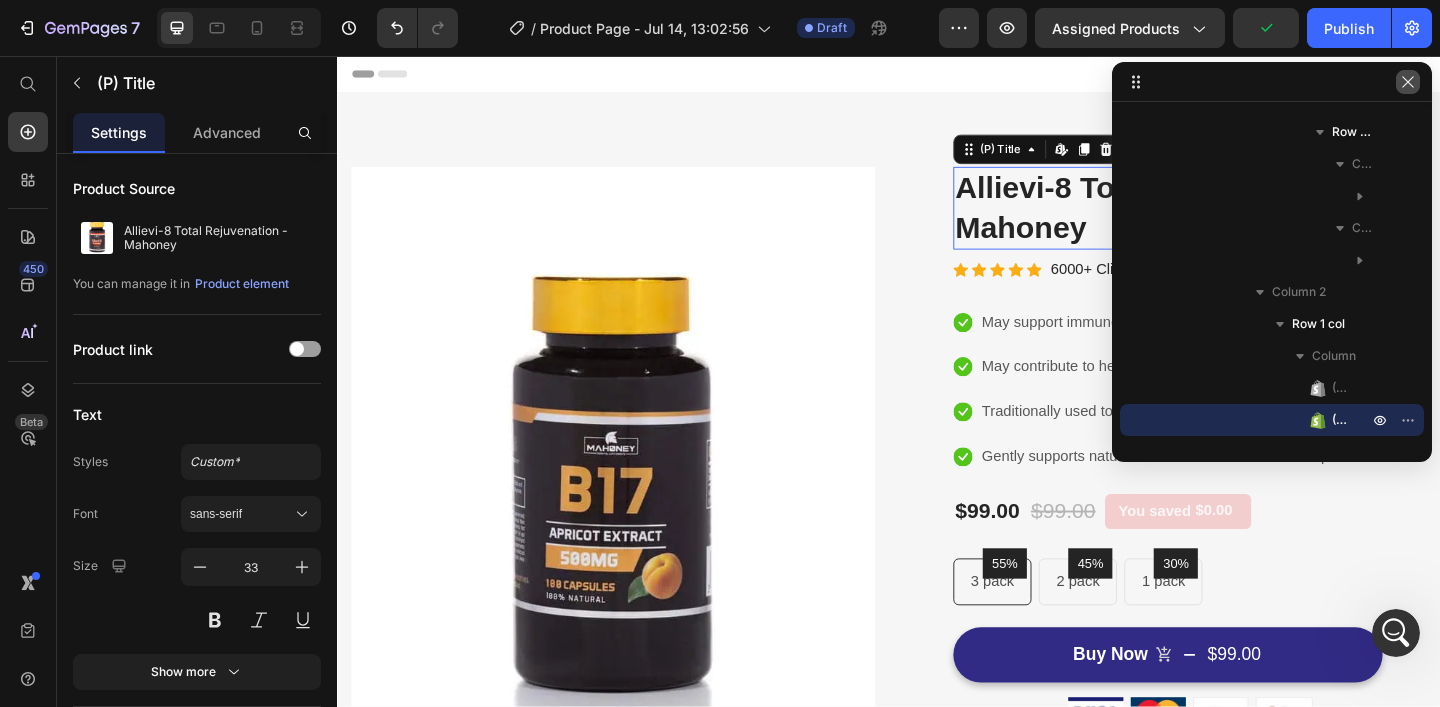click 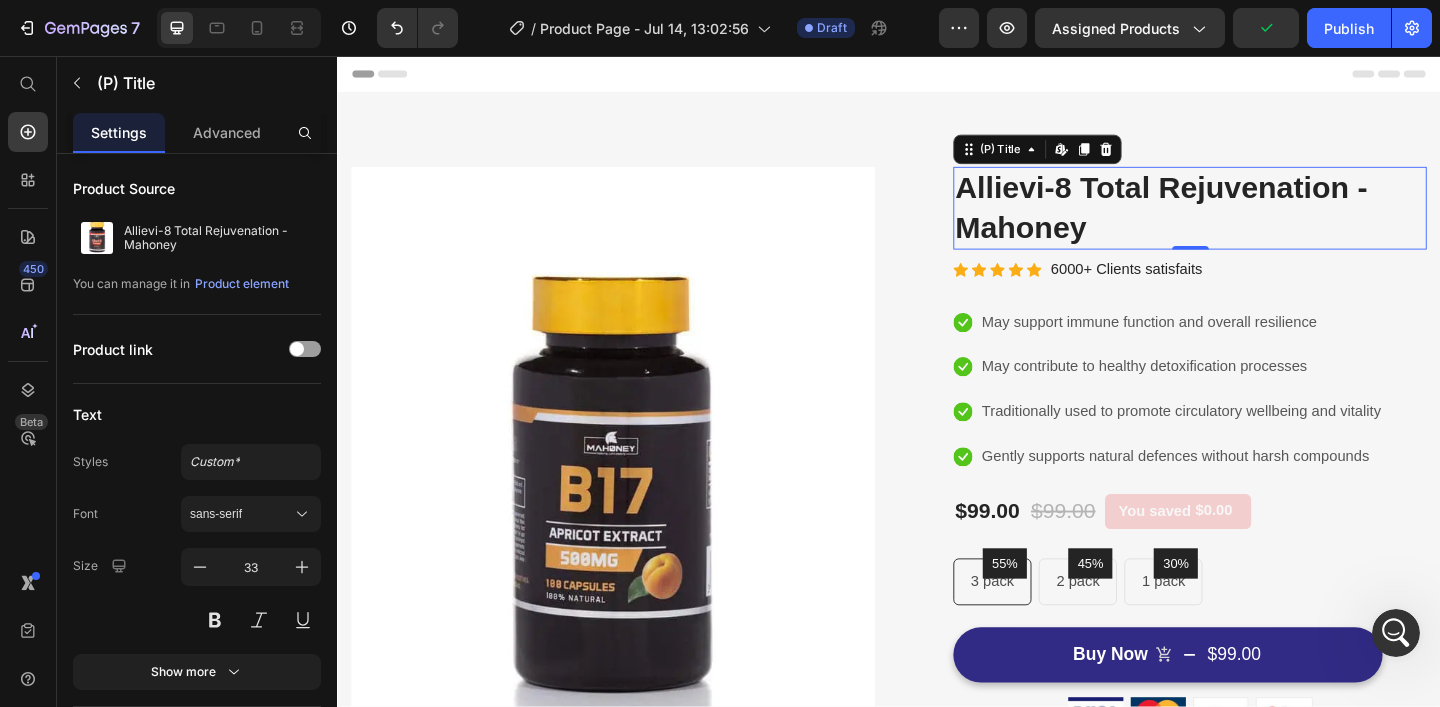 click on "Allievi-8 Total Rejuvenation - Mahoney" at bounding box center [1264, 222] 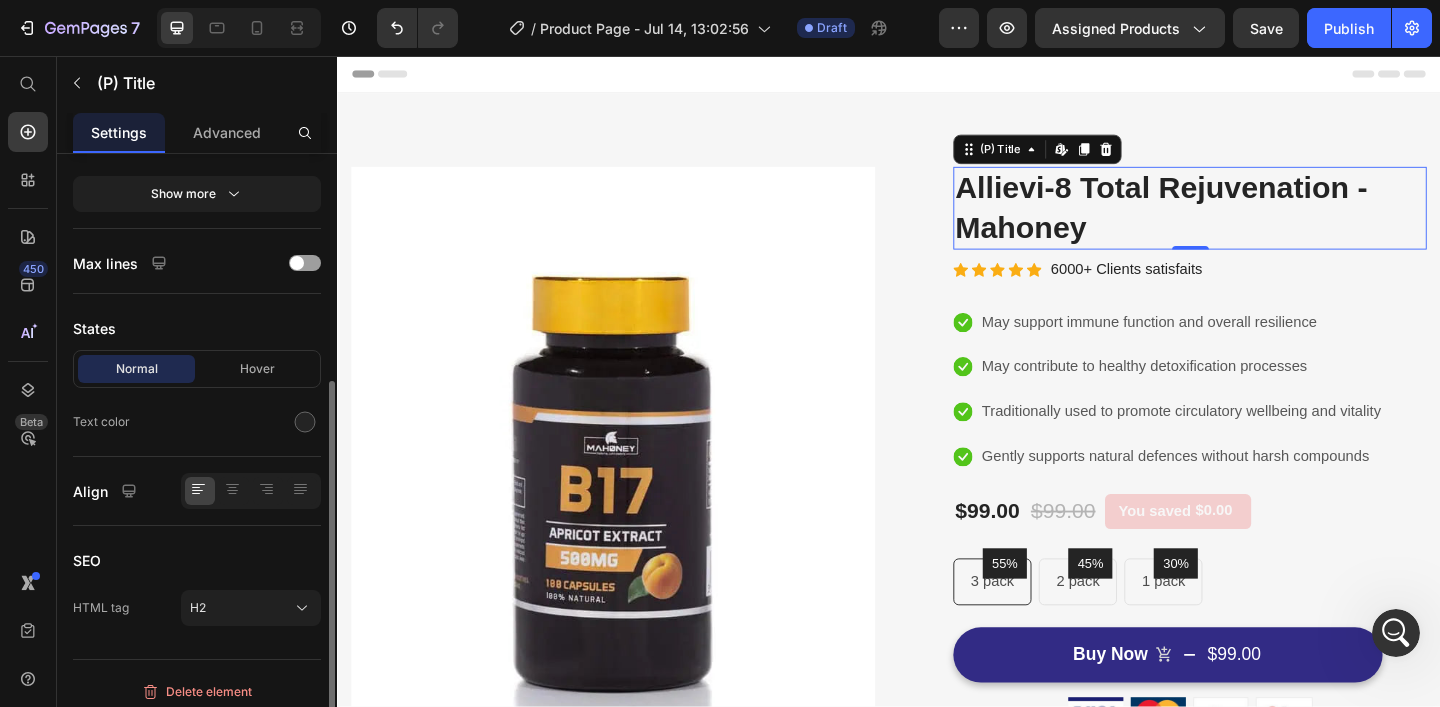 scroll, scrollTop: 488, scrollLeft: 0, axis: vertical 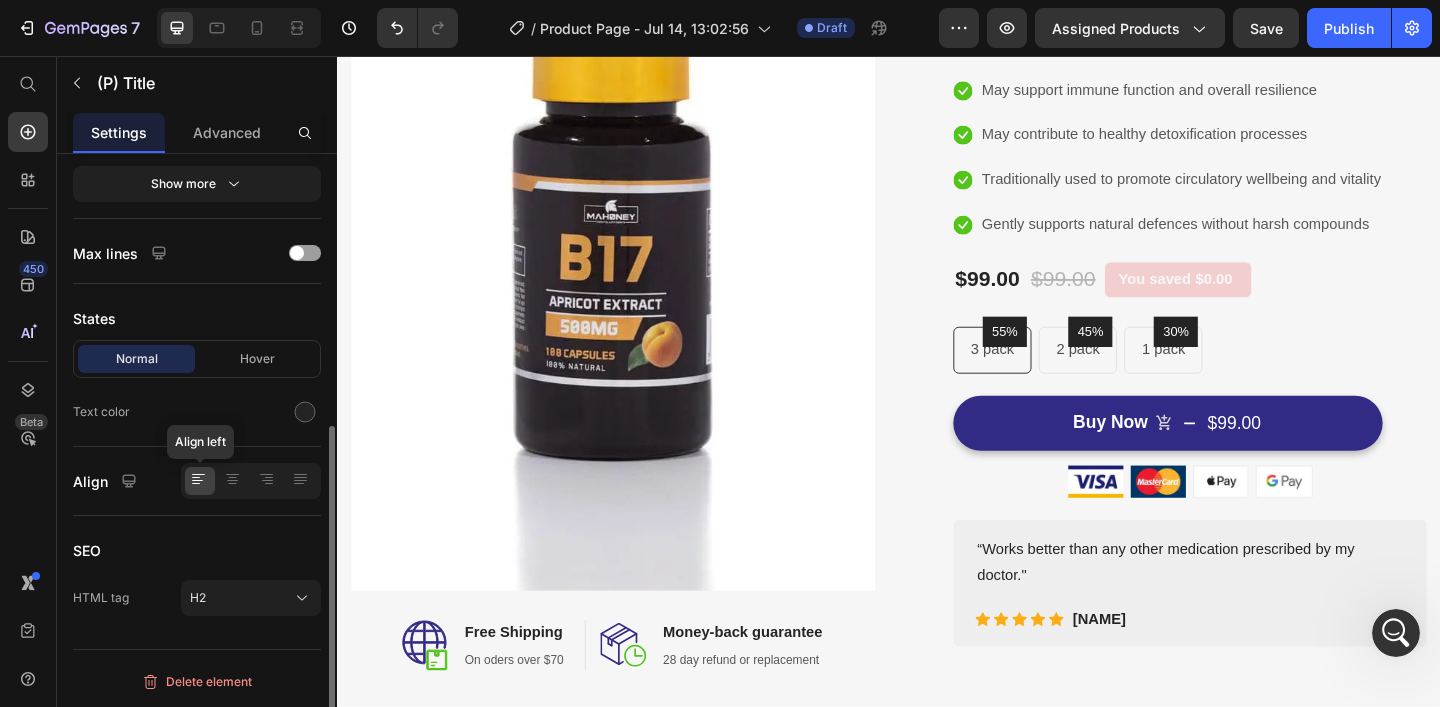 click 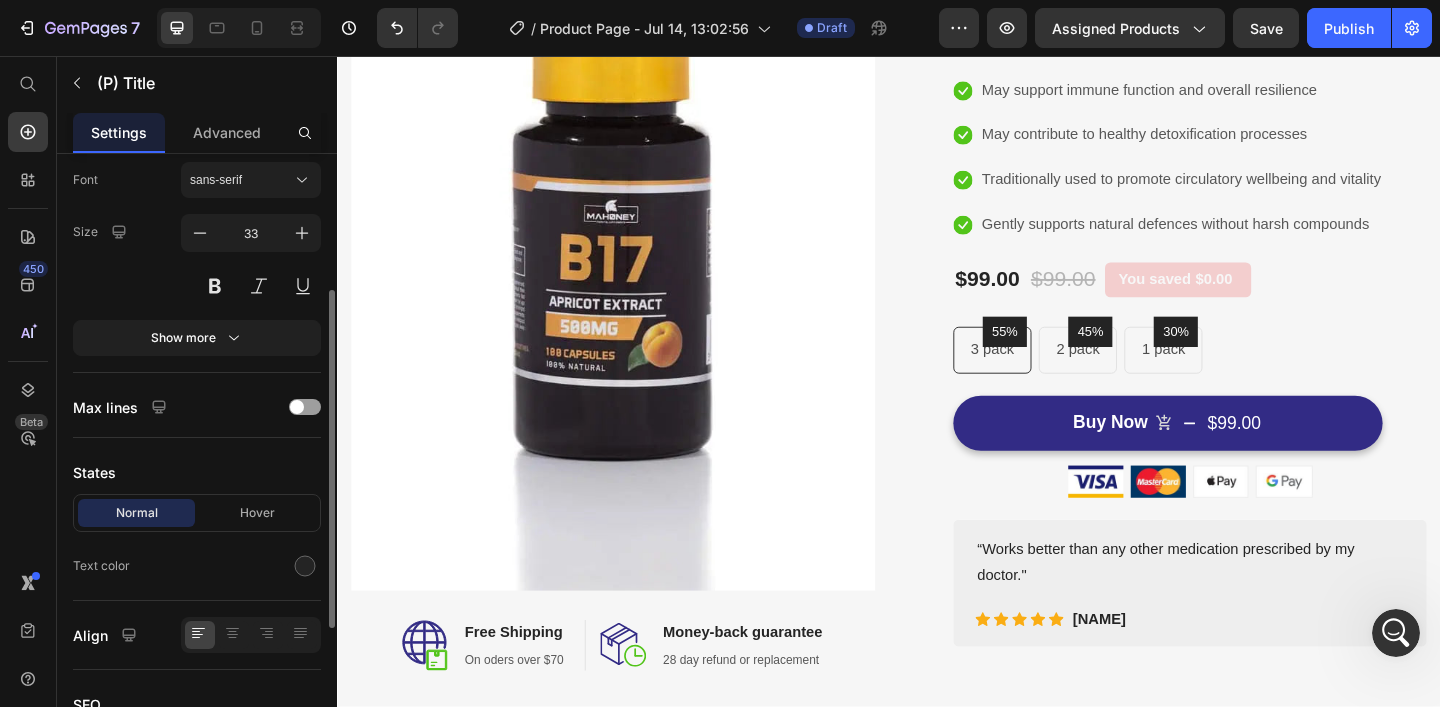 scroll, scrollTop: 0, scrollLeft: 0, axis: both 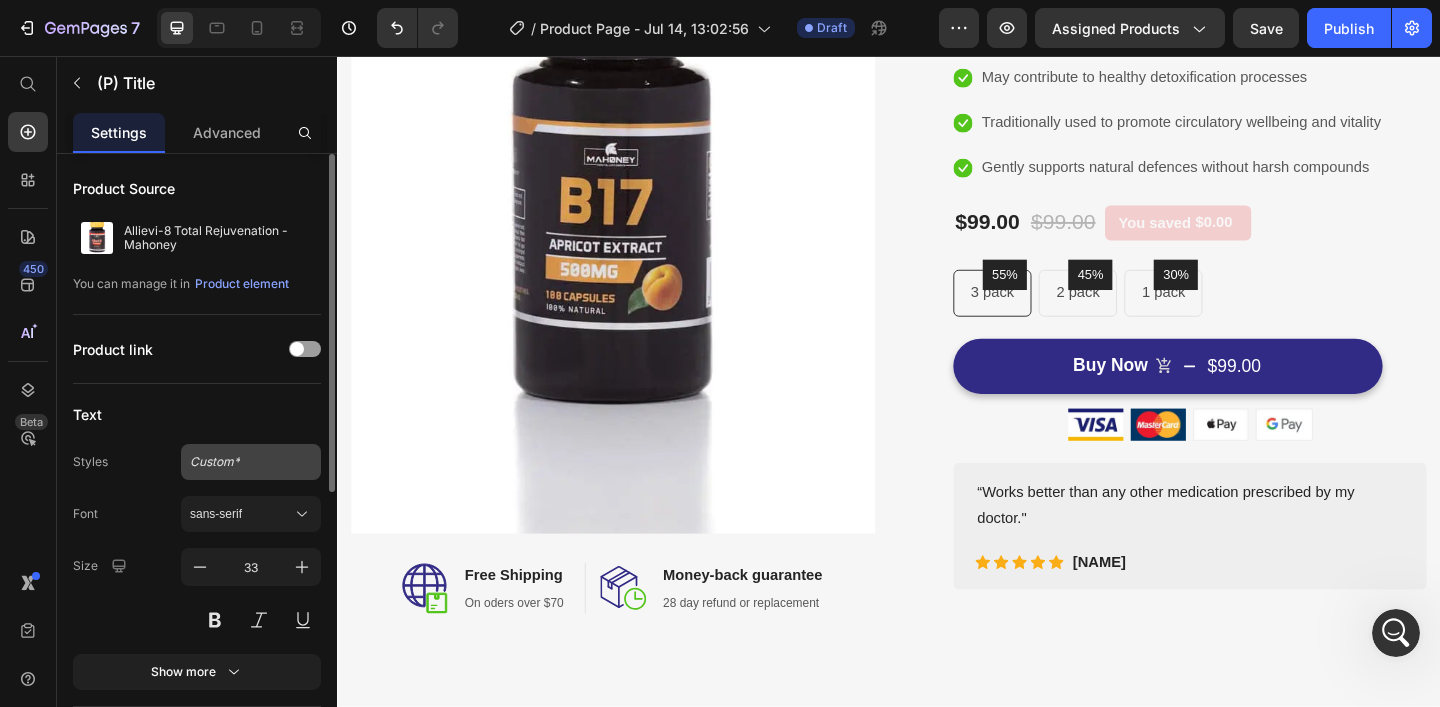 click on "Custom*" 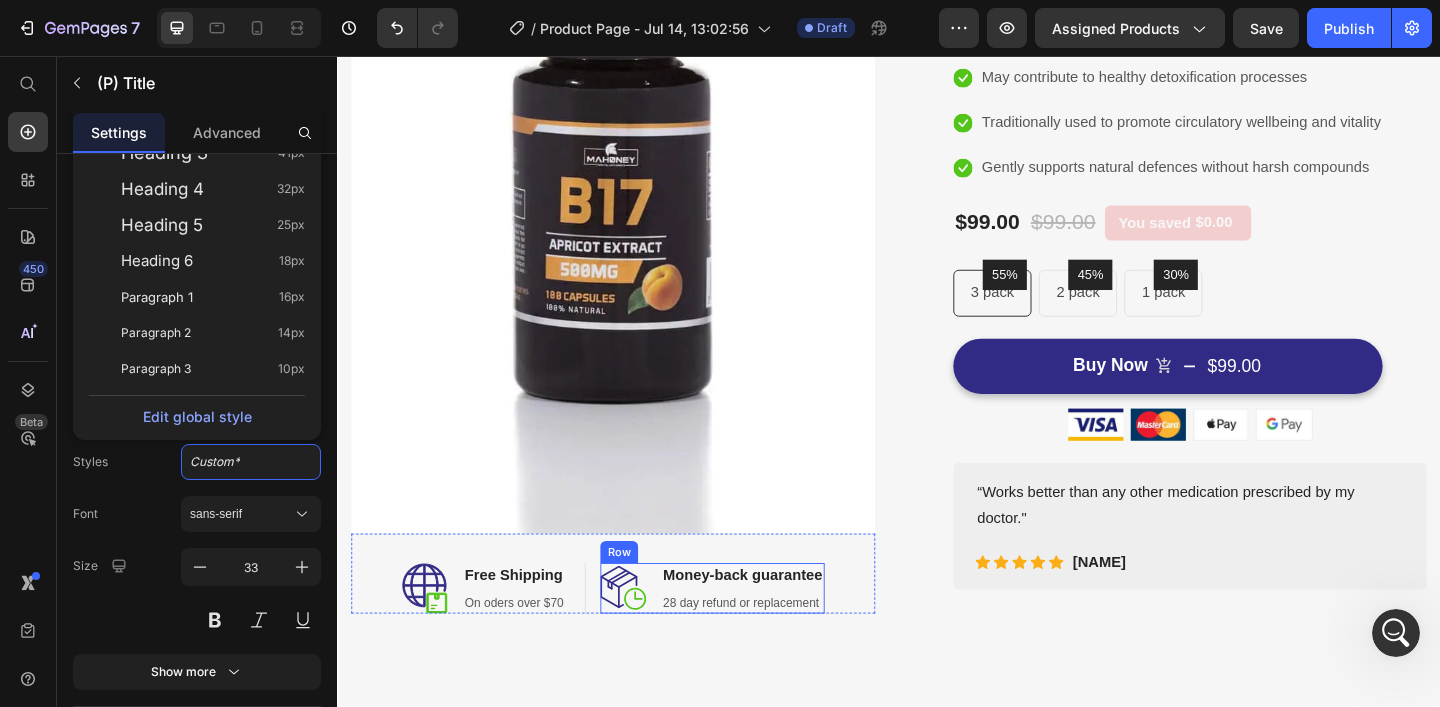 scroll, scrollTop: 748, scrollLeft: 0, axis: vertical 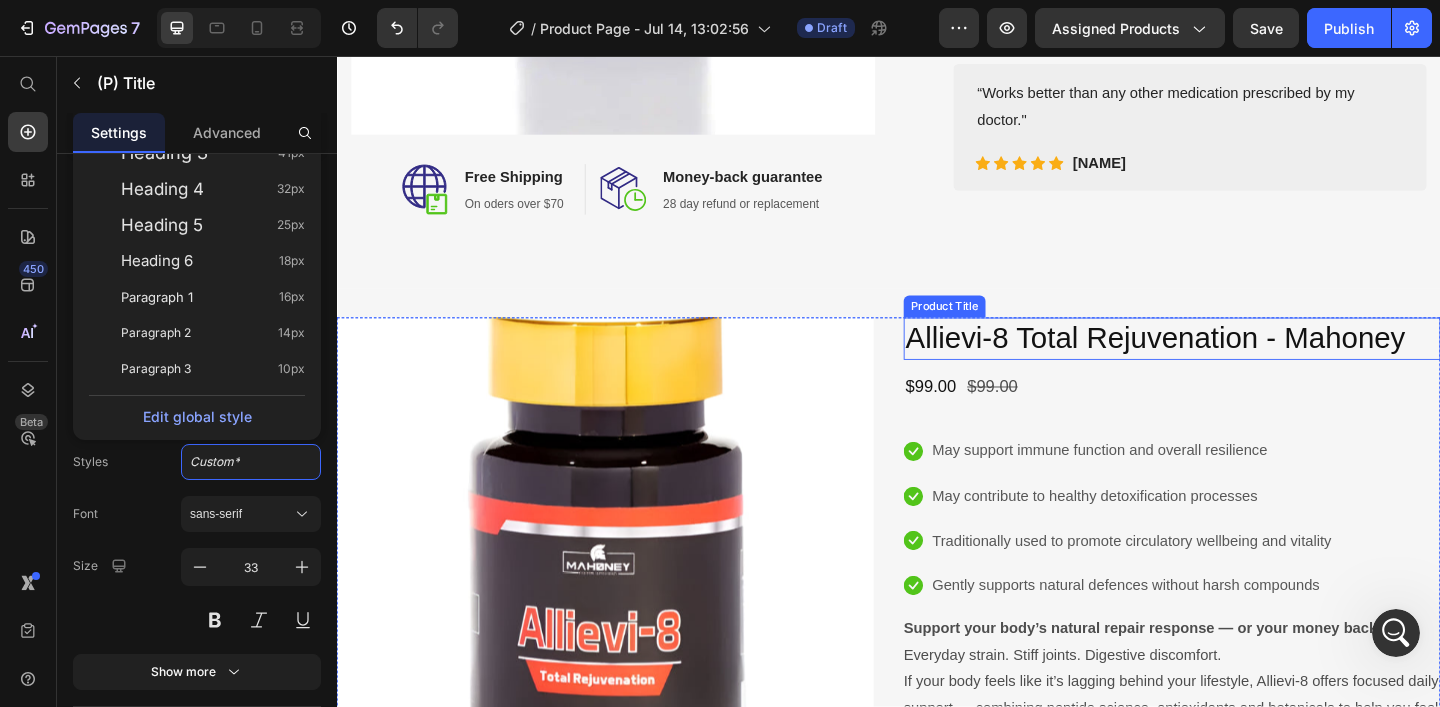 click on "Allievi-8 Total Rejuvenation - Mahoney" at bounding box center (1245, 364) 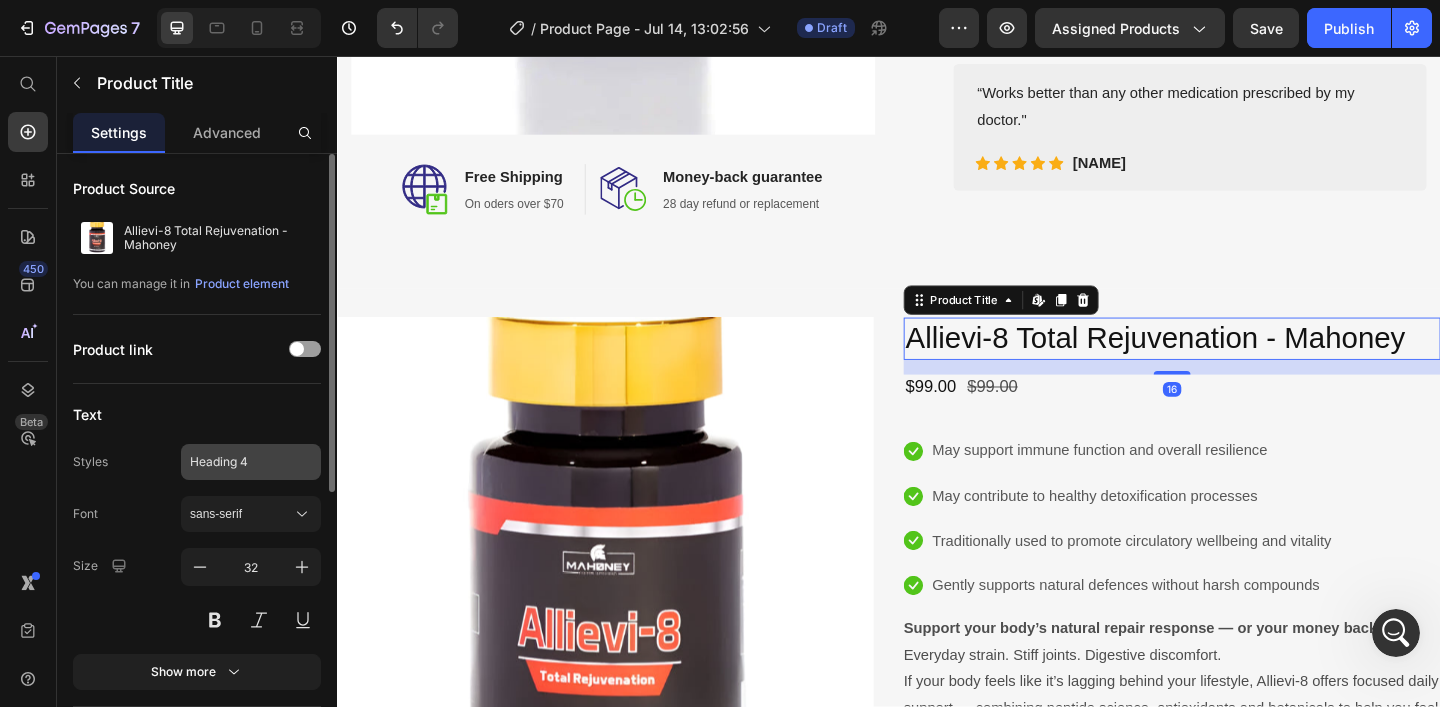 click on "Heading 4" 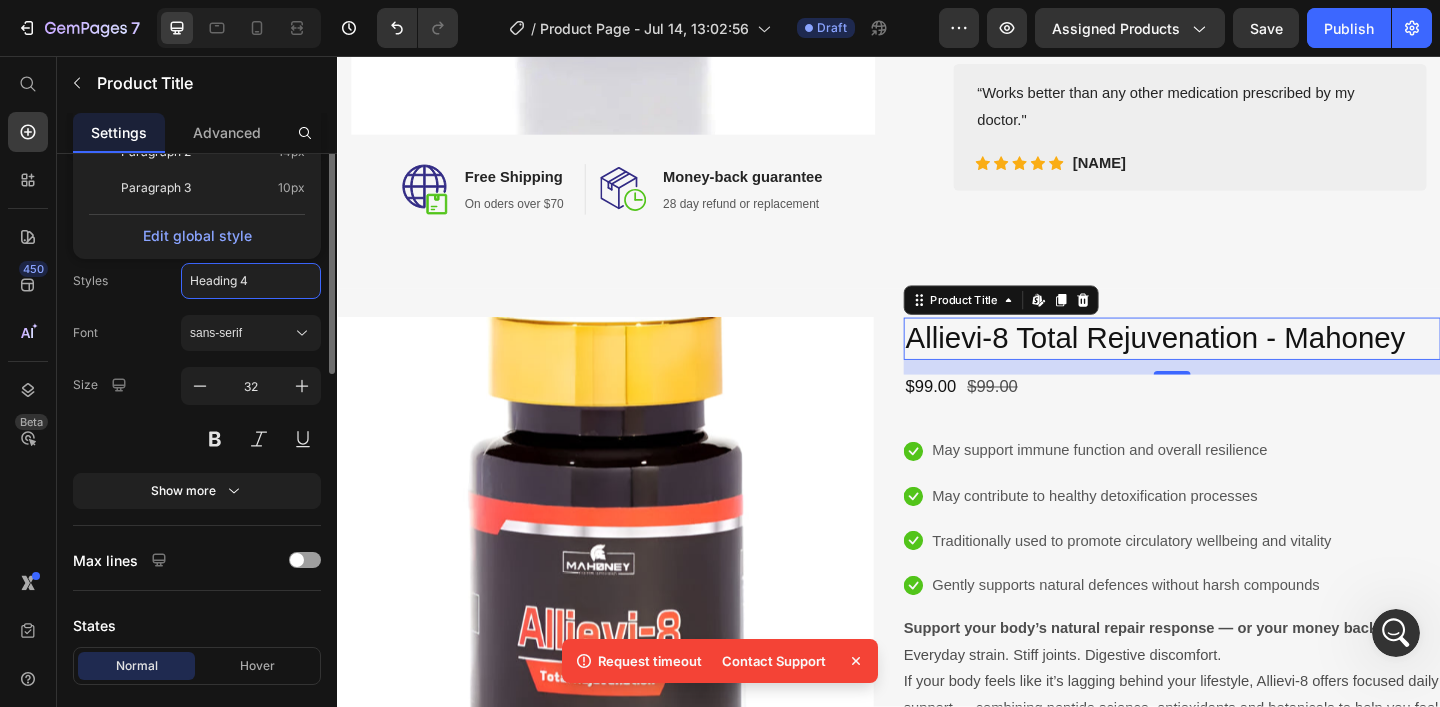 scroll, scrollTop: 0, scrollLeft: 0, axis: both 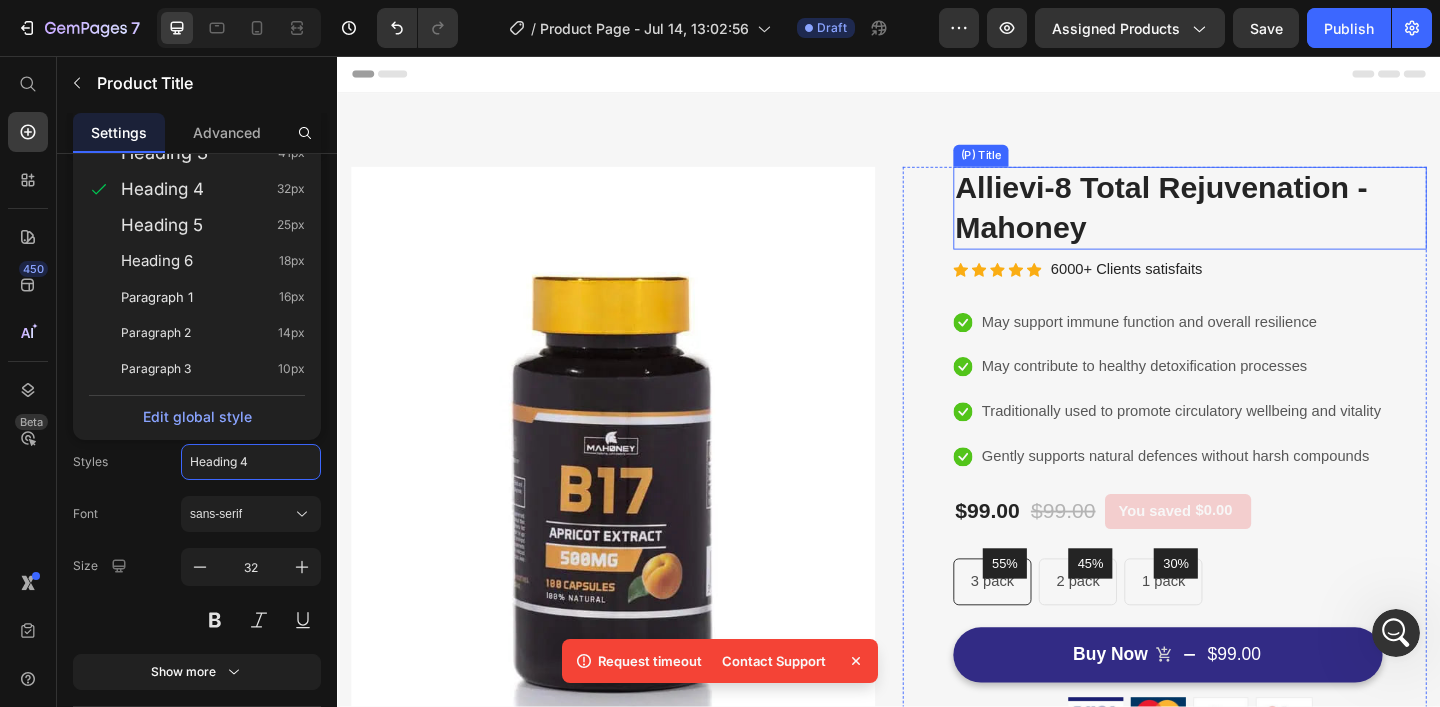 click on "Allievi-8 Total Rejuvenation - Mahoney" at bounding box center [1264, 222] 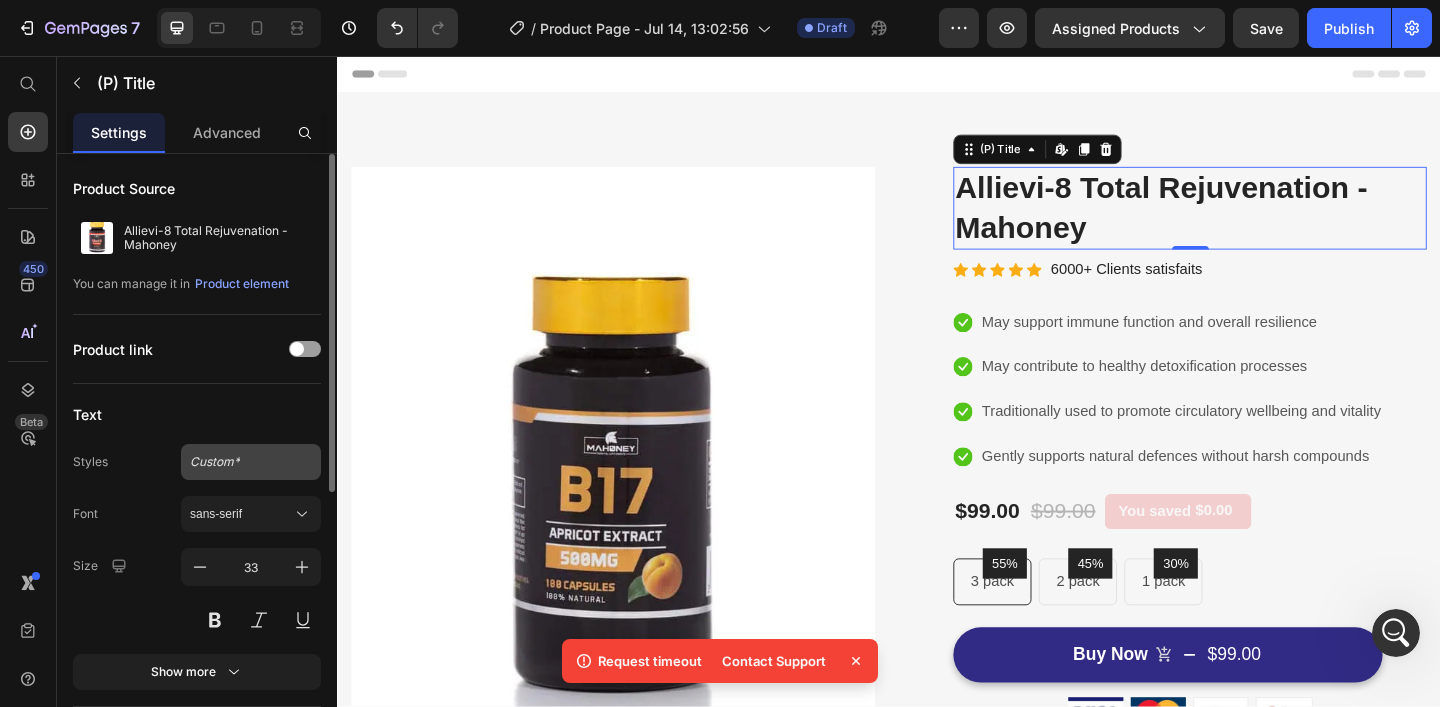 click on "Custom*" 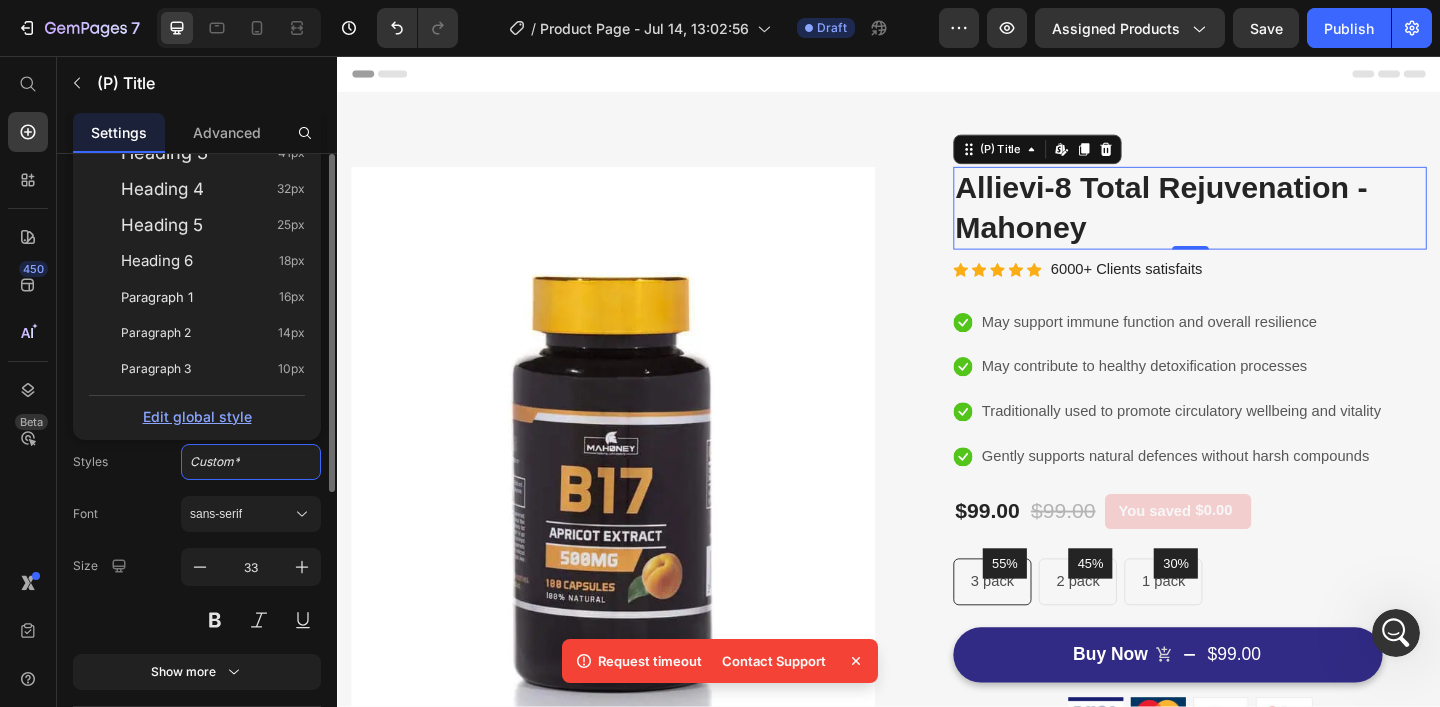 click on "Edit global style" at bounding box center [197, 416] 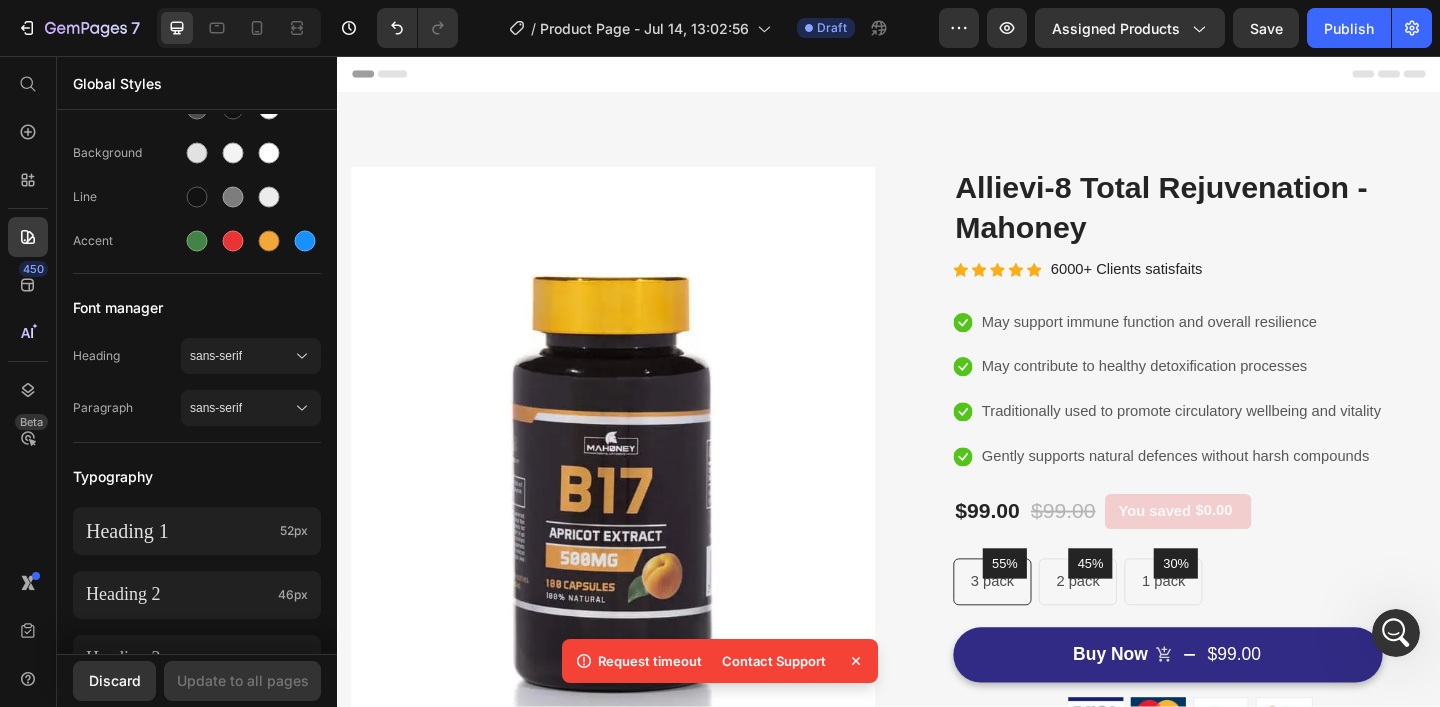 scroll, scrollTop: 0, scrollLeft: 0, axis: both 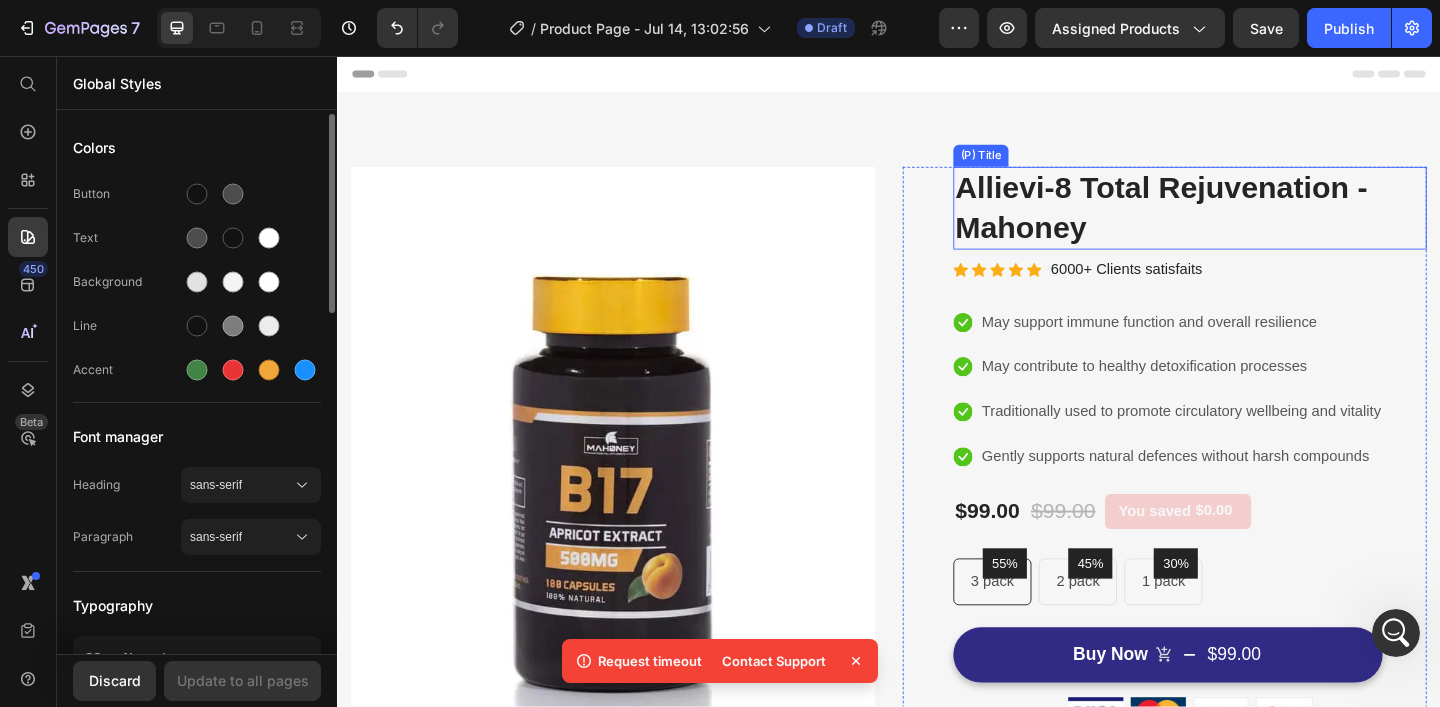click on "Allievi-8 Total Rejuvenation - Mahoney" at bounding box center [1264, 222] 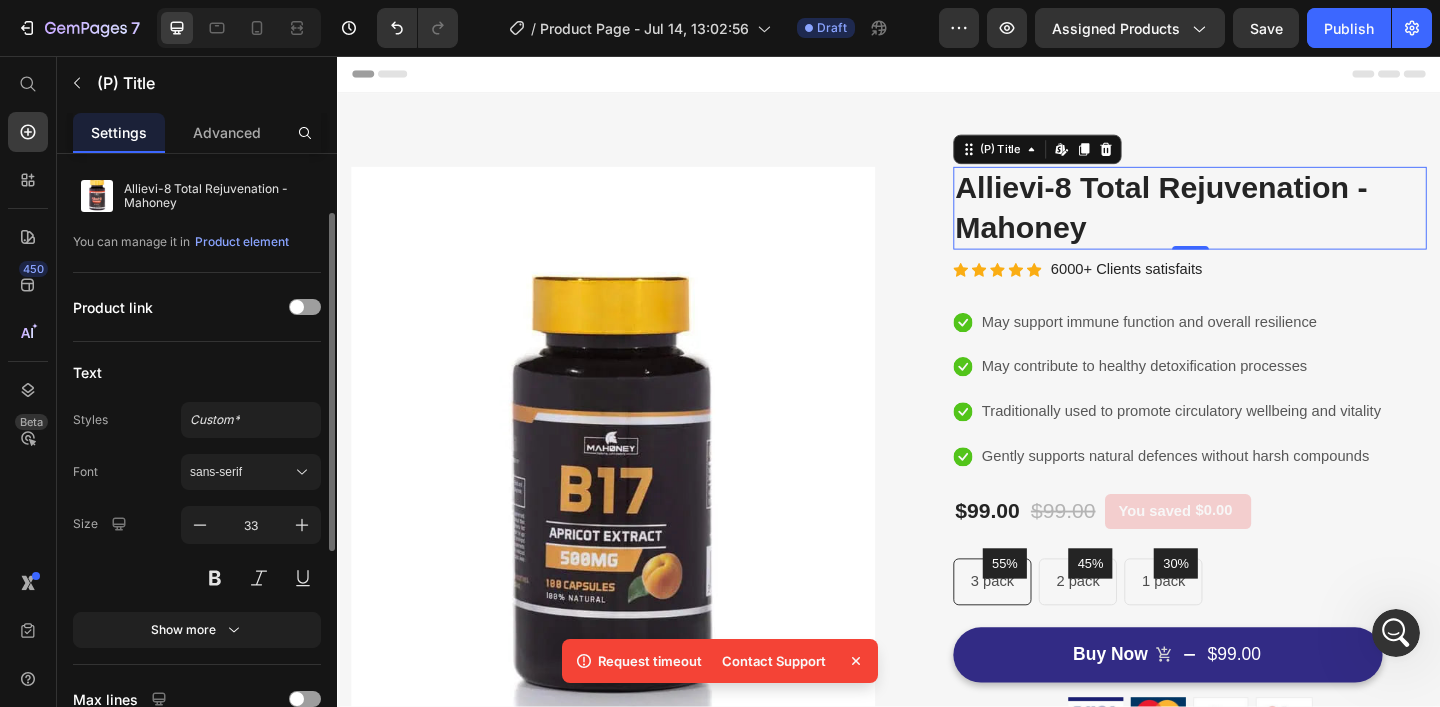 scroll, scrollTop: 65, scrollLeft: 0, axis: vertical 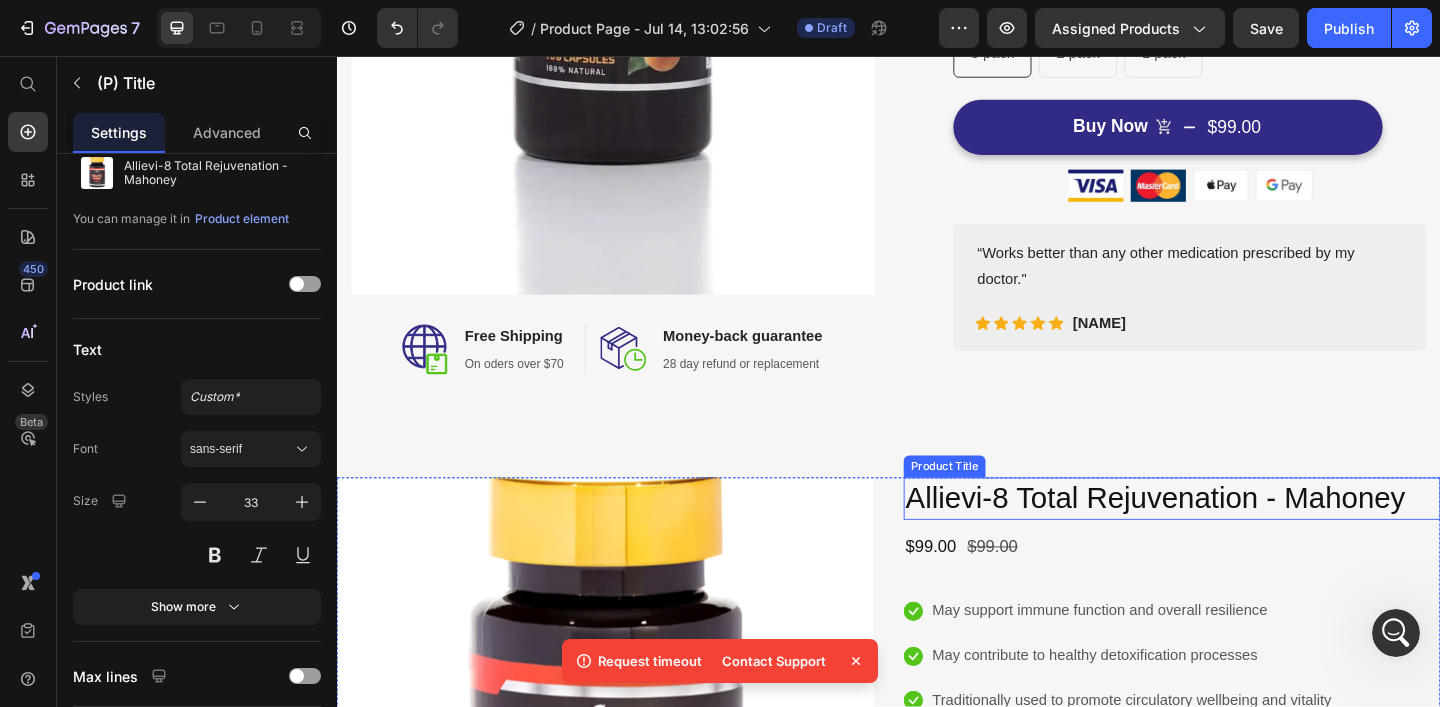click on "Allievi-8 Total Rejuvenation - Mahoney" at bounding box center (1245, 538) 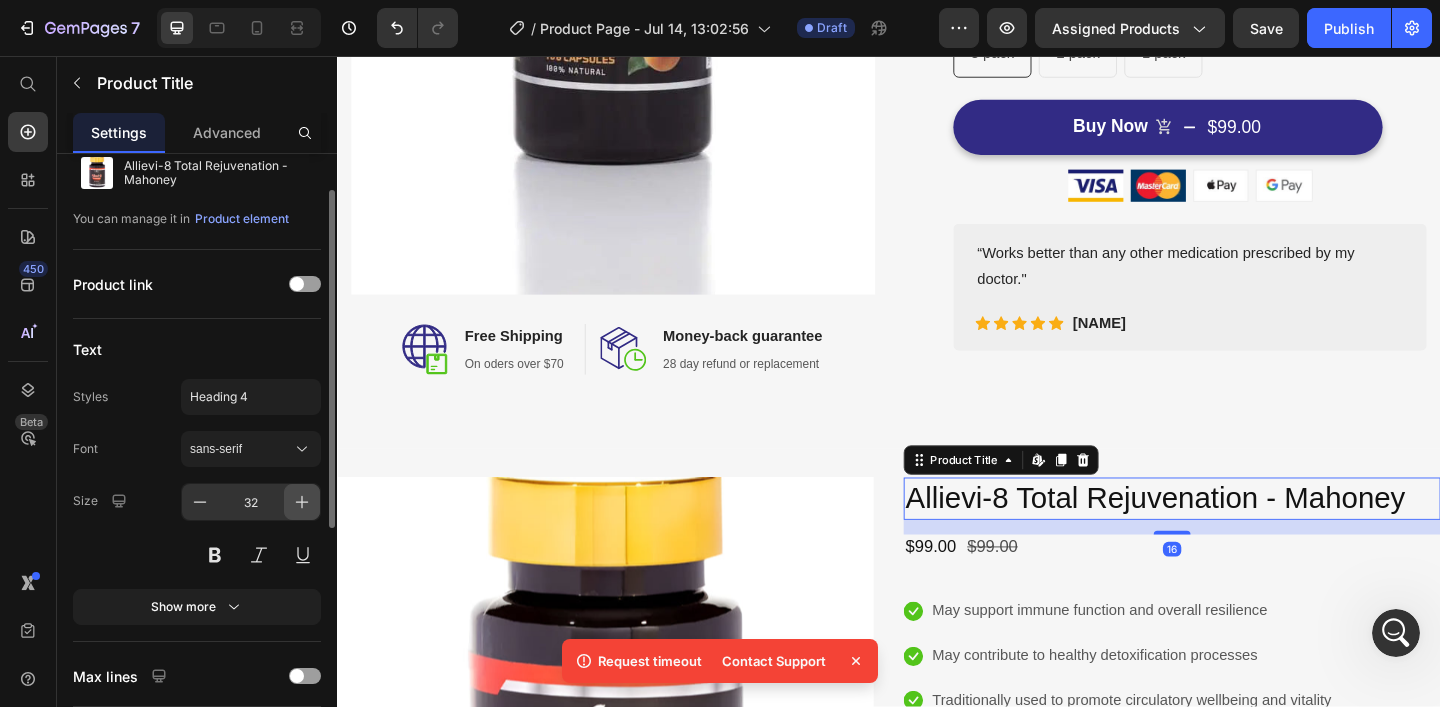 click 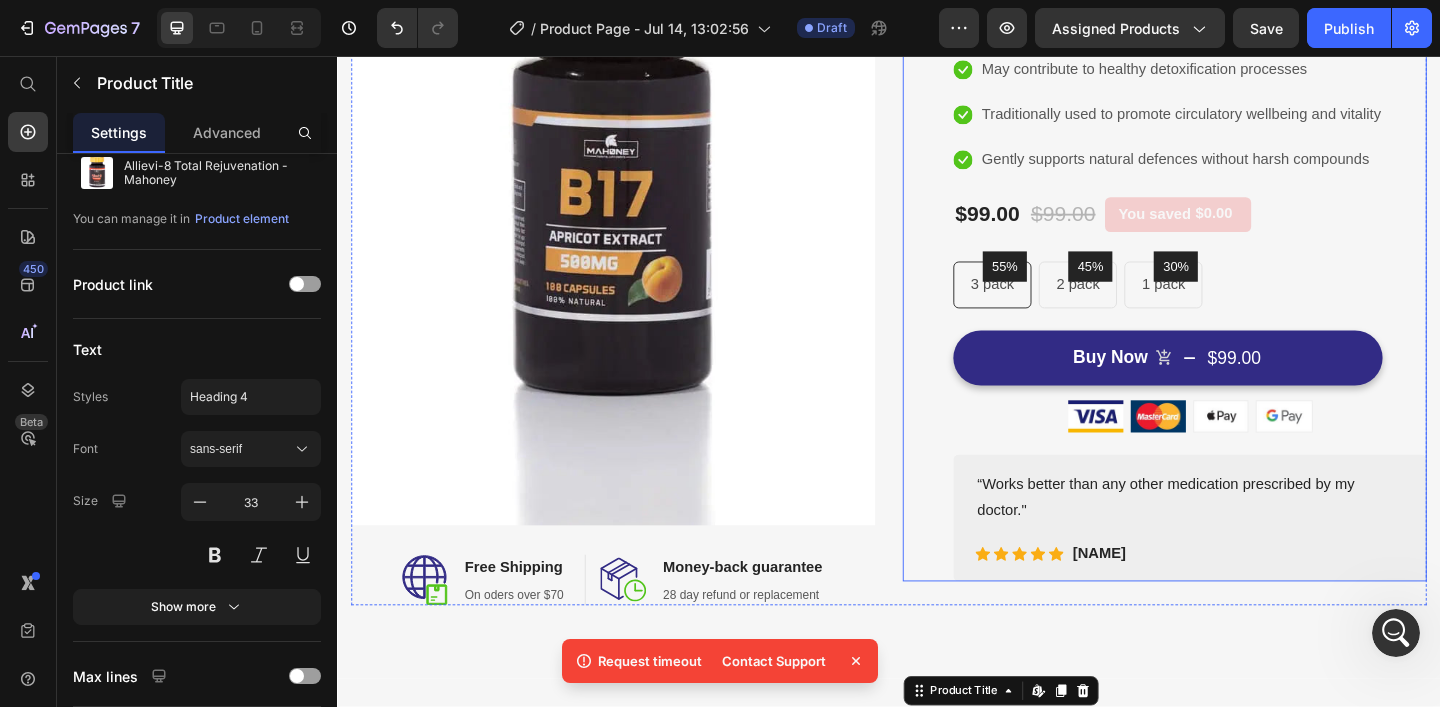 scroll, scrollTop: 117, scrollLeft: 0, axis: vertical 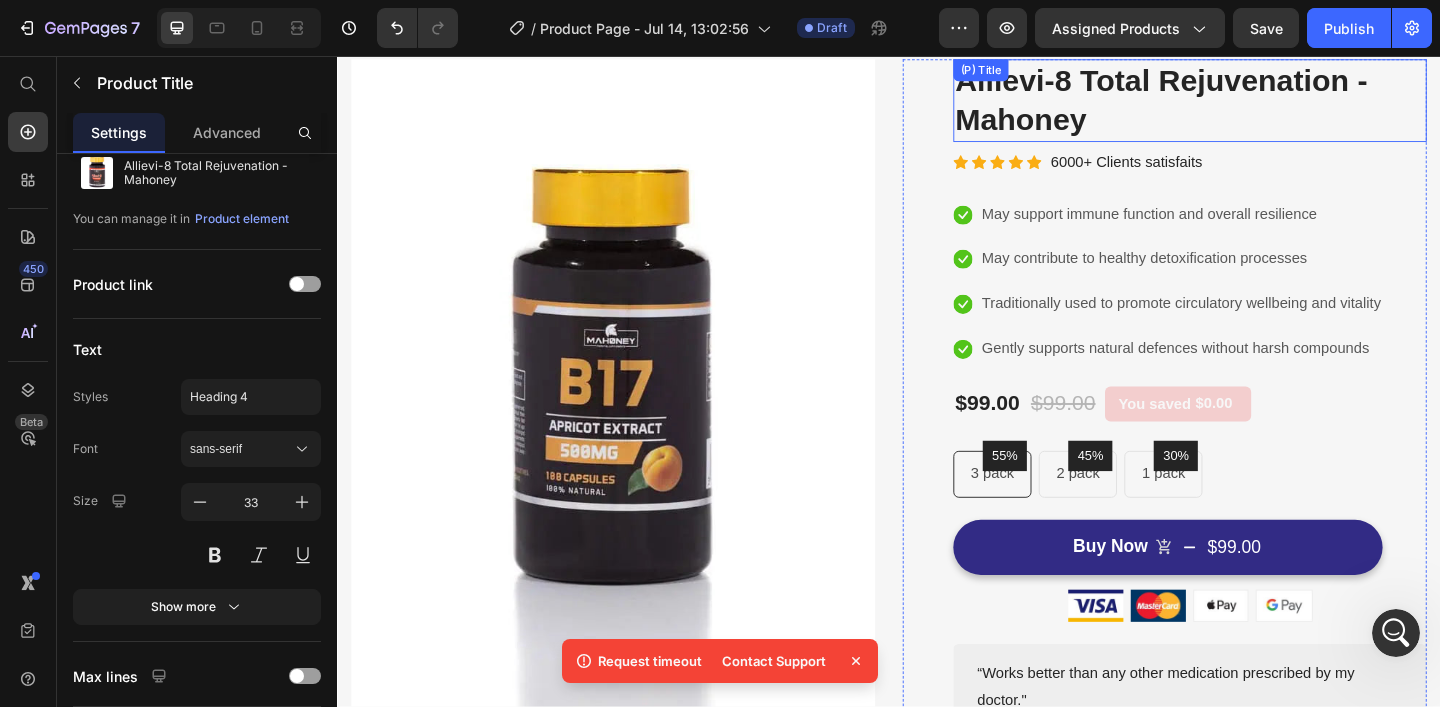 click on "Allievi-8 Total Rejuvenation - Mahoney" at bounding box center (1264, 105) 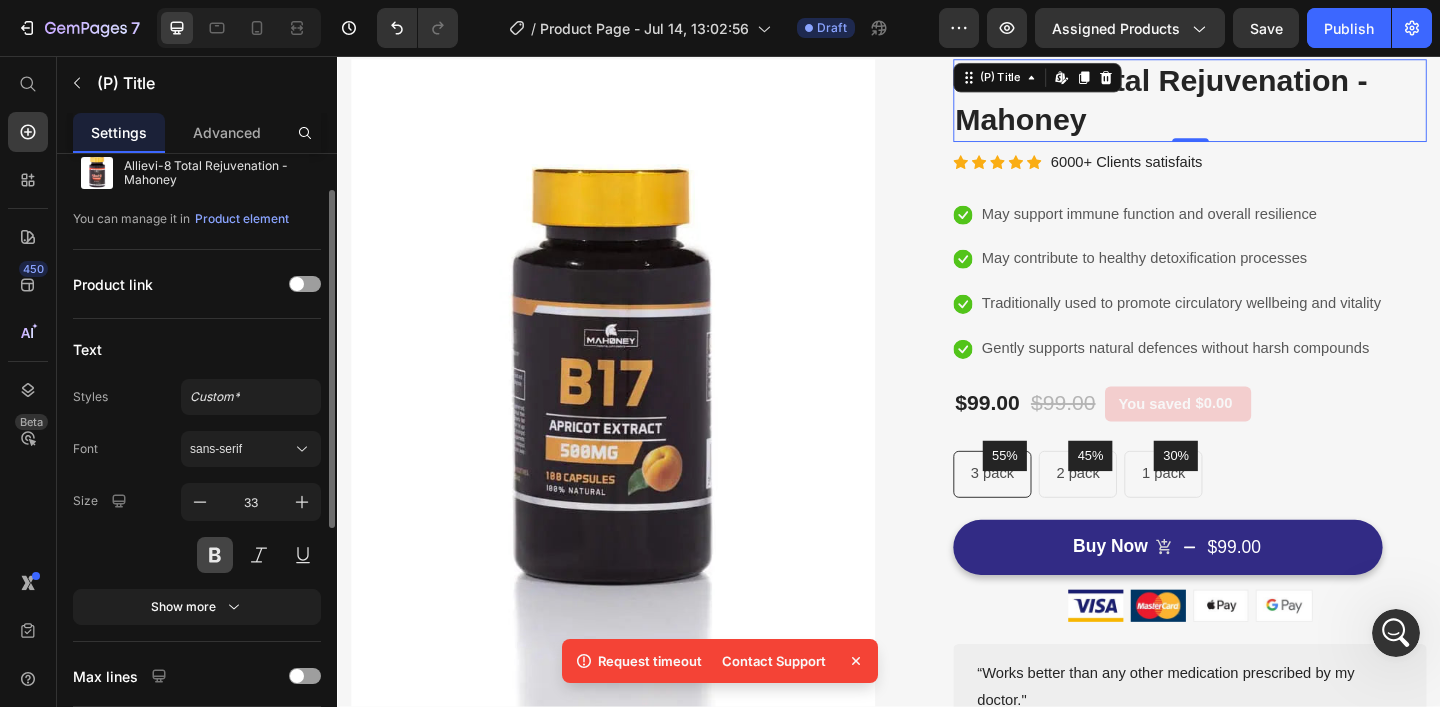 click at bounding box center (215, 555) 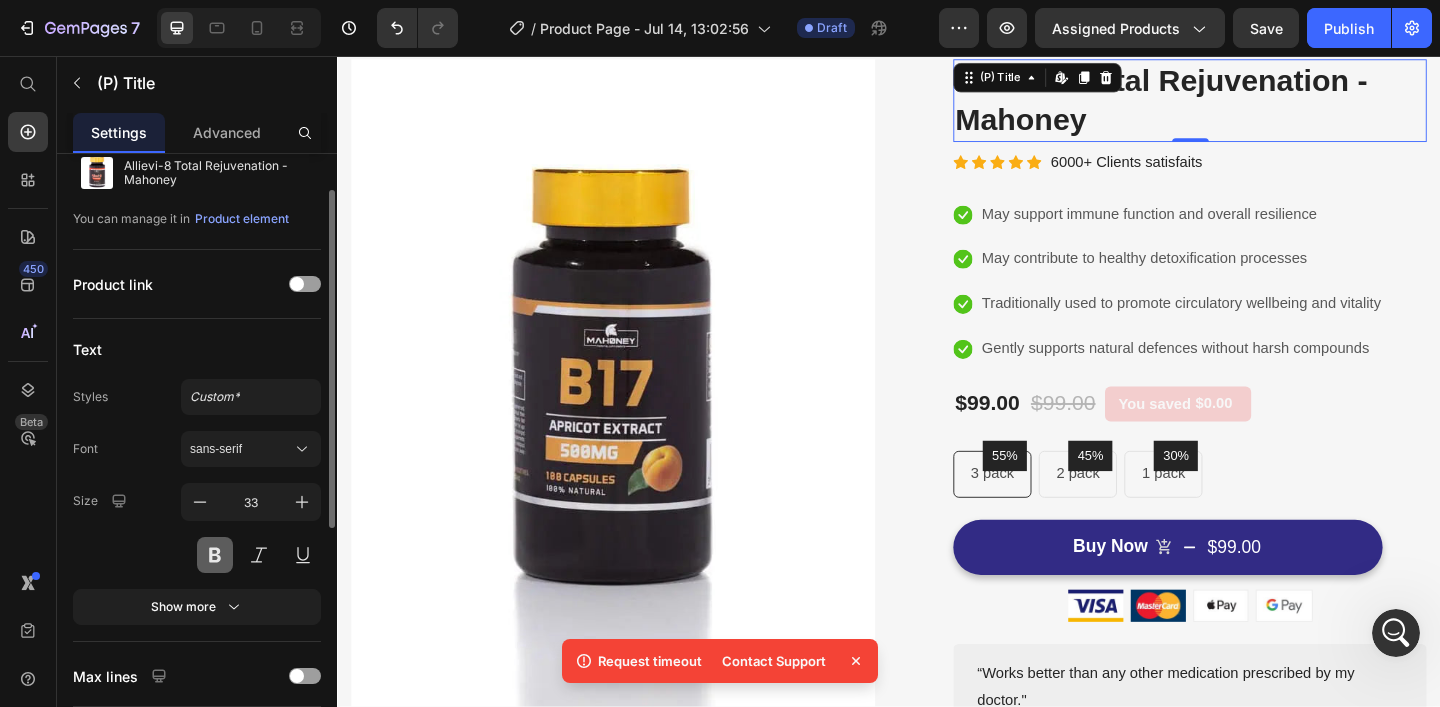 click at bounding box center (215, 555) 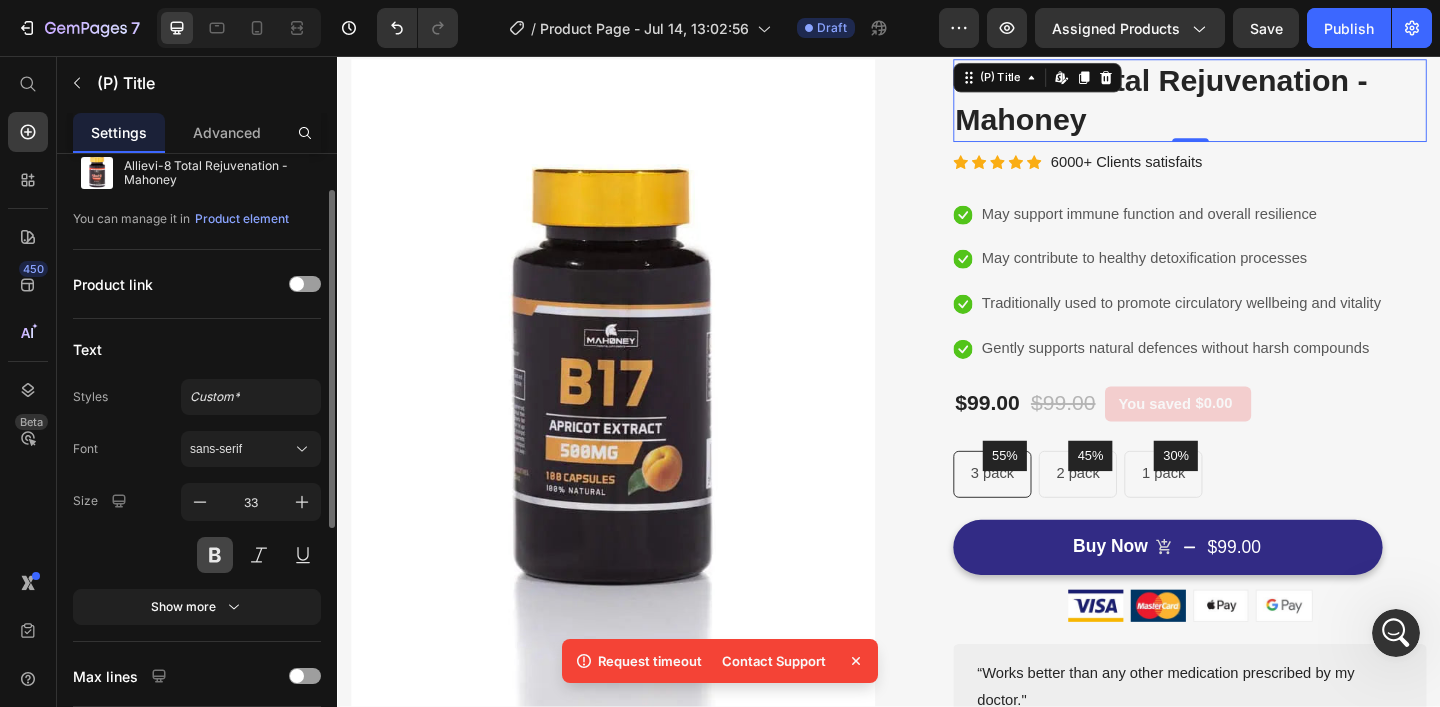 click at bounding box center [215, 555] 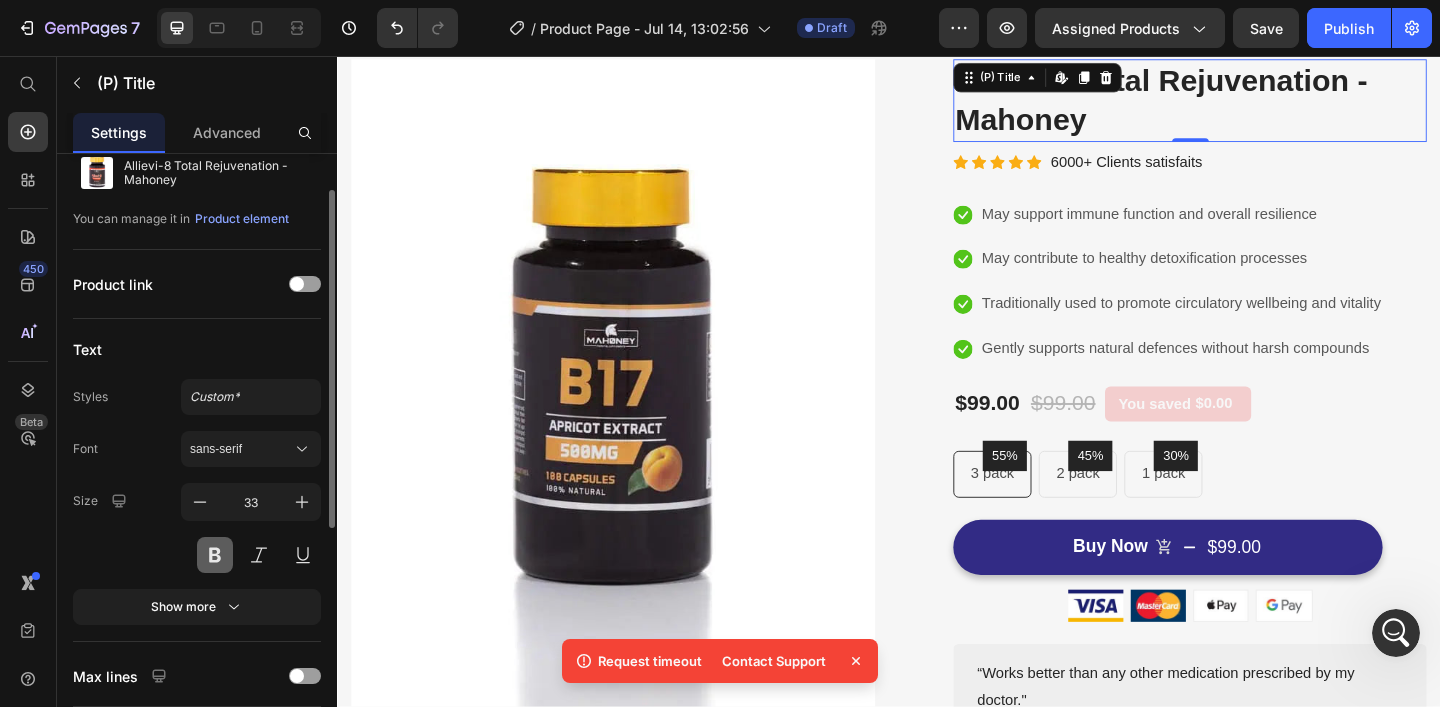 click at bounding box center [215, 555] 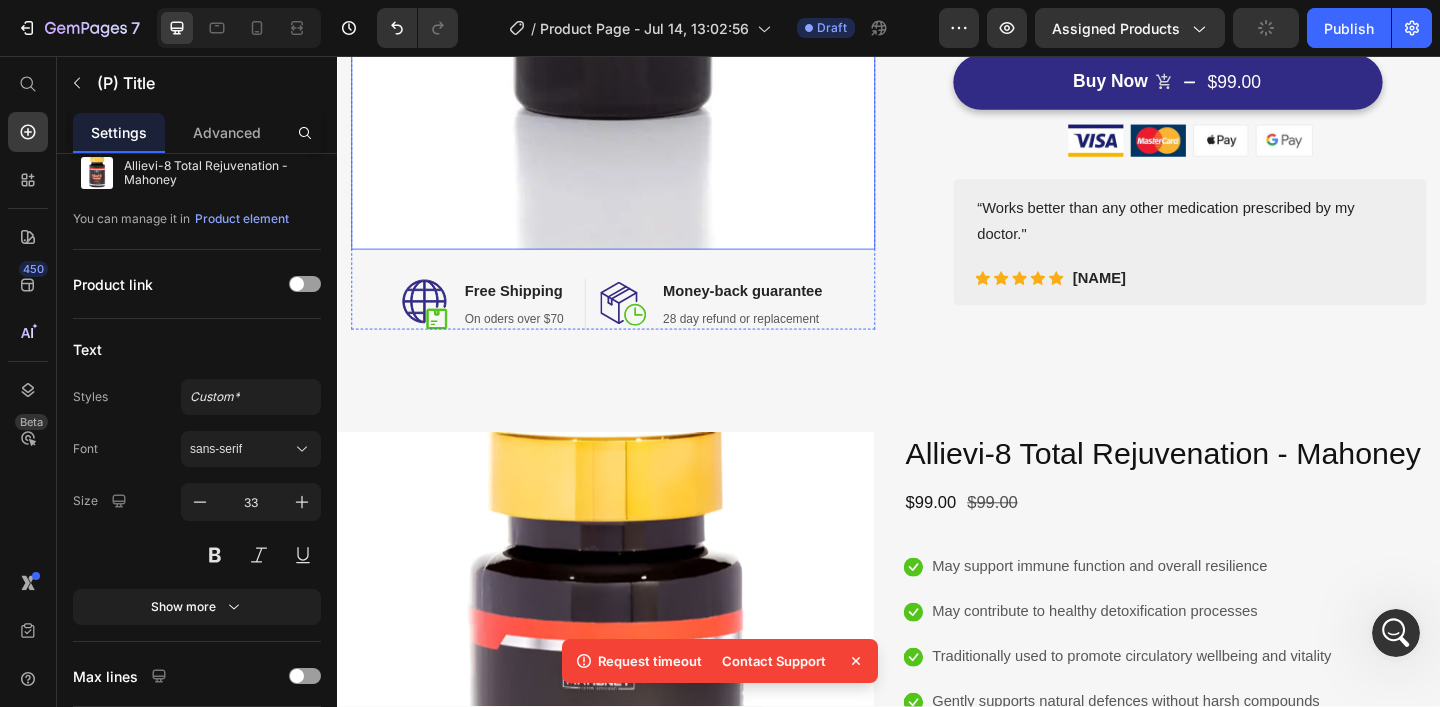 scroll, scrollTop: 880, scrollLeft: 0, axis: vertical 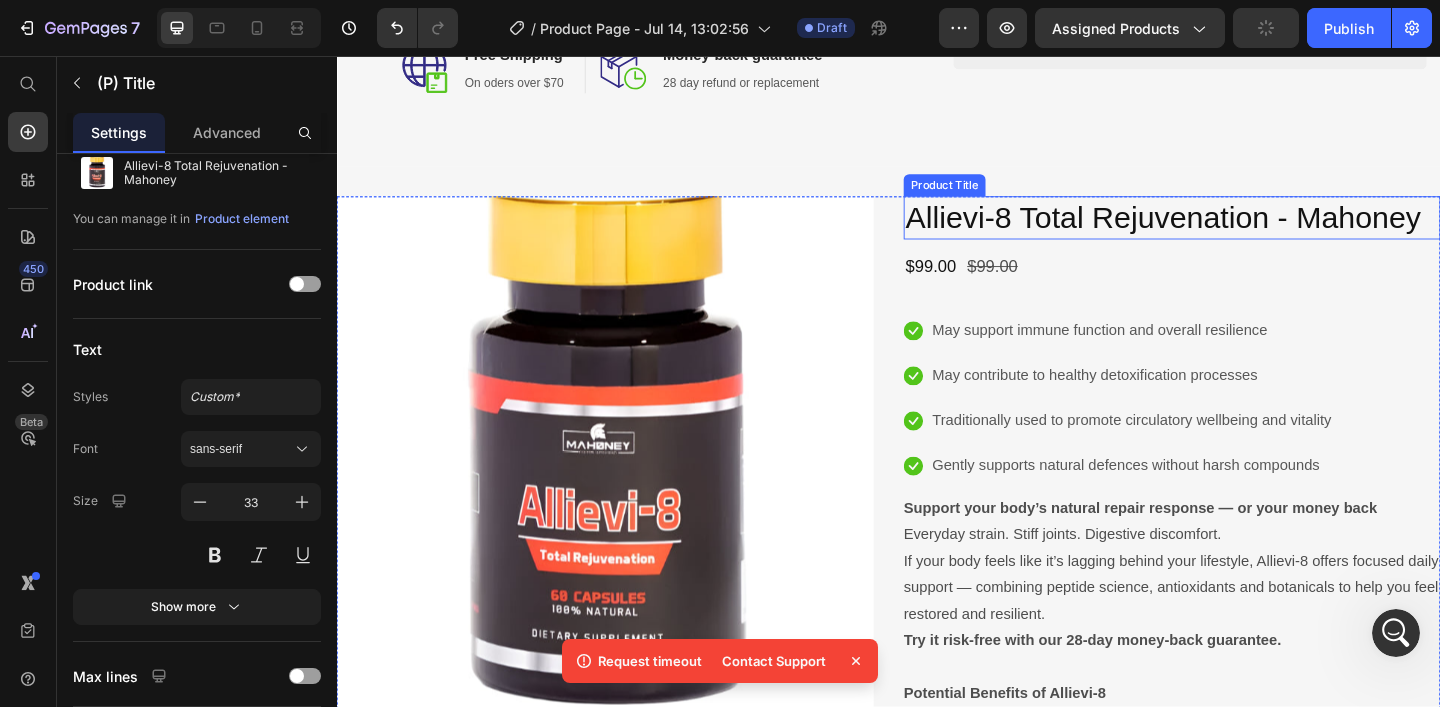 click on "Allievi-8 Total Rejuvenation - Mahoney" at bounding box center (1245, 232) 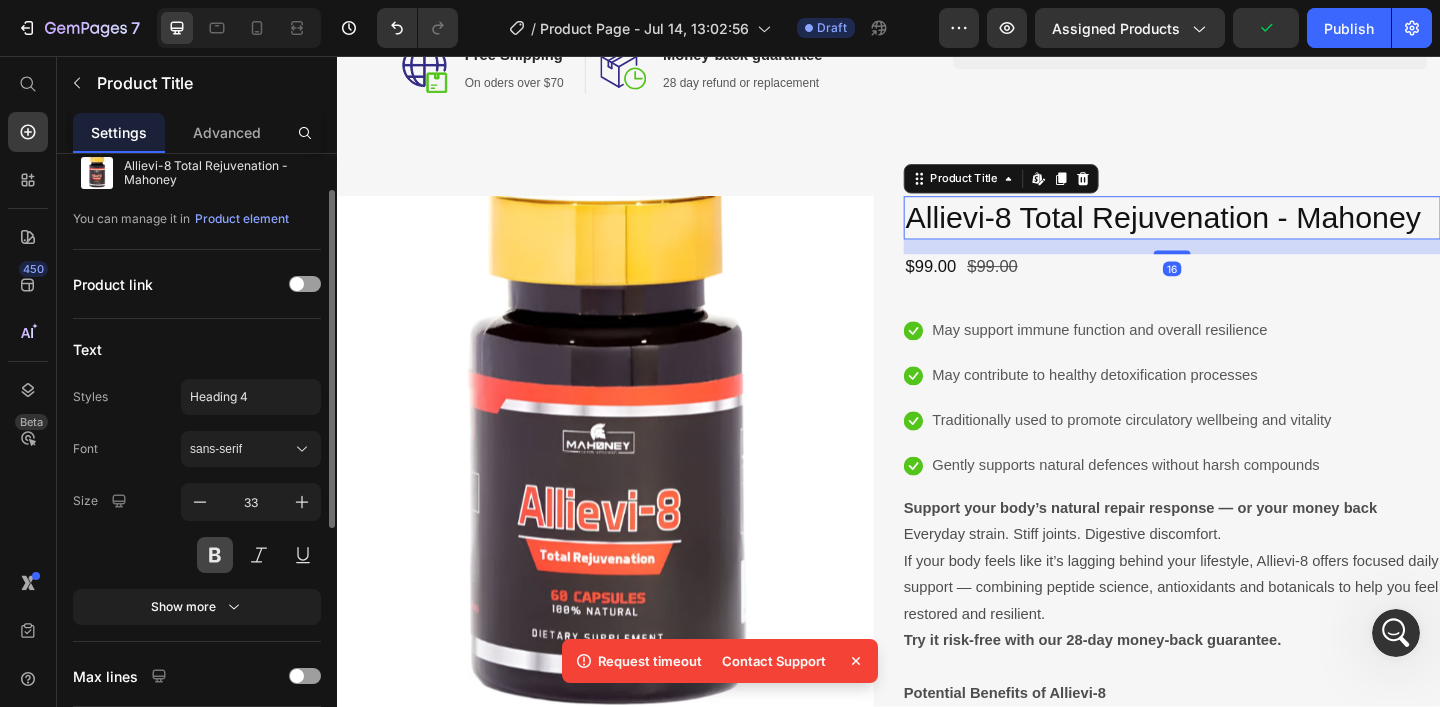 click at bounding box center [215, 555] 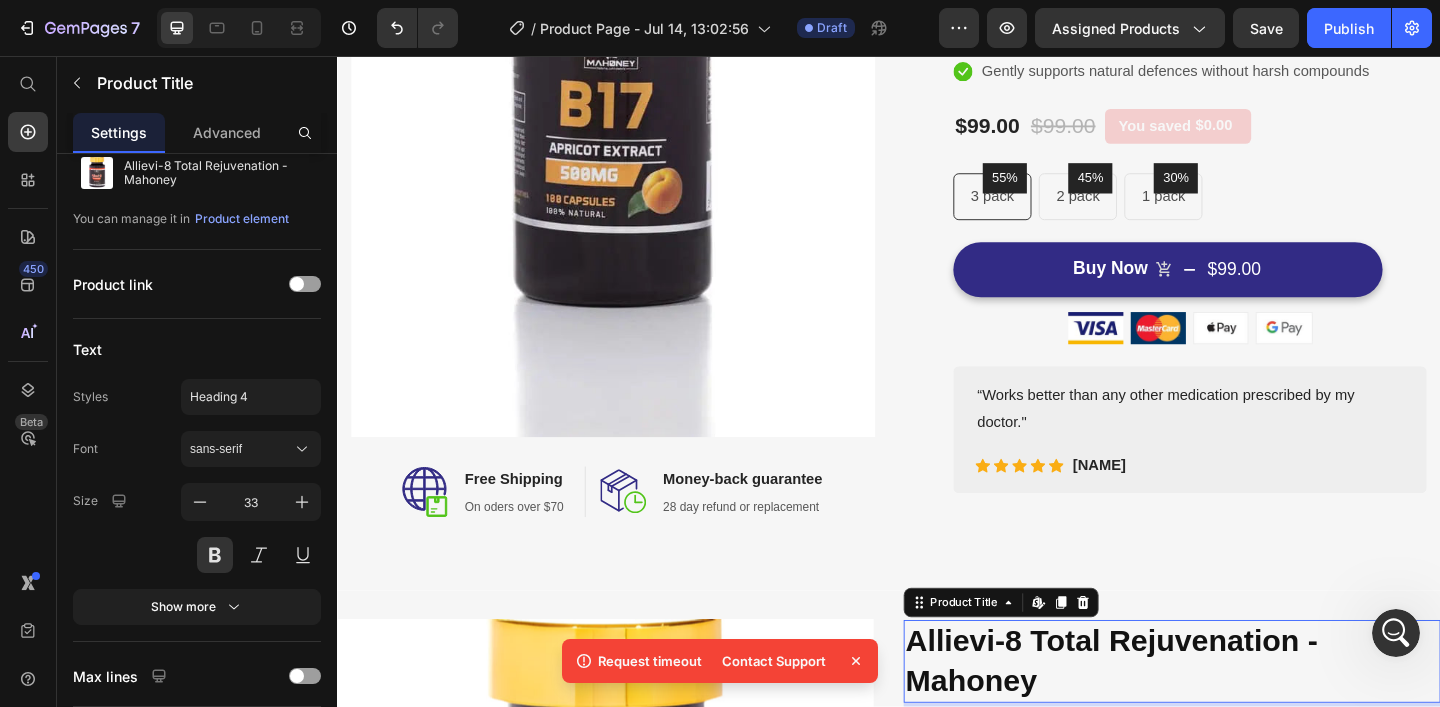 scroll, scrollTop: 0, scrollLeft: 0, axis: both 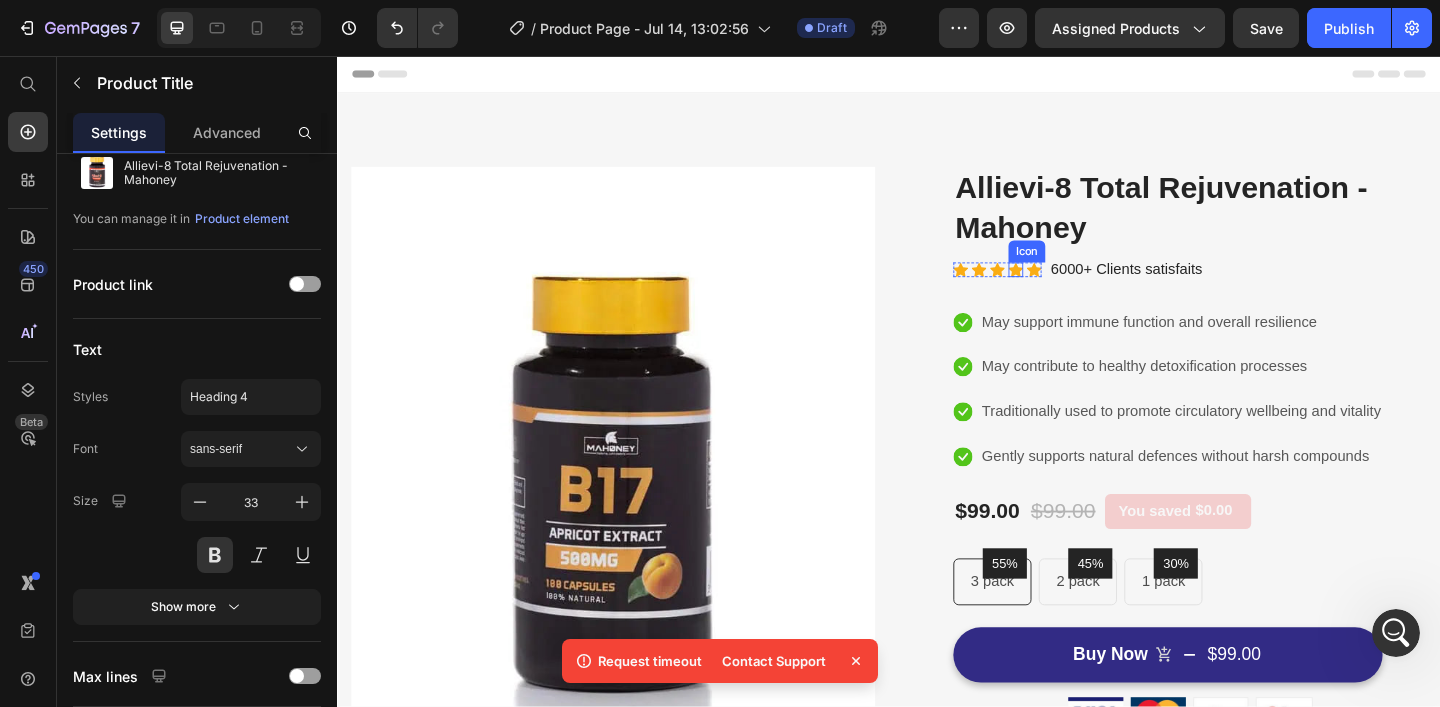 click 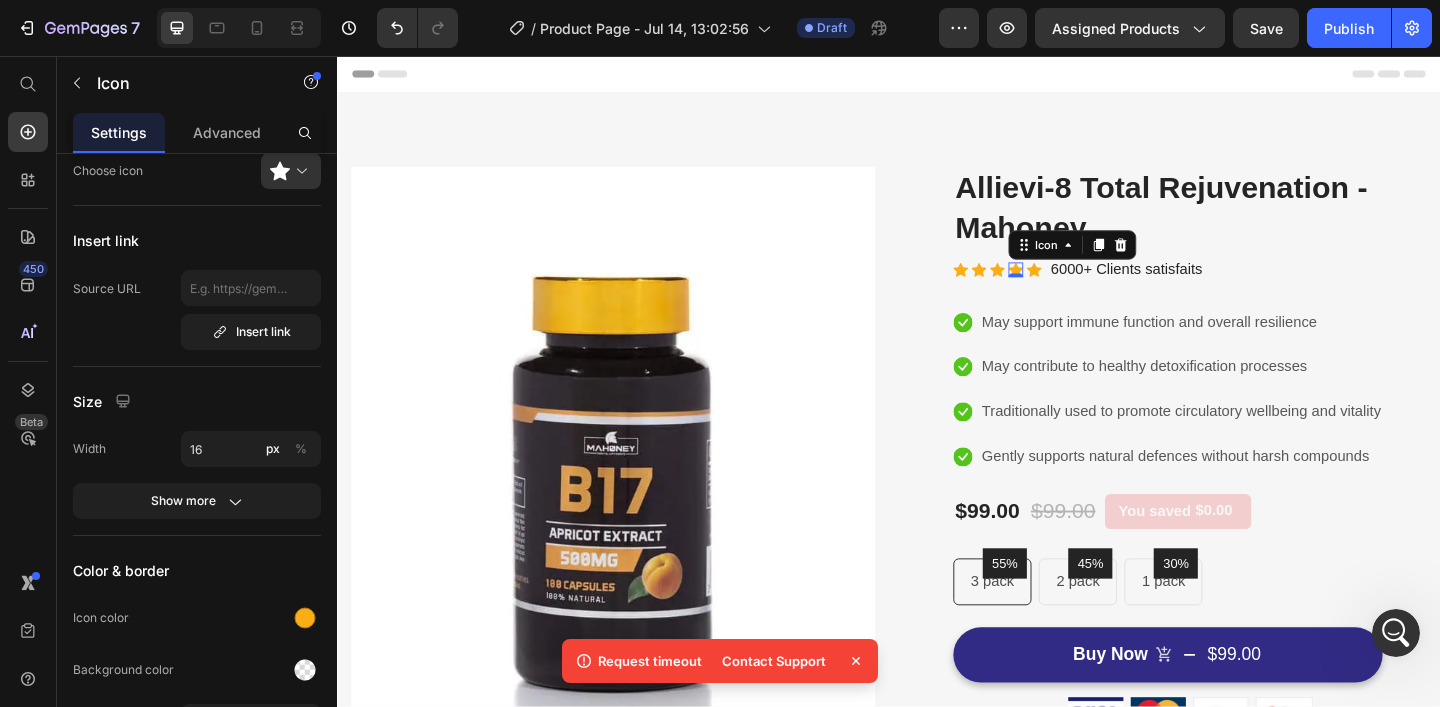 scroll, scrollTop: 0, scrollLeft: 0, axis: both 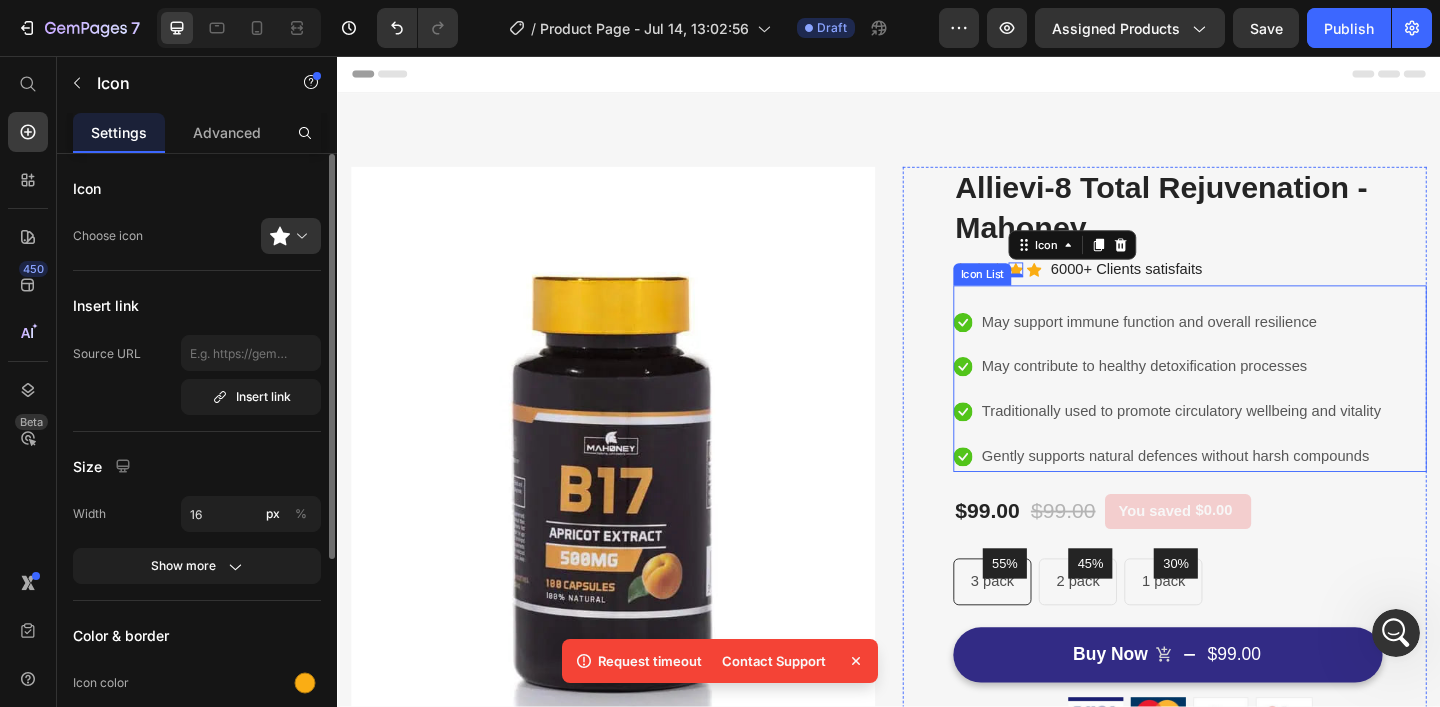 click on "Icon May support immune function and overall resilience Text block
Icon May contribute to healthy detoxification processes Text block
Icon Traditionally used to promote circulatory wellbeing and vitality Text block
Icon Gently supports natural defences without harsh compounds Text block Icon List" at bounding box center (1264, 407) 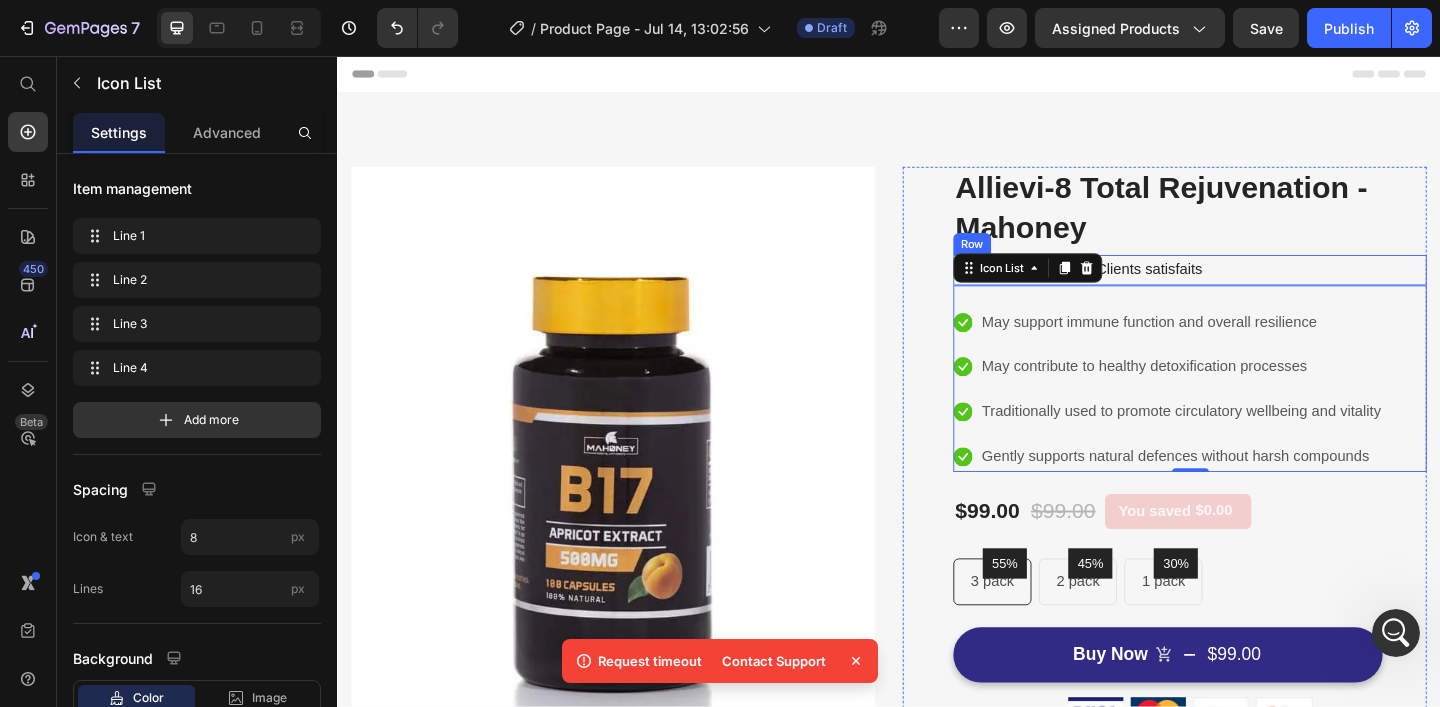 click on "Icon                Icon                Icon                Icon                Icon Icon List Hoz 6000+ Clients satisfaits Text block Row" at bounding box center [1264, 289] 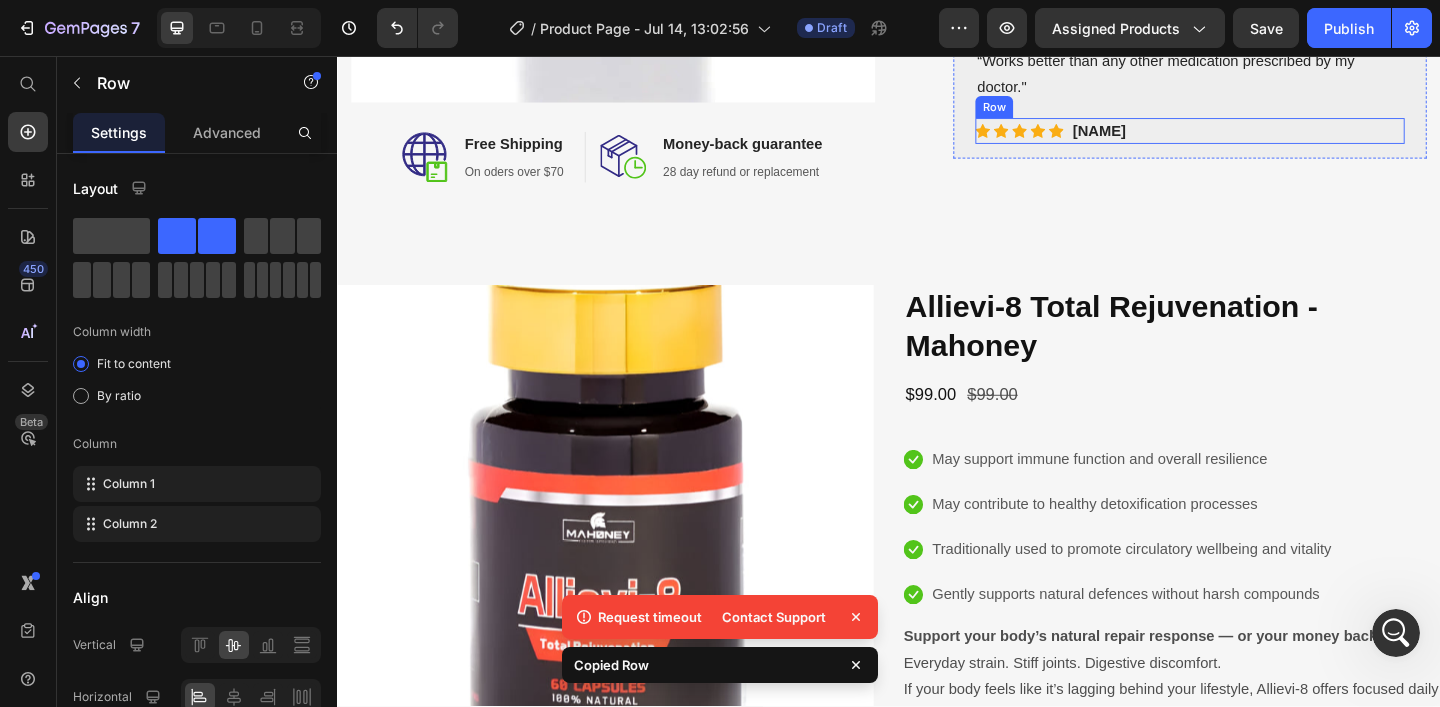 scroll, scrollTop: 814, scrollLeft: 0, axis: vertical 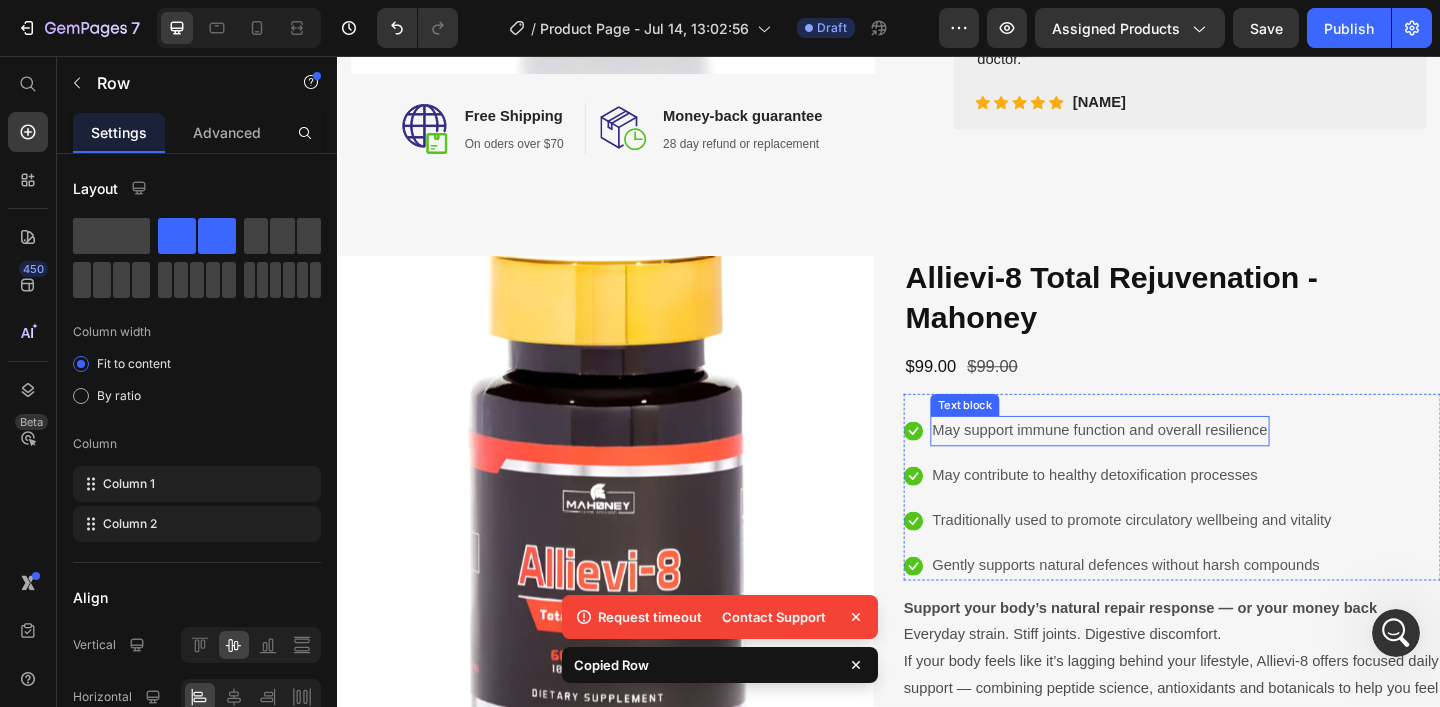 click on "Text block" at bounding box center (1019, 436) 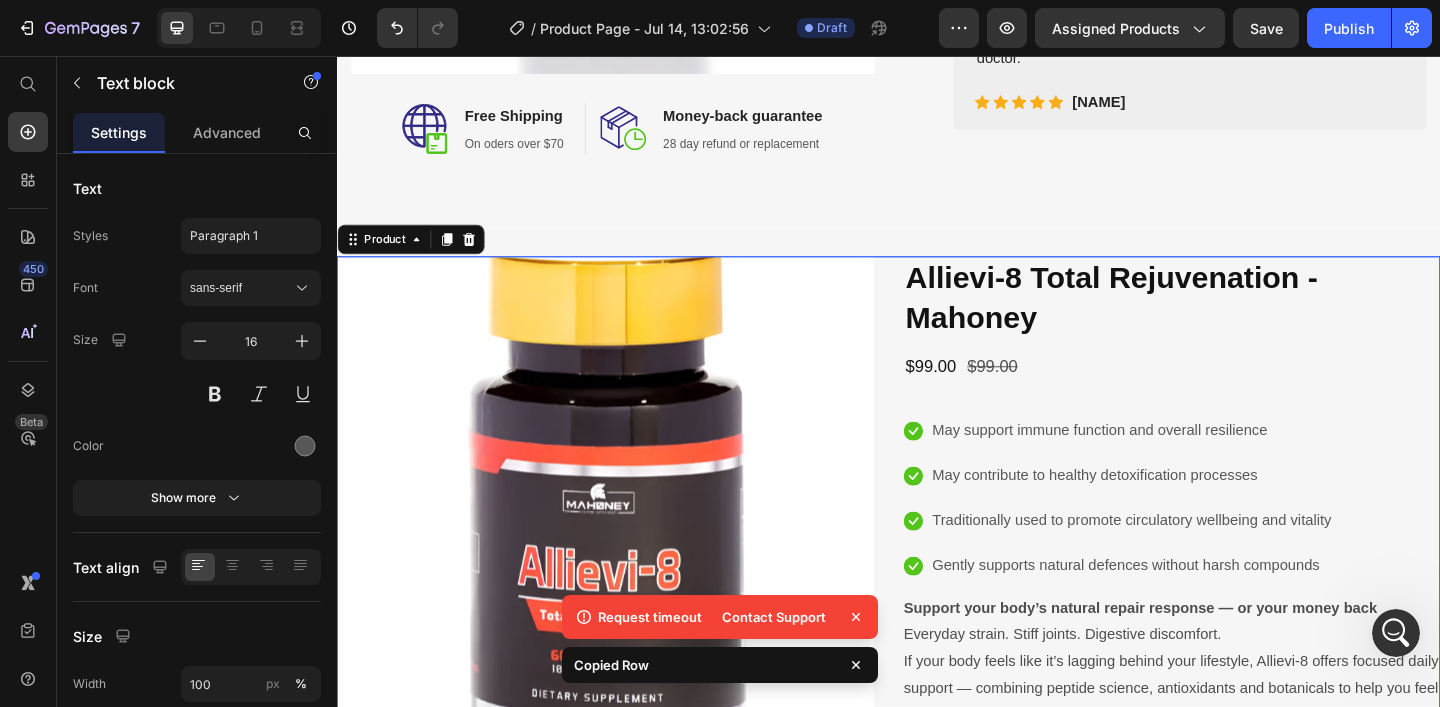 click on "Allievi-8 Total Rejuvenation - [NAME] Product Title $99.00 Product Price $99.00 Product Price Row
Icon May support immune function and overall resilience Text block
Icon May contribute to healthy detoxification processes Text block
Icon Traditionally used to promote circulatory wellbeing and vitality Text block
Icon Gently supports natural defences without harsh compounds Text block Icon List Support your body’s natural repair response — or your money back Everyday strain. Stiff joints. Digestive discomfort. If your body feels like it’s lagging behind your lifestyle, Allievi‑8 offers focused daily support — combining peptide science, antioxidants and botanicals to help you feel restored and resilient. Try it risk-free with our 28-day money-back guarantee.
Potential Benefits of Allievi‑8 ✓ May help support normal joint and connective tissue function* ✓ May assist in maintaining gut lining integrity*
How it works
•" at bounding box center [1245, 765] 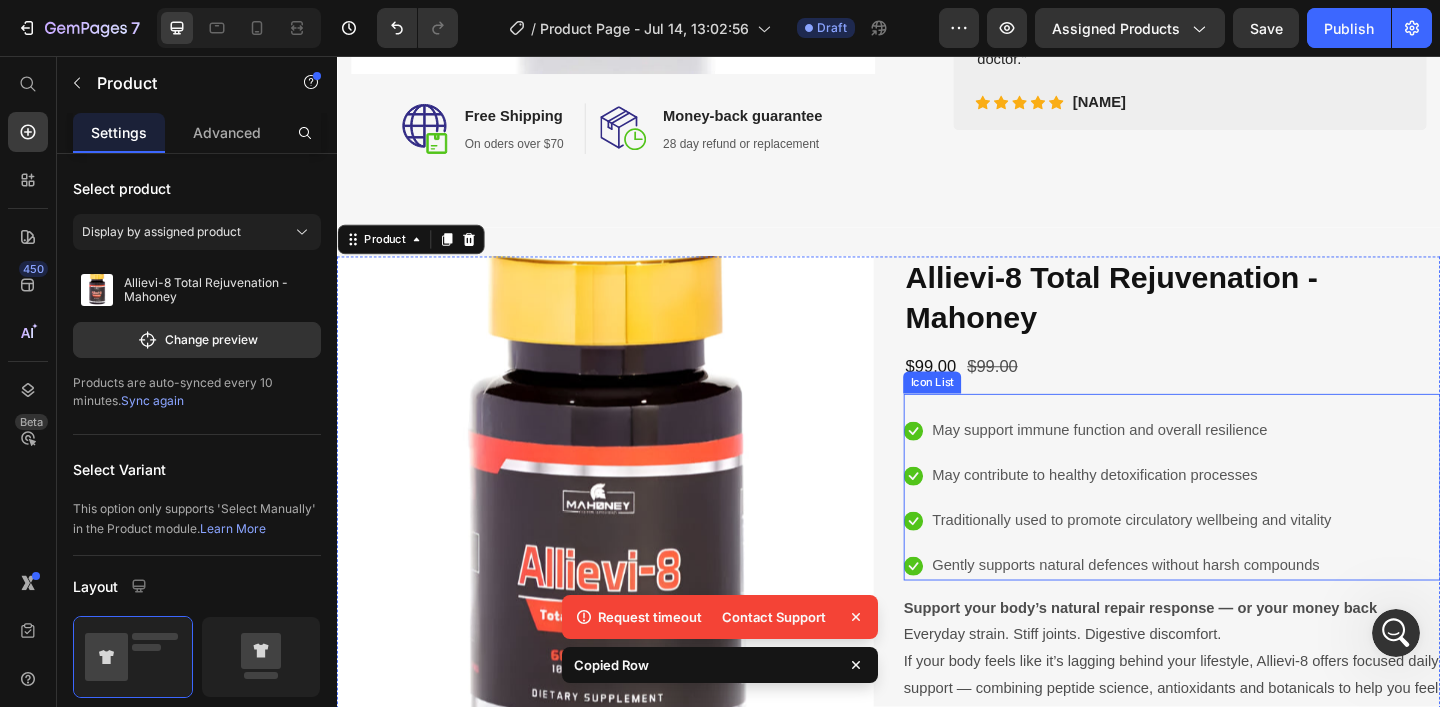 click on "Icon May support immune function and overall resilience Text block
Icon May contribute to healthy detoxification processes Text block
Icon Traditionally used to promote circulatory wellbeing and vitality Text block
Icon Gently supports natural defences without harsh compounds Text block Icon List" at bounding box center [1245, 525] 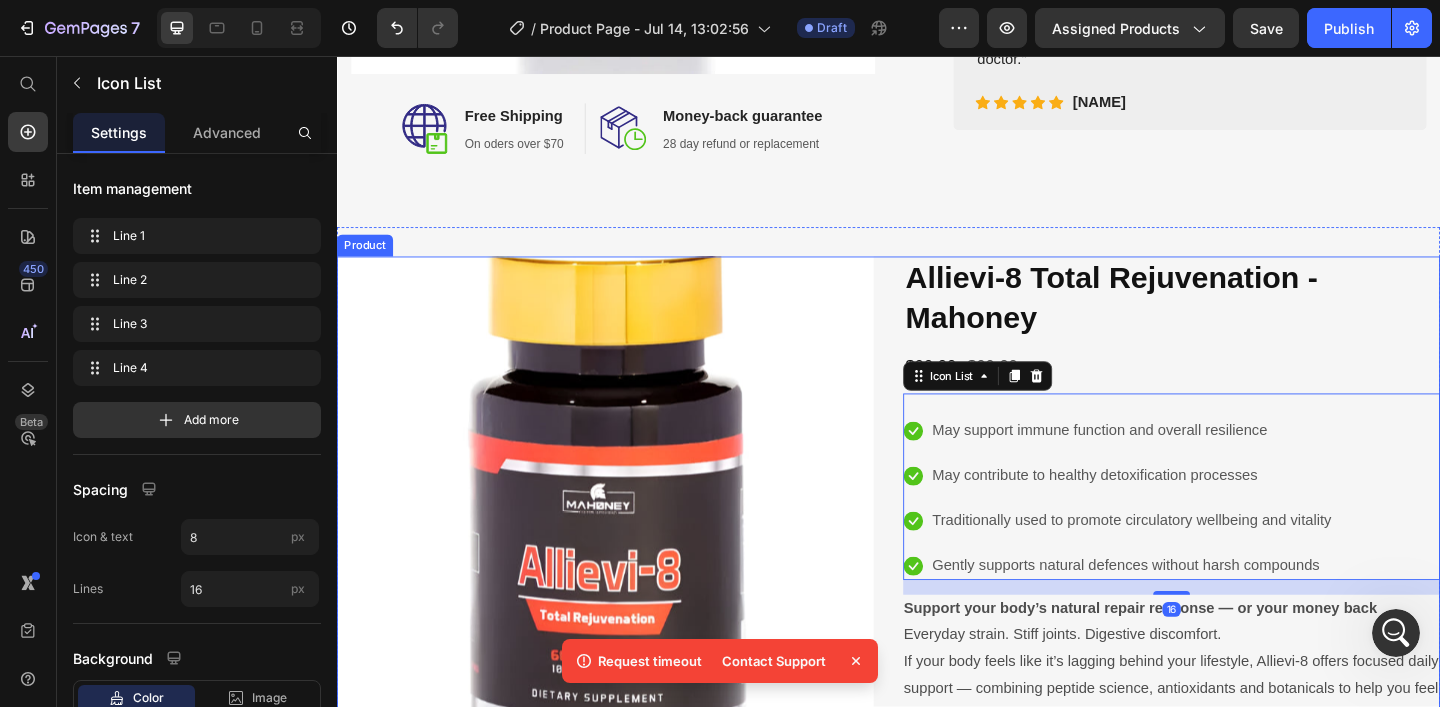 click on "Allievi-8 Total Rejuvenation - [NAME] Product Title $99.00 Product Price $99.00 Product Price Row
Icon May support immune function and overall resilience Text block
Icon May contribute to healthy detoxification processes Text block
Icon Traditionally used to promote circulatory wellbeing and vitality Text block
Icon Gently supports natural defences without harsh compounds Text block Icon List   16 Support your body’s natural repair response — or your money back Everyday strain. Stiff joints. Digestive discomfort. If your body feels like it’s lagging behind your lifestyle, Allievi‑8 offers focused daily support — combining peptide science, antioxidants and botanicals to help you feel restored and resilient. Try it risk-free with our 28-day money-back guarantee.
Potential Benefits of Allievi‑8 ✓ May help support normal joint and connective tissue function* ✓ May assist in maintaining gut lining integrity*
How it works" at bounding box center [1245, 765] 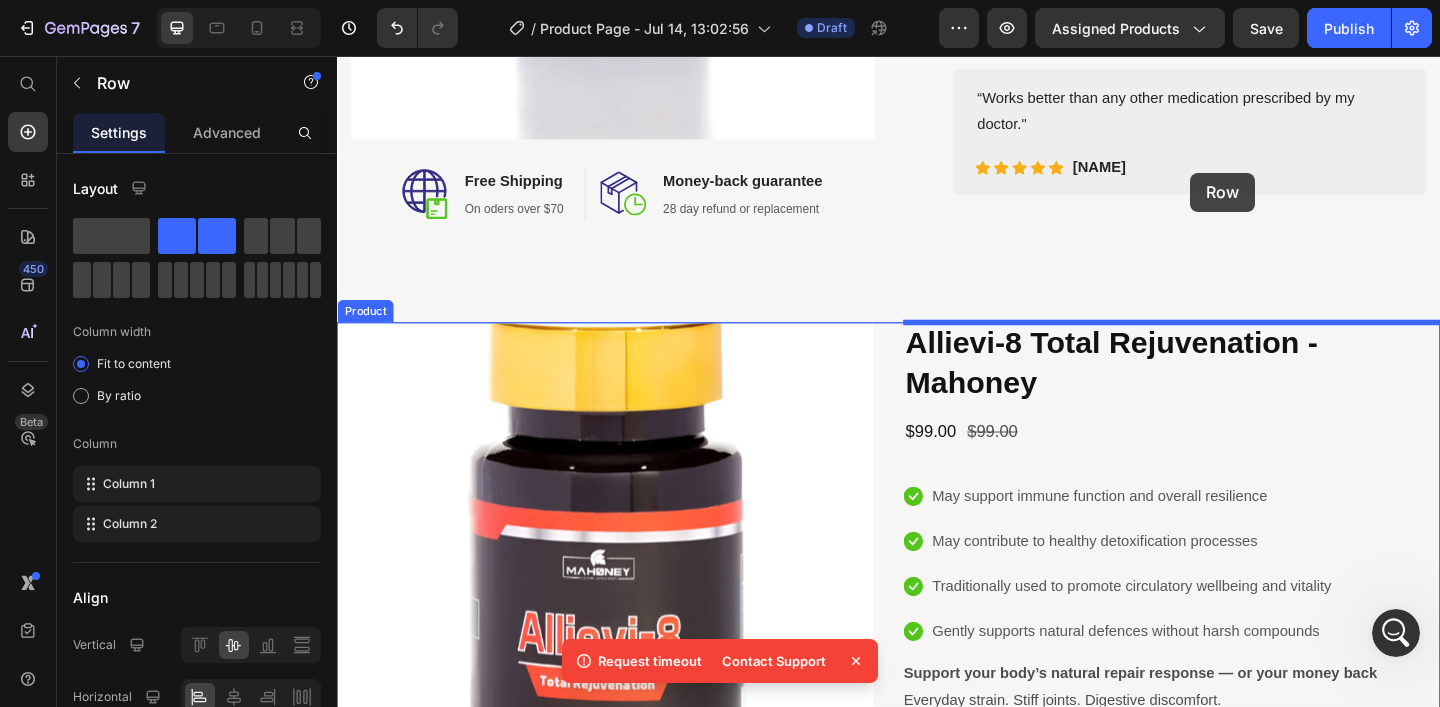 scroll, scrollTop: 699, scrollLeft: 0, axis: vertical 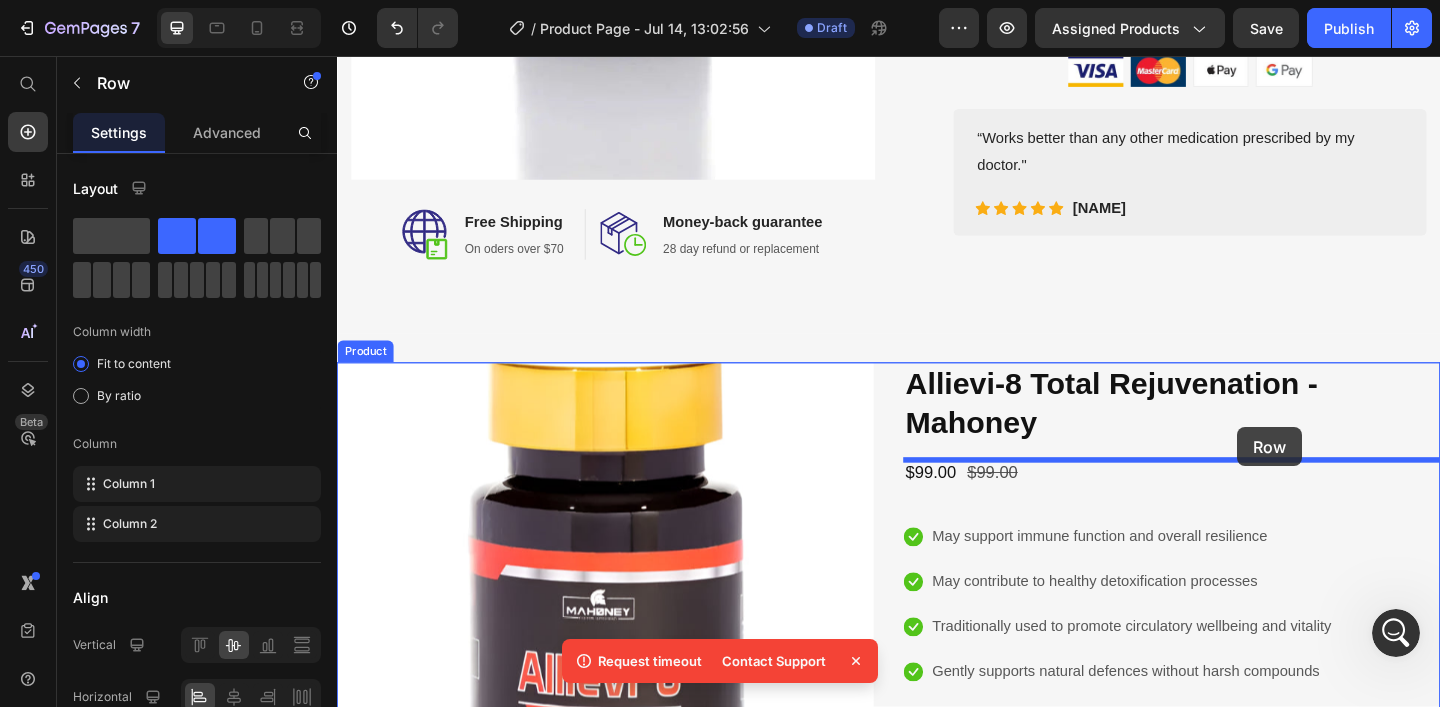 drag, startPoint x: 1277, startPoint y: 501, endPoint x: 1316, endPoint y: 460, distance: 56.586216 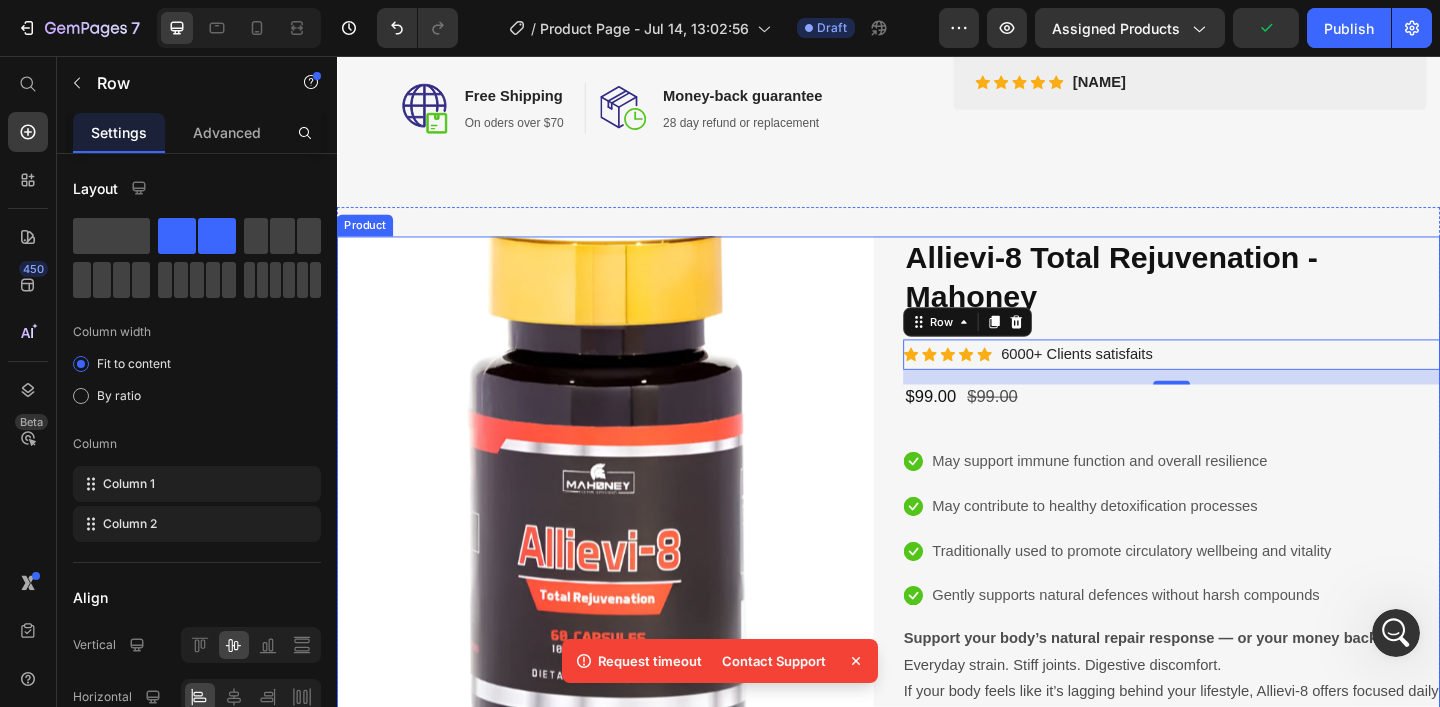 scroll, scrollTop: 882, scrollLeft: 0, axis: vertical 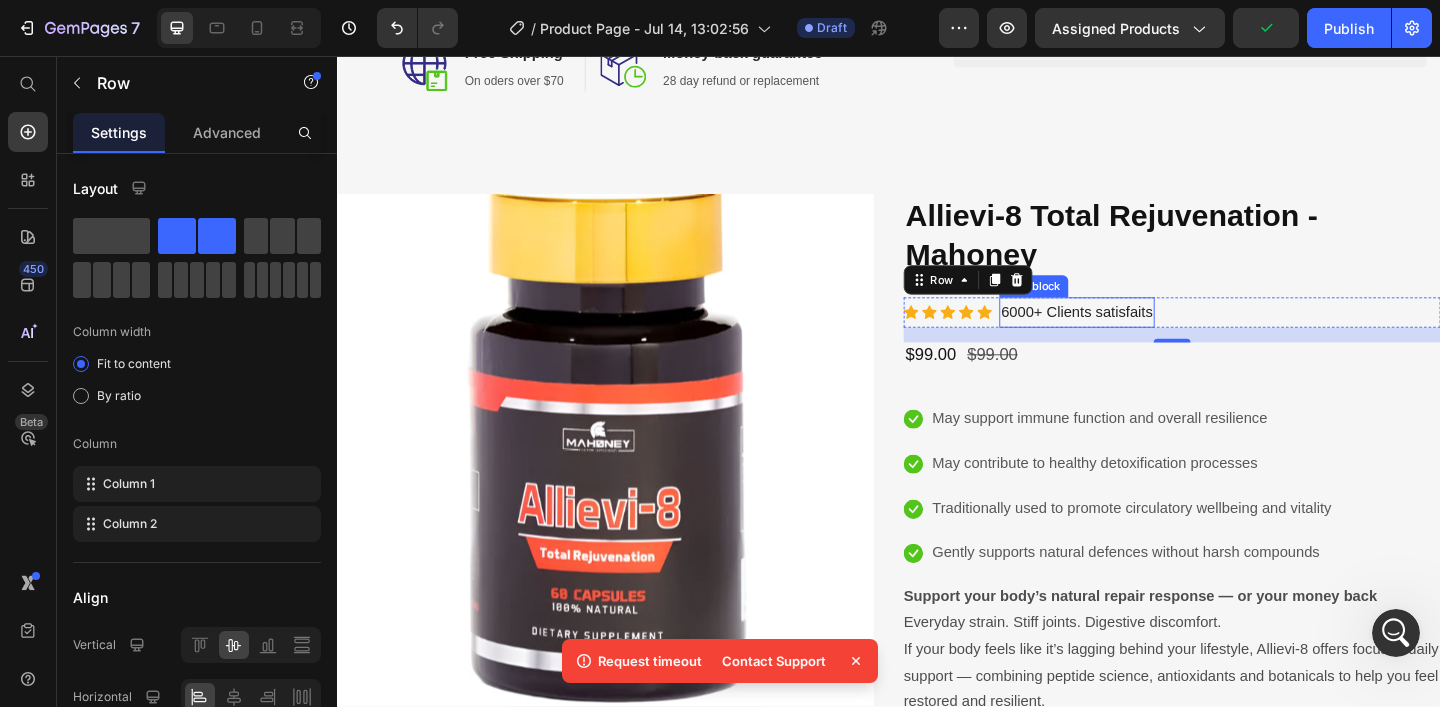 click on "6000+ Clients satisfaits" at bounding box center [1141, 335] 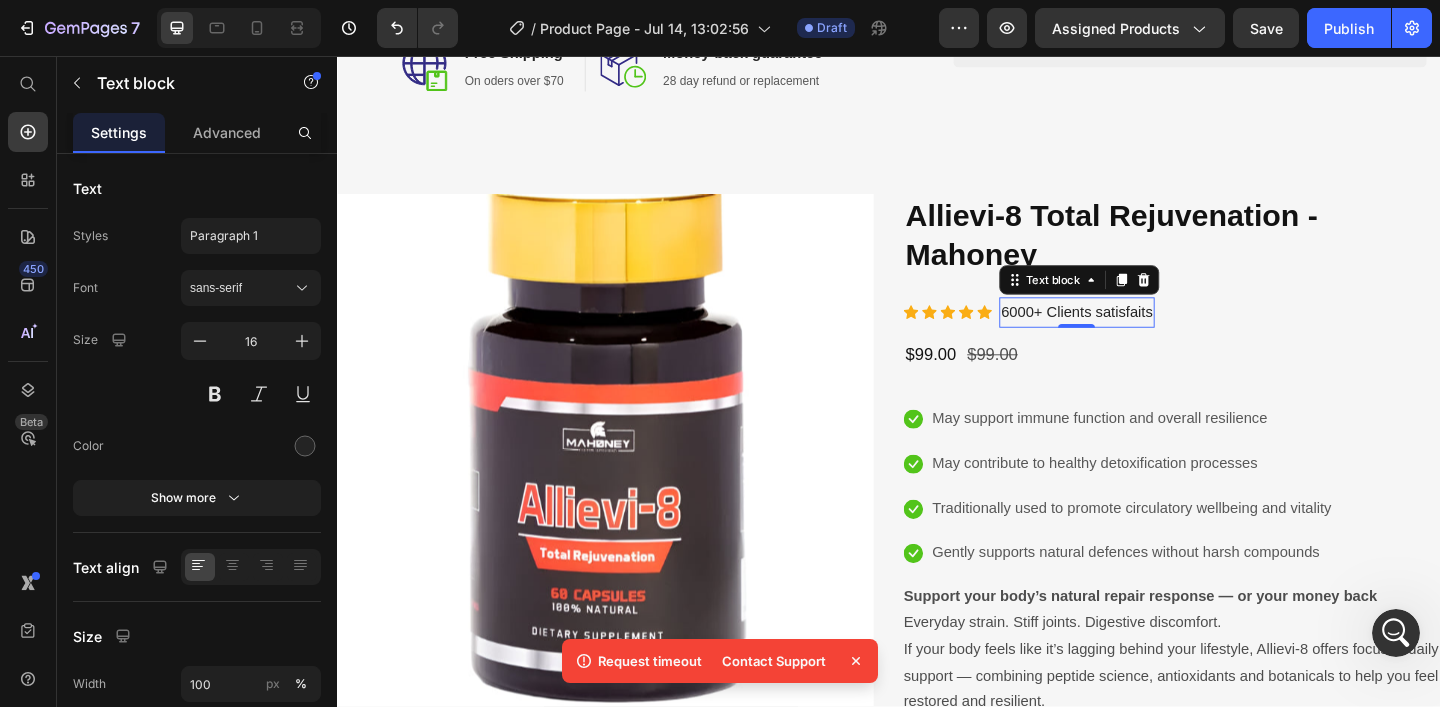 click on "6000+ Clients satisfaits" at bounding box center (1141, 335) 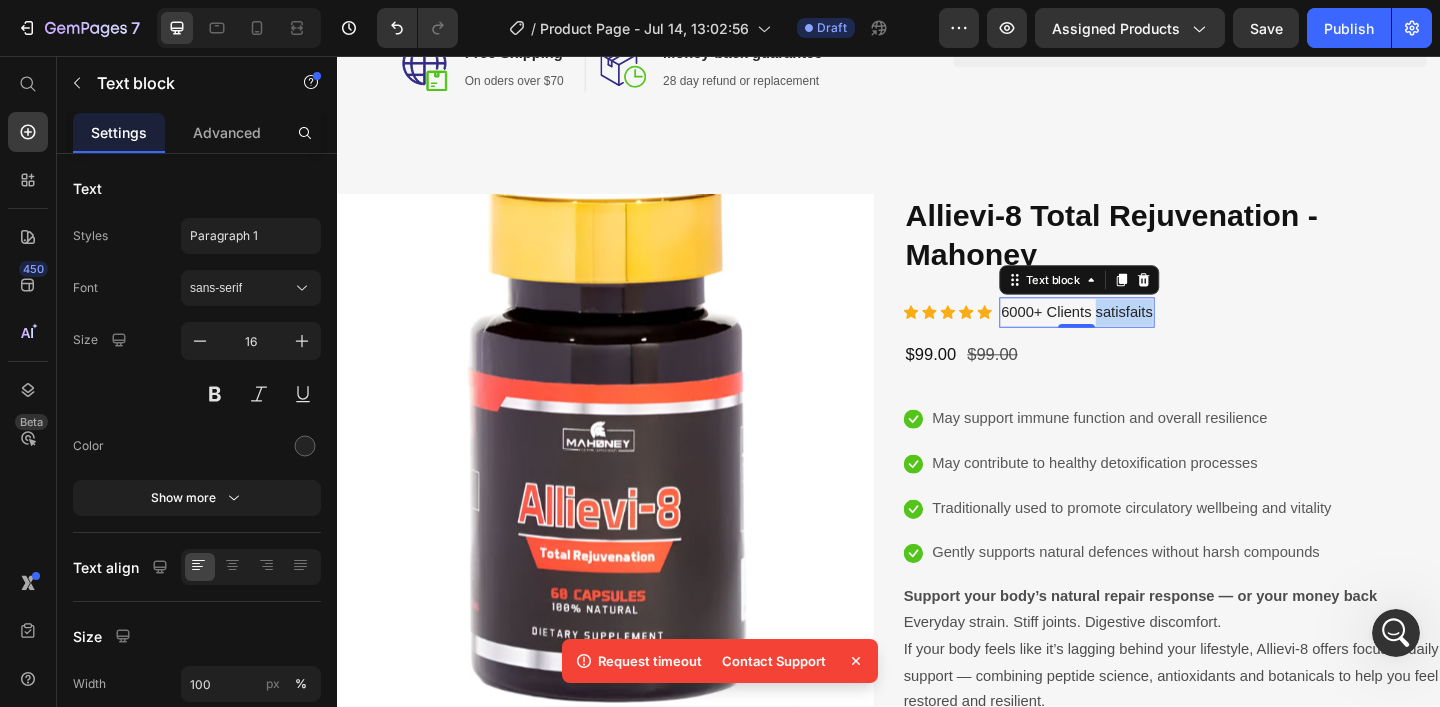 click on "6000+ Clients satisfaits" at bounding box center (1141, 335) 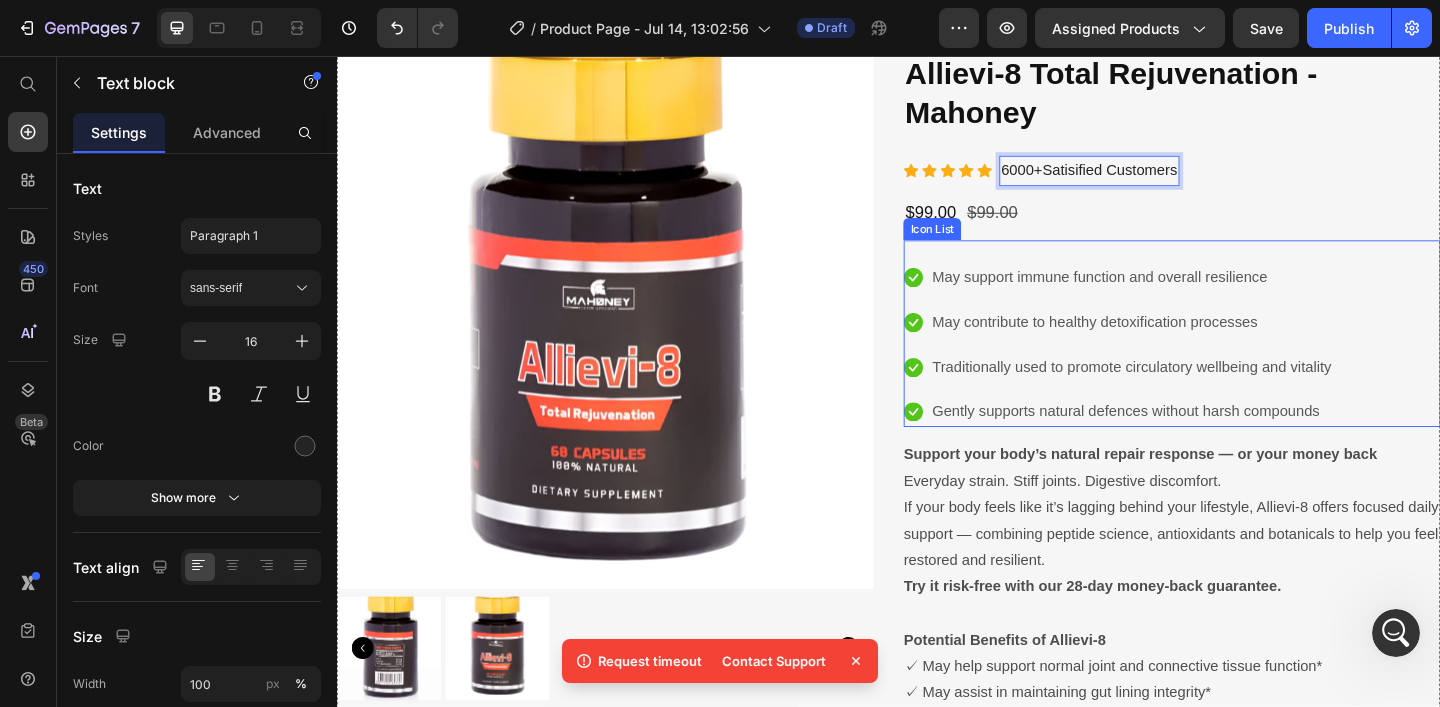 scroll, scrollTop: 1056, scrollLeft: 0, axis: vertical 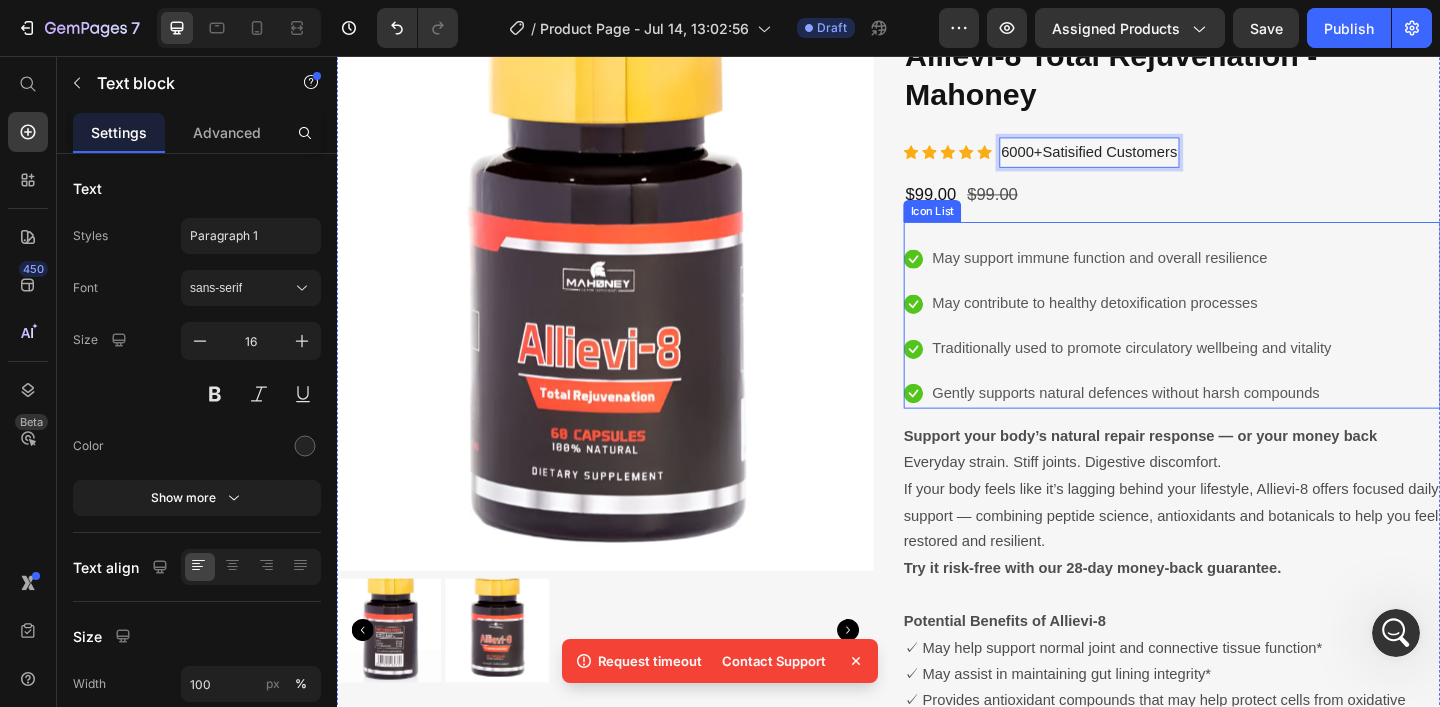 click on "Support your body’s natural repair response — or your money back Everyday strain. Stiff joints. Digestive discomfort. If your body feels like it’s lagging behind your lifestyle, Allievi‑8 offers focused daily support — combining peptide science, antioxidants and botanicals to help you feel restored and resilient. Try it risk-free with our 28-day money-back guarantee." at bounding box center [1244, 541] 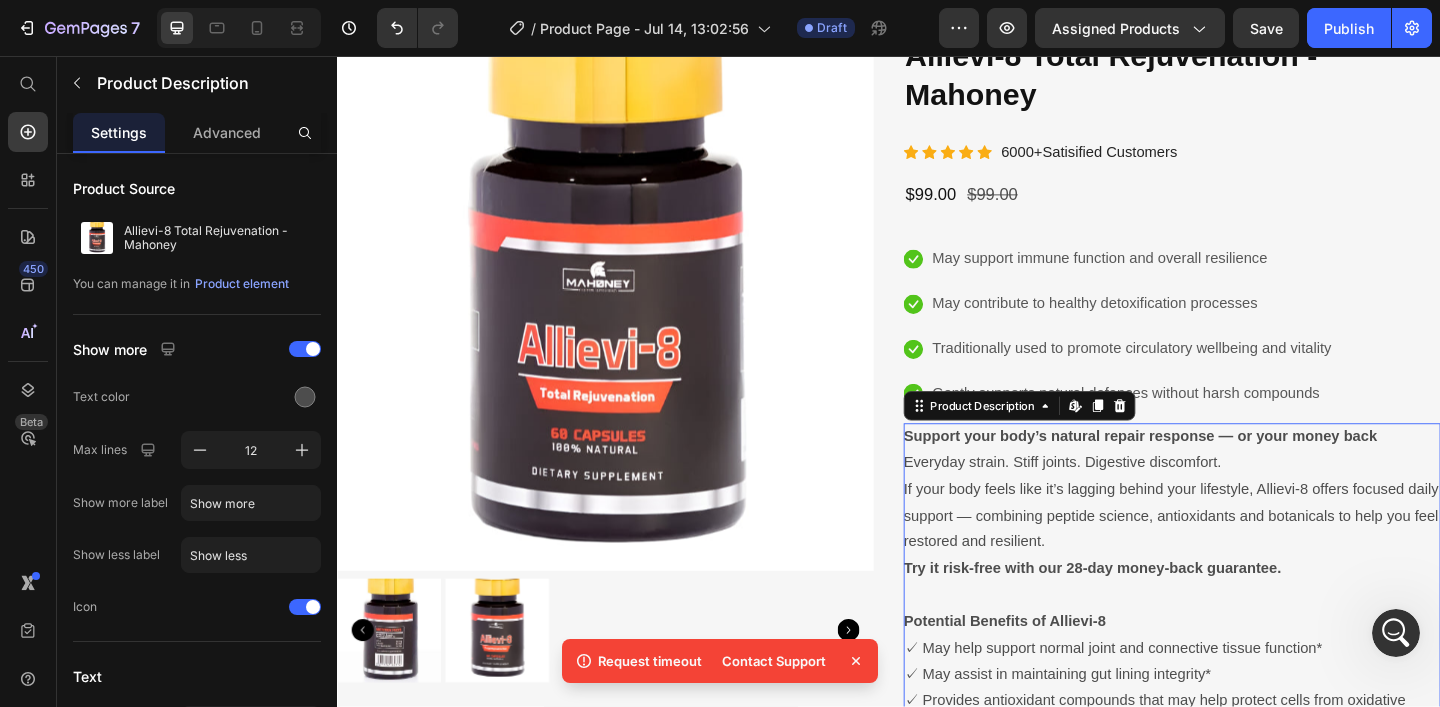 scroll, scrollTop: 1374, scrollLeft: 0, axis: vertical 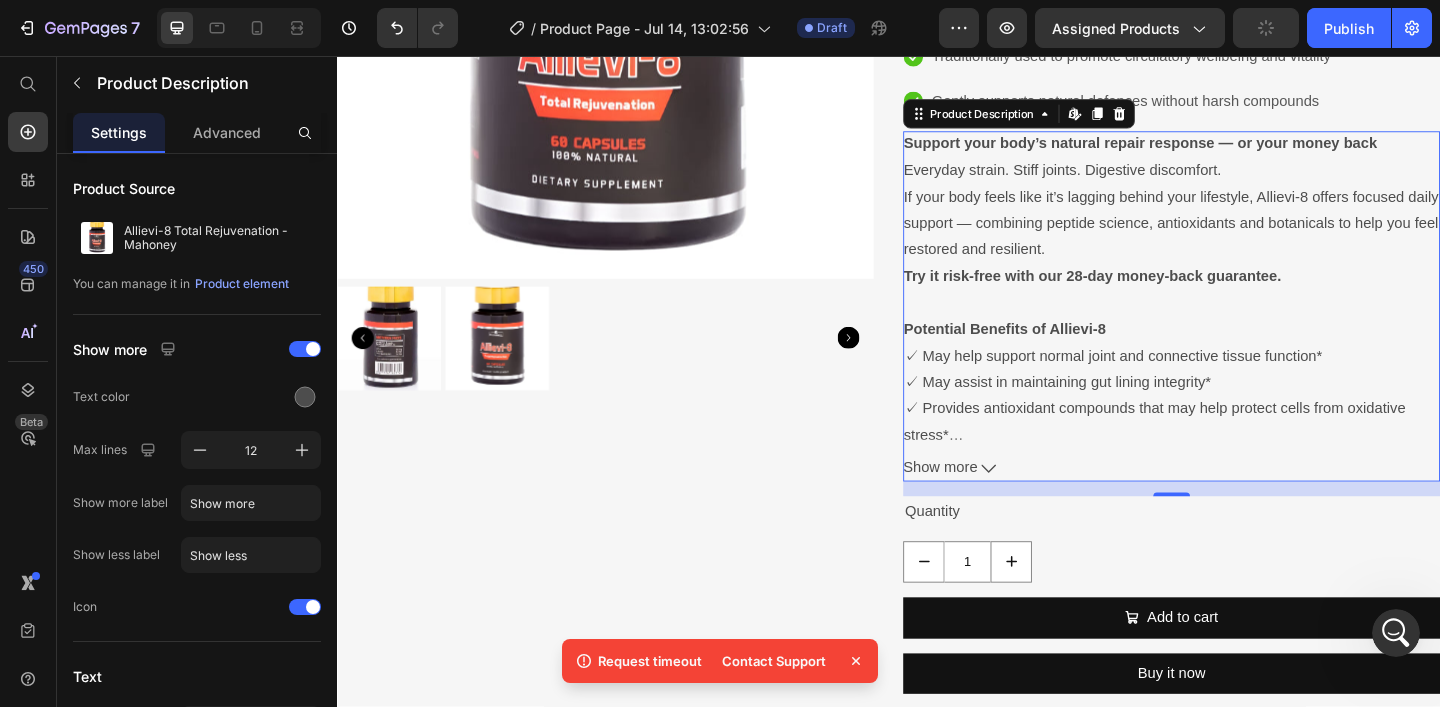 click 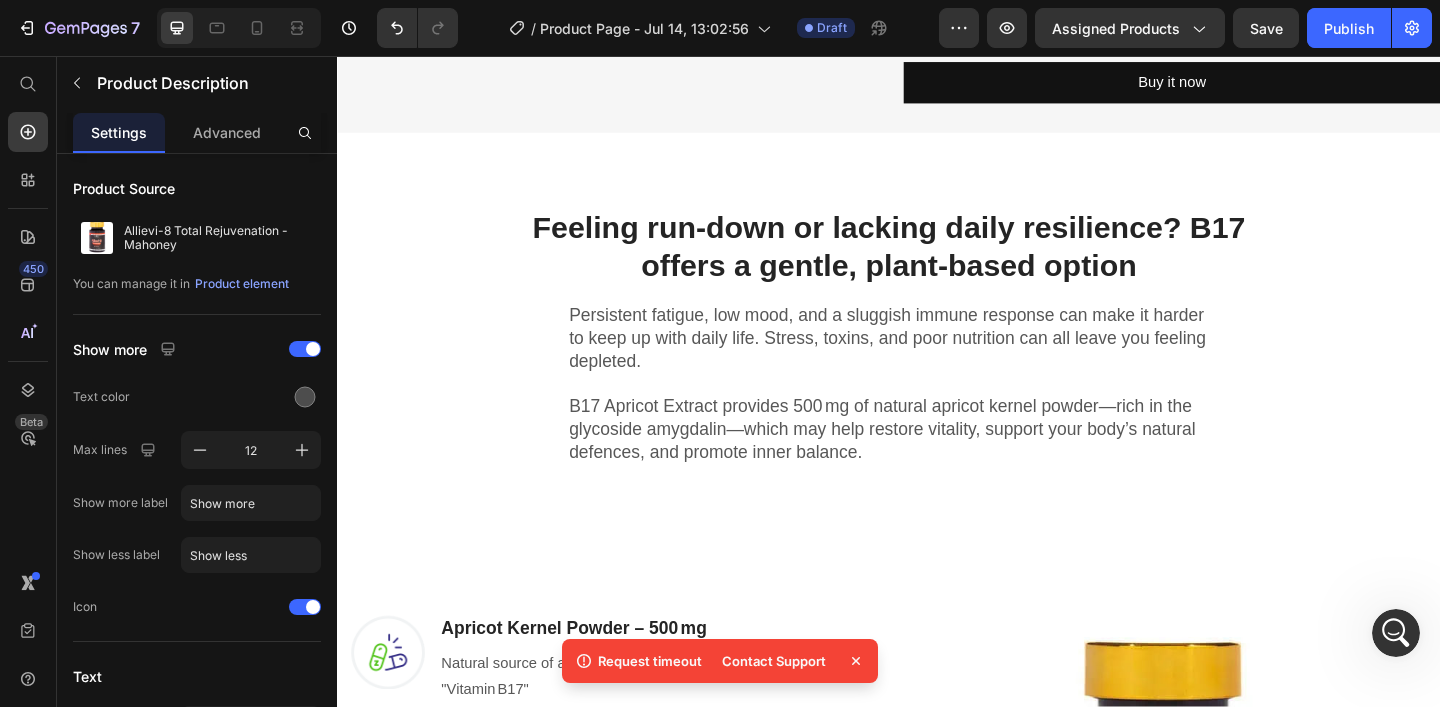 scroll, scrollTop: 3678, scrollLeft: 0, axis: vertical 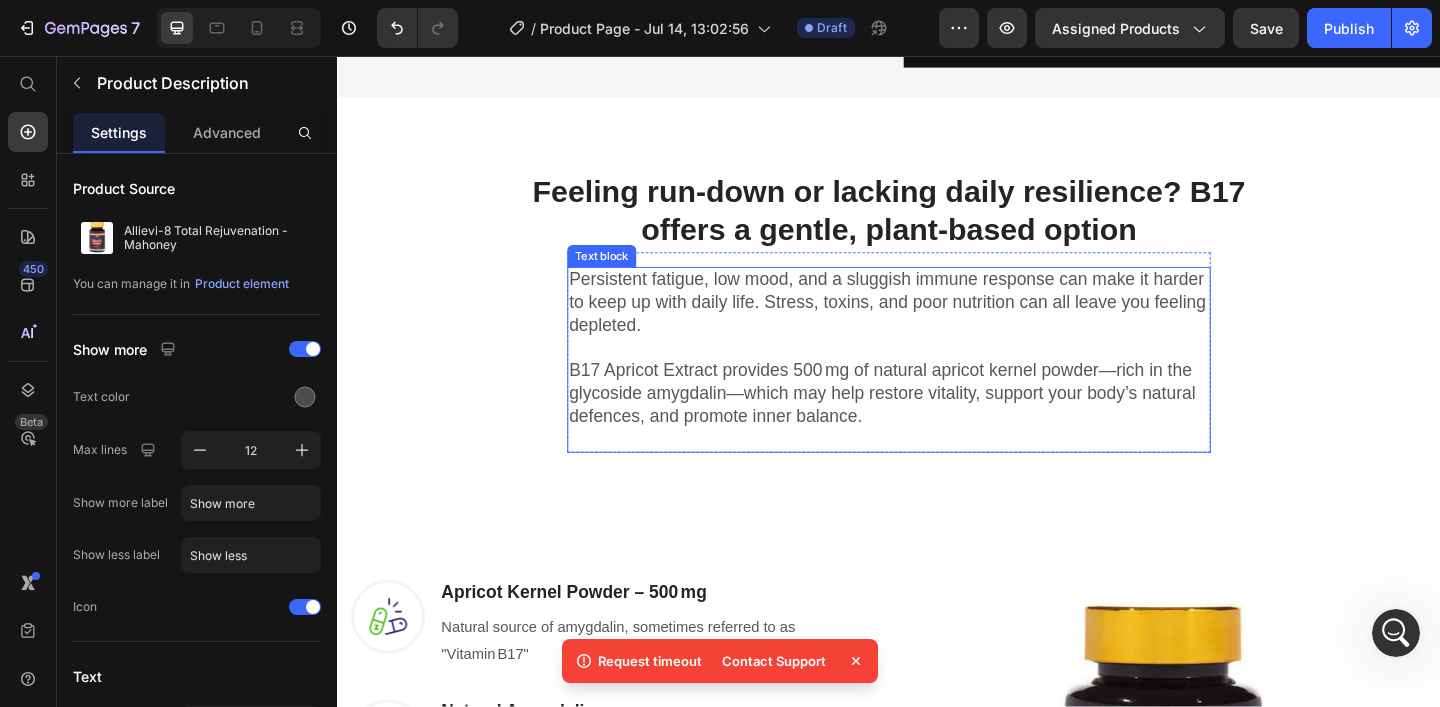click on "Persistent fatigue, low mood, and a sluggish immune response can make it harder to keep up with daily life. Stress, toxins, and poor nutrition can all leave you feeling depleted." at bounding box center [937, 337] 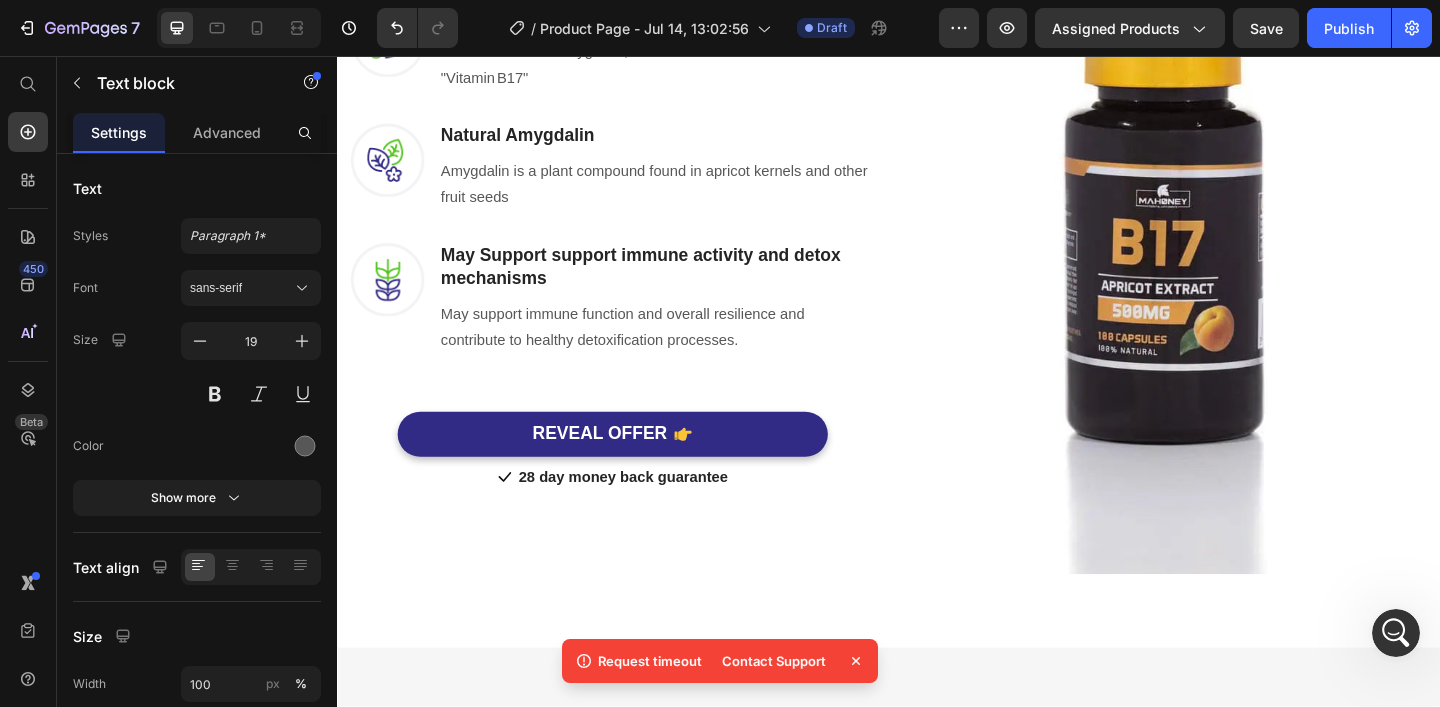 scroll, scrollTop: 4307, scrollLeft: 0, axis: vertical 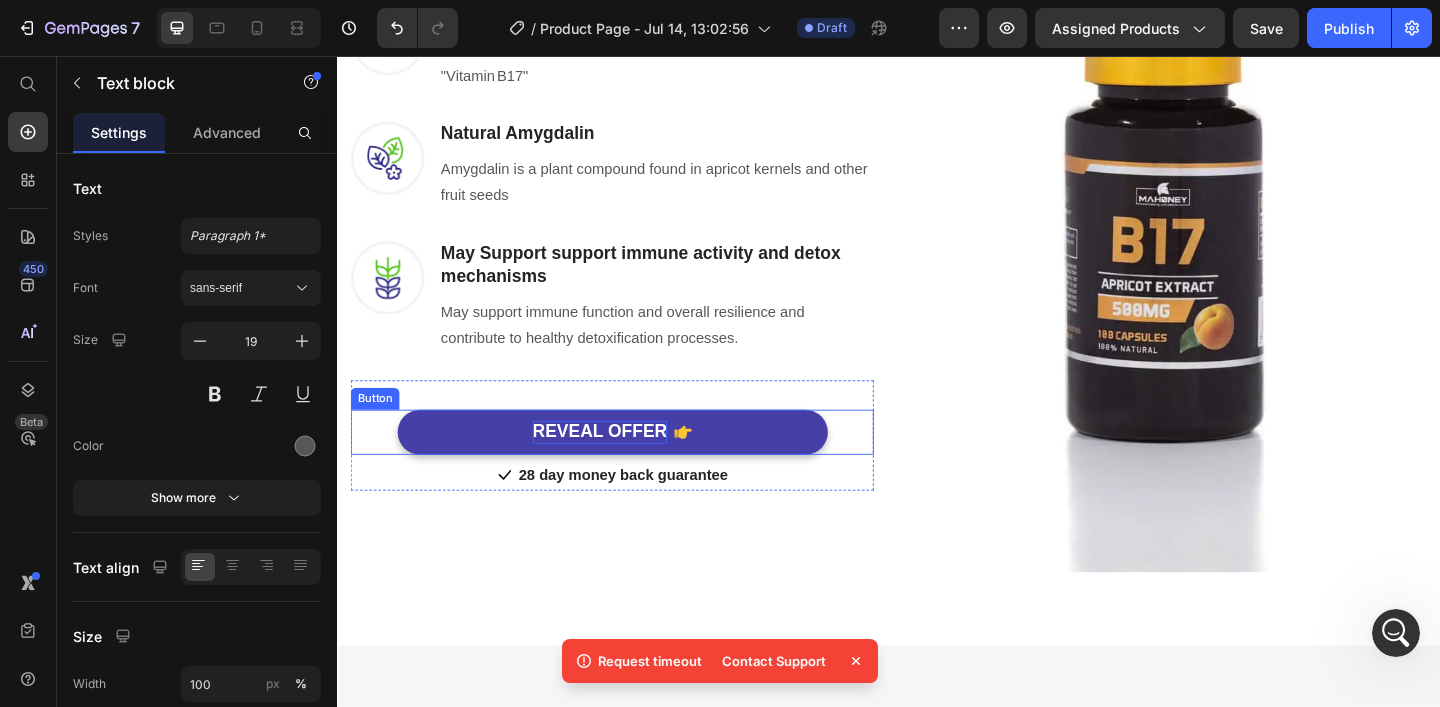 click on "REVEAL OFFER" at bounding box center (623, 465) 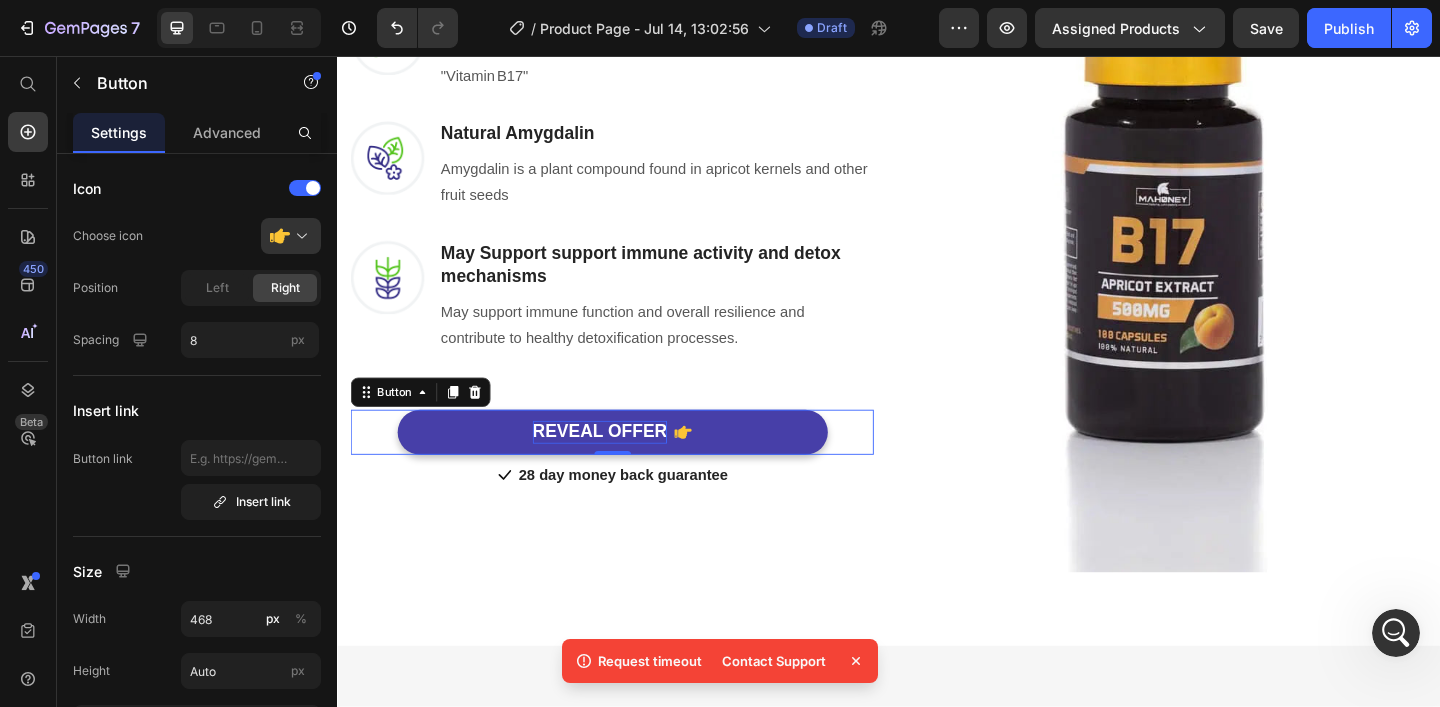 click on "REVEAL OFFER" at bounding box center [623, 465] 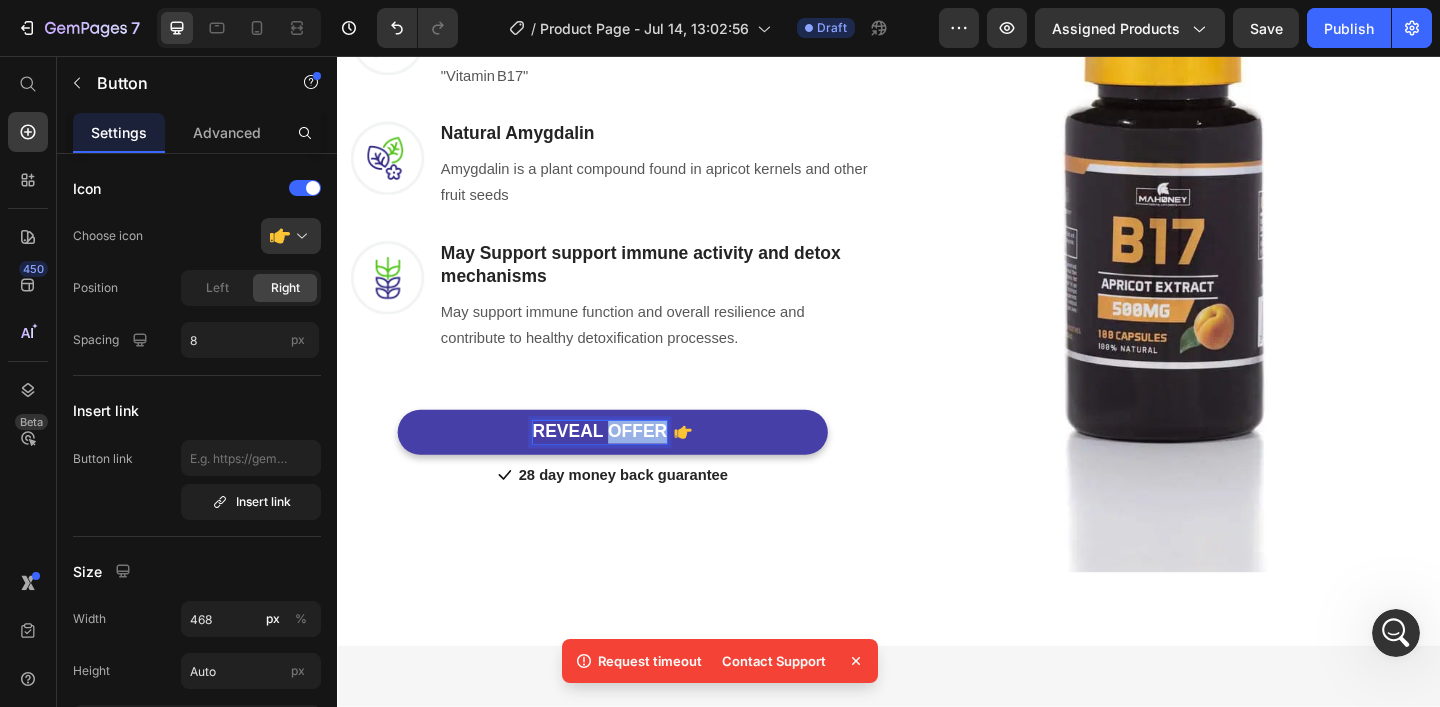 click on "REVEAL OFFER" at bounding box center [623, 465] 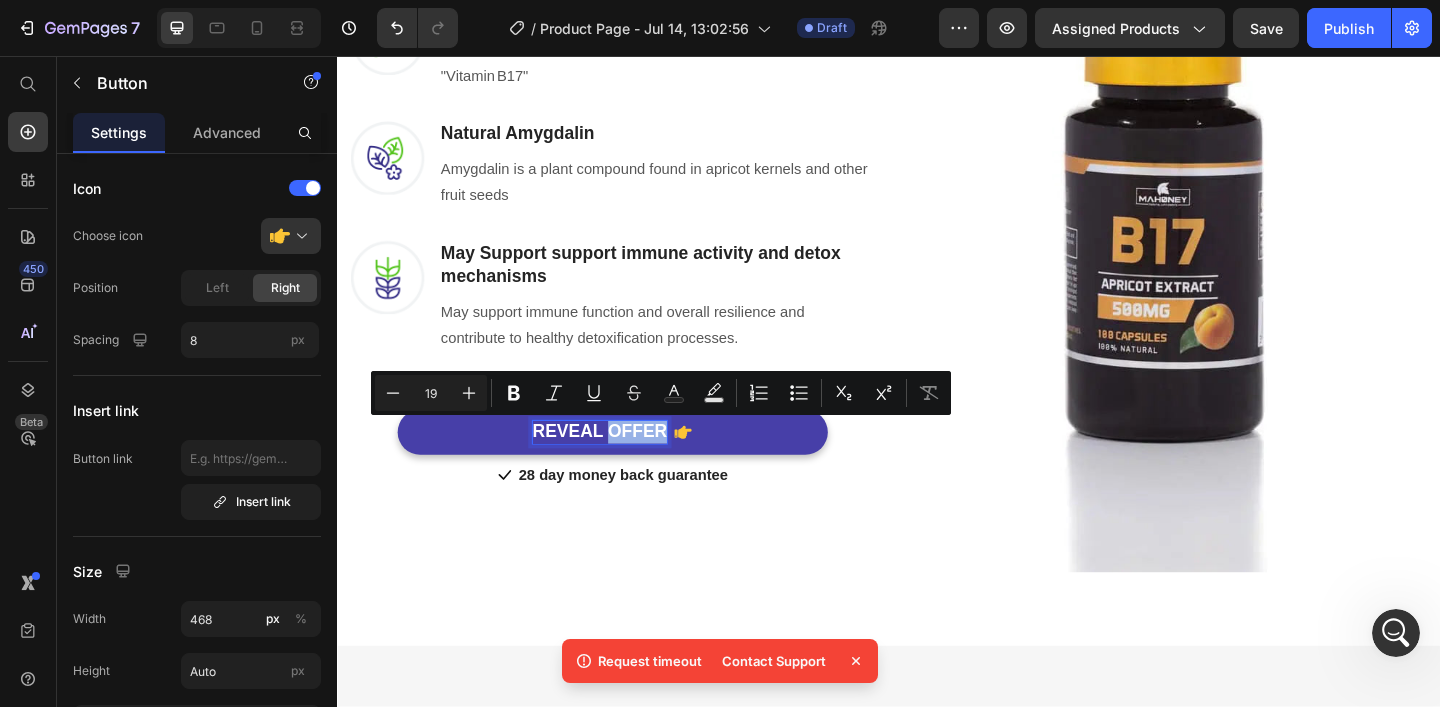 click on "REVEAL OFFER" at bounding box center (623, 465) 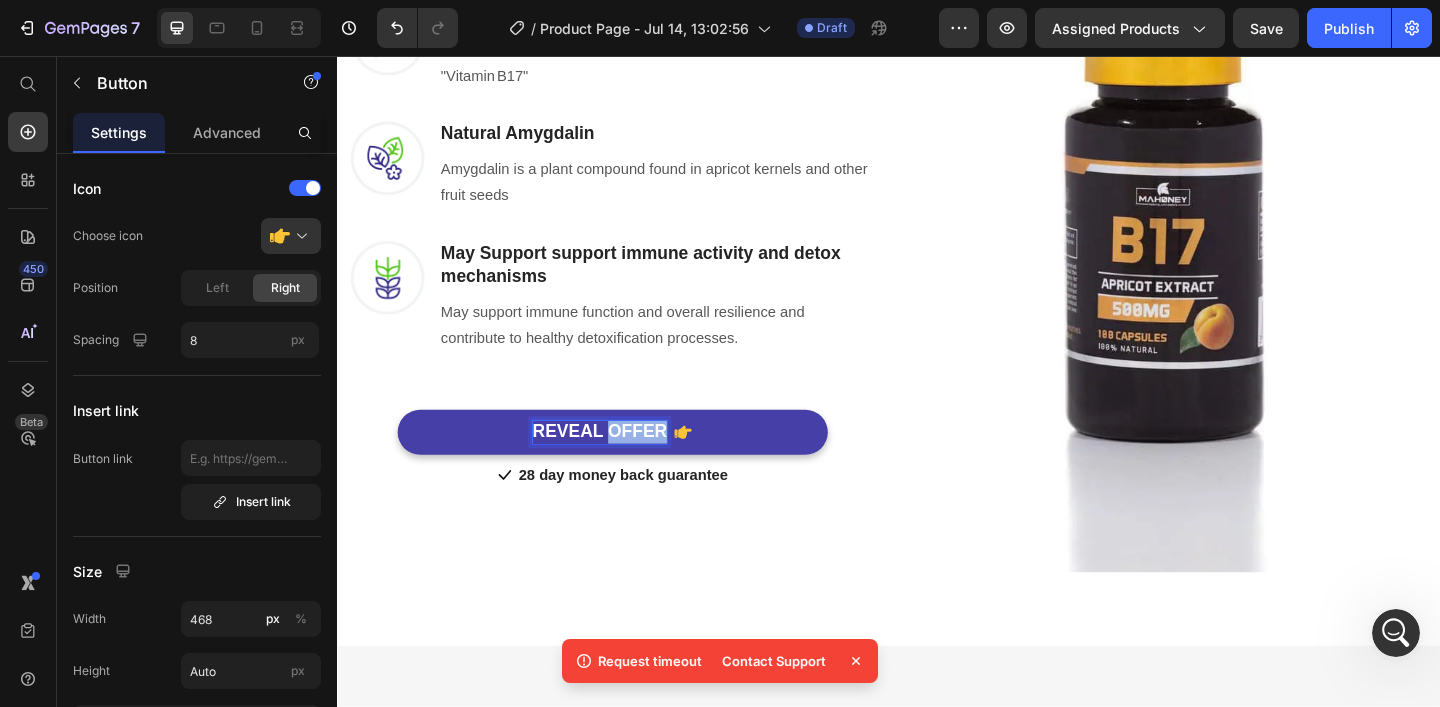 click on "REVEAL OFFER" at bounding box center (623, 465) 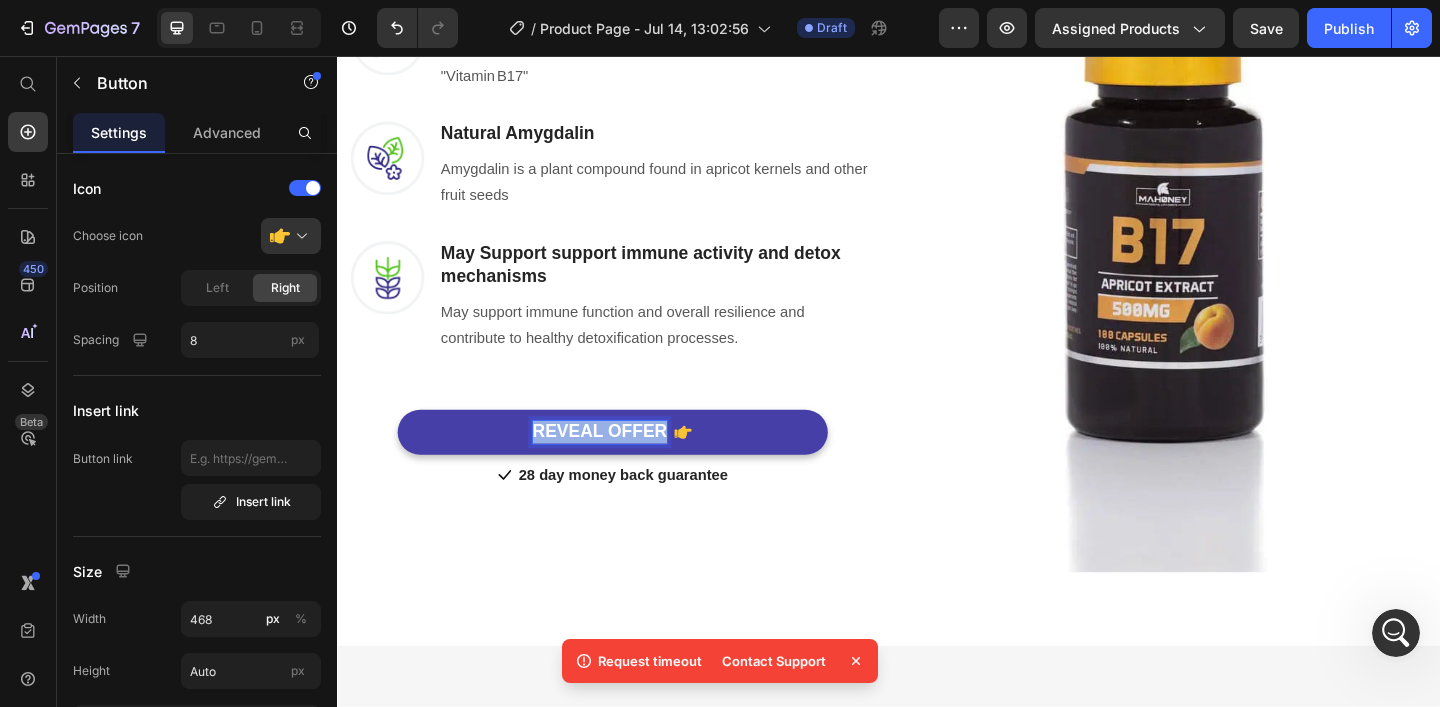 click on "REVEAL OFFER" at bounding box center (623, 465) 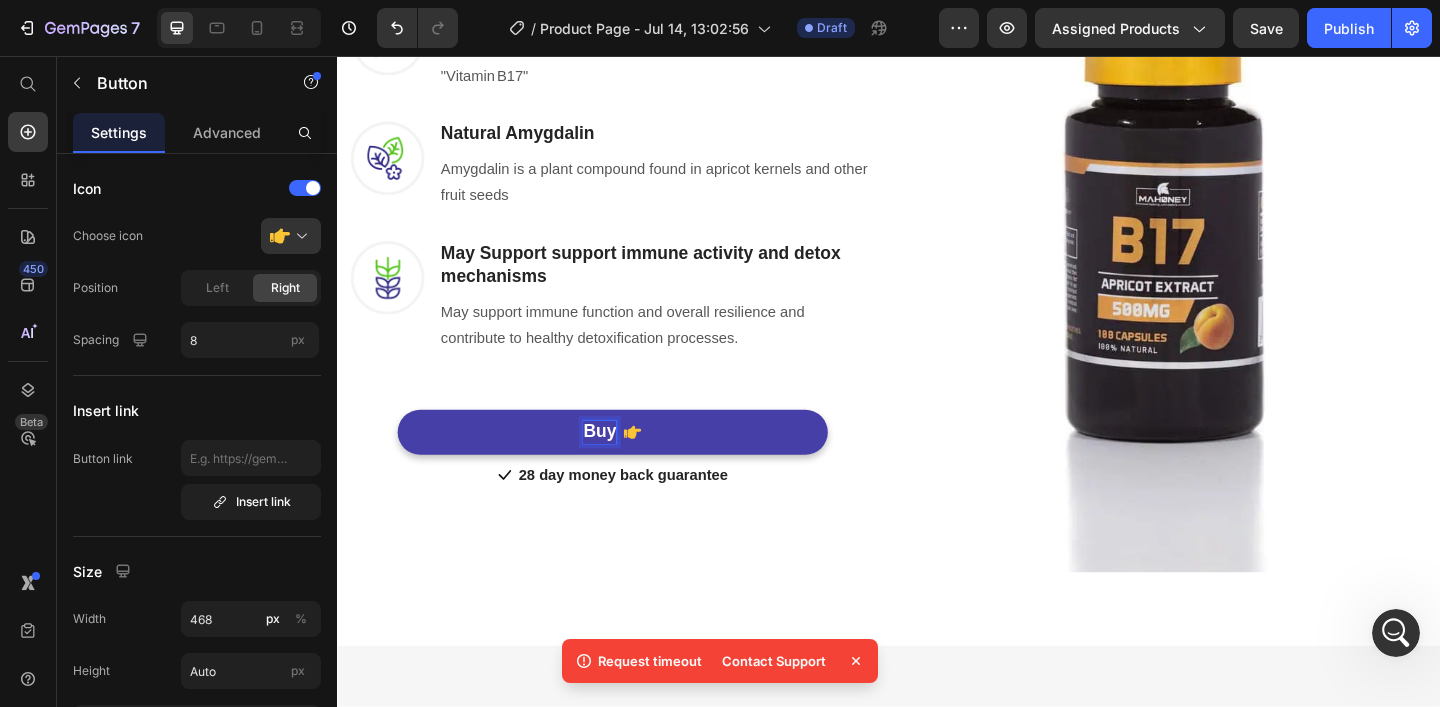 click on "Buy" at bounding box center [637, 465] 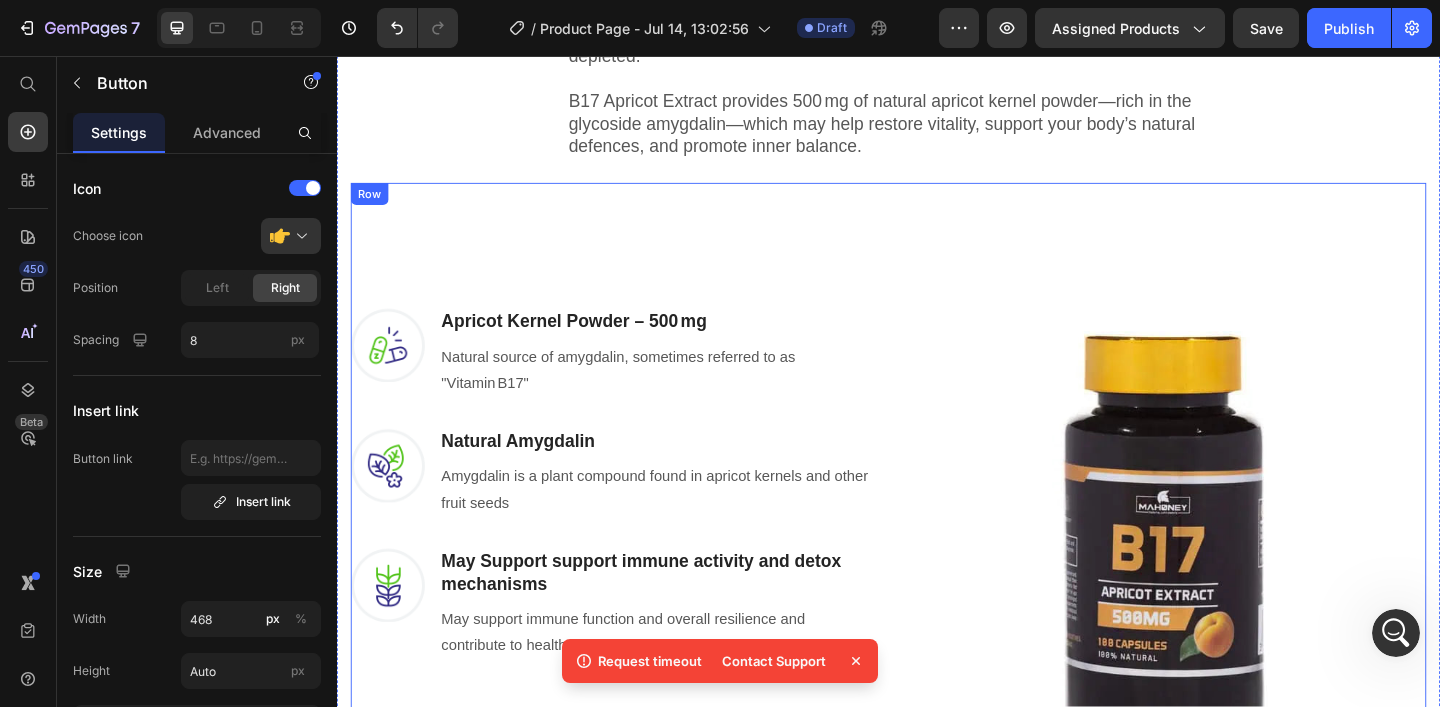 scroll, scrollTop: 2653, scrollLeft: 0, axis: vertical 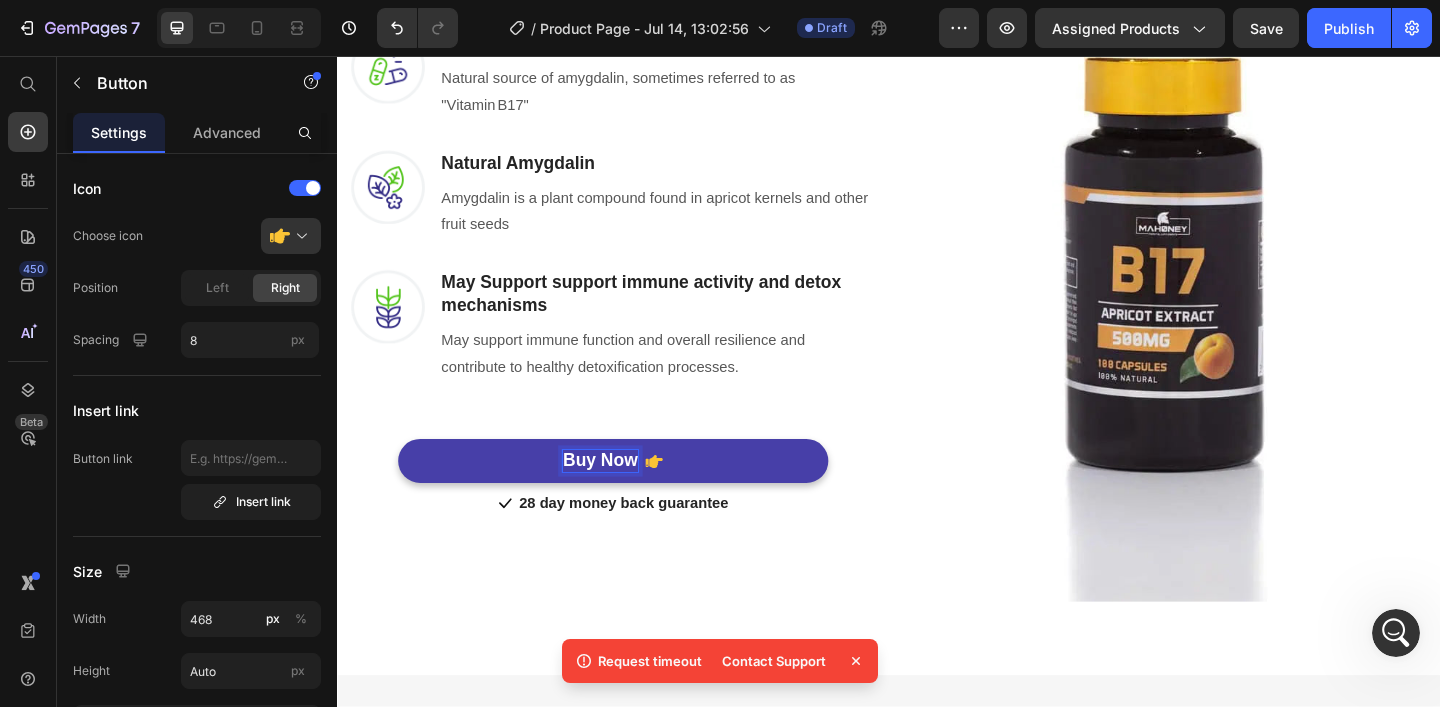 click on "Buy Now" at bounding box center [637, 497] 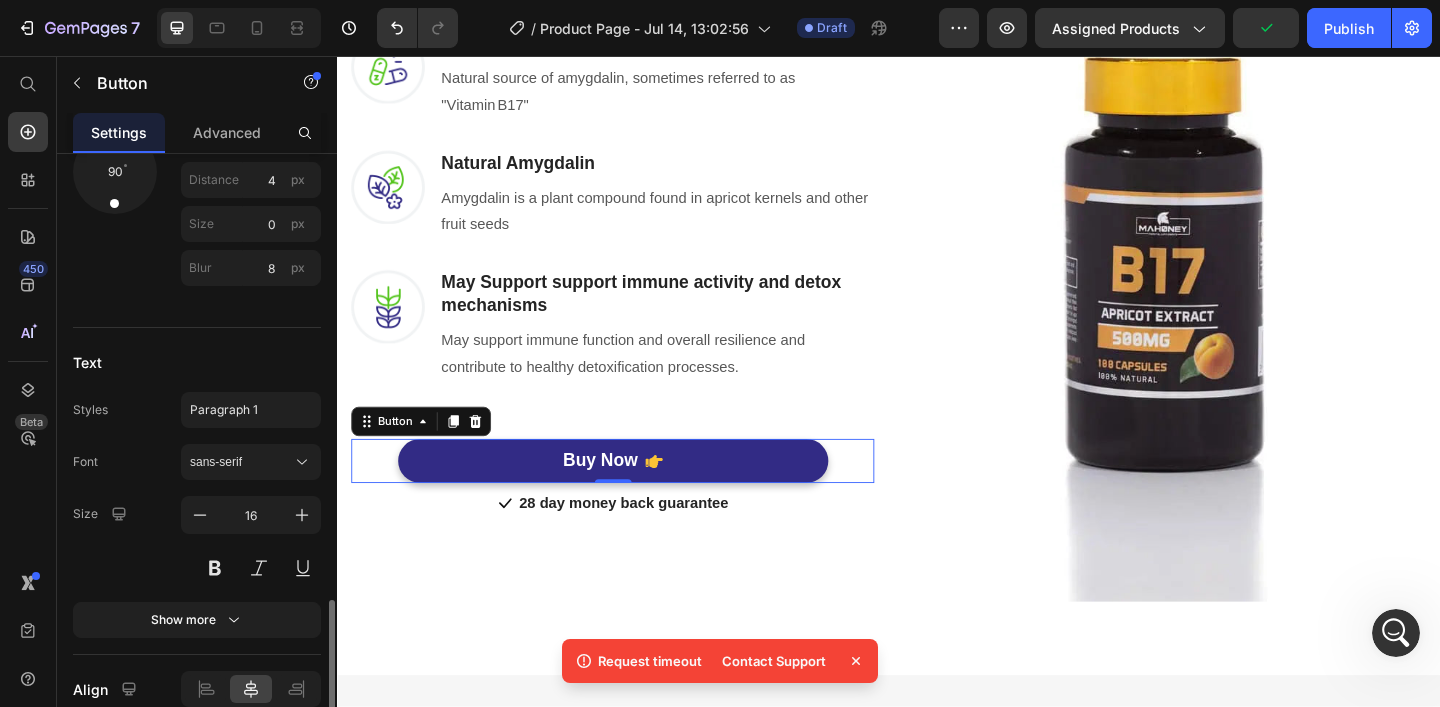 scroll, scrollTop: 1241, scrollLeft: 0, axis: vertical 